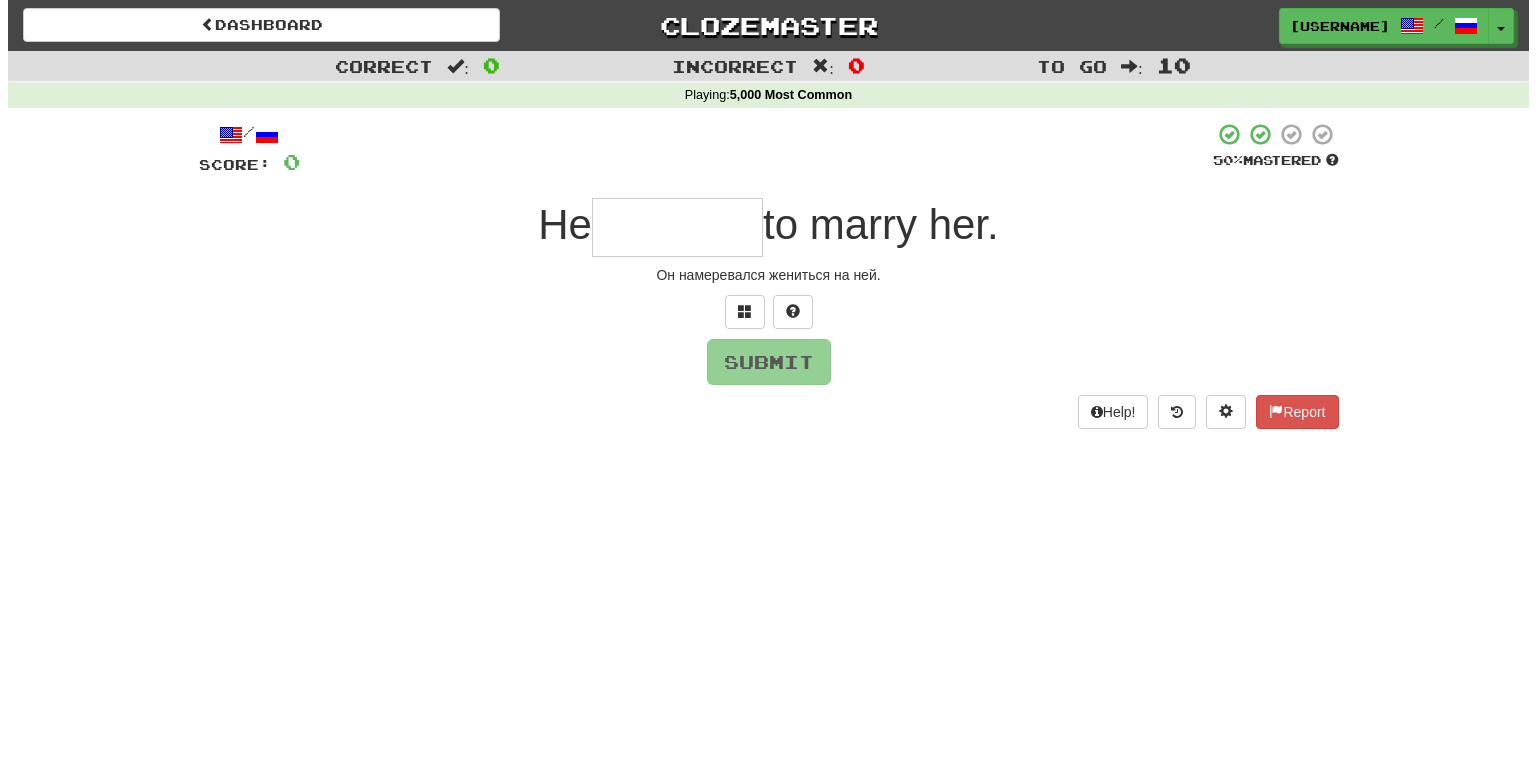 scroll, scrollTop: 0, scrollLeft: 0, axis: both 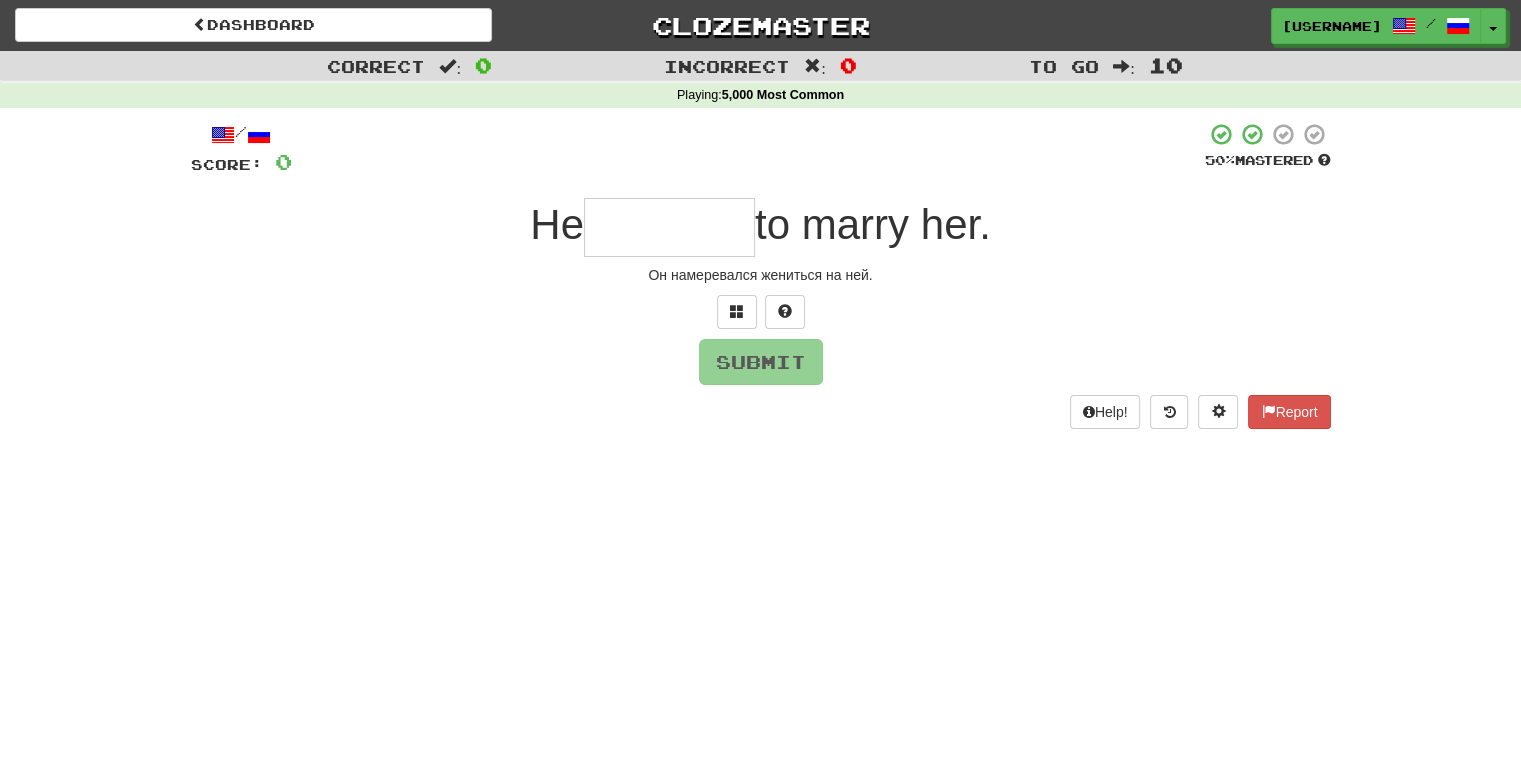 click on "Он намеревался жениться на ней." at bounding box center [760, 388] 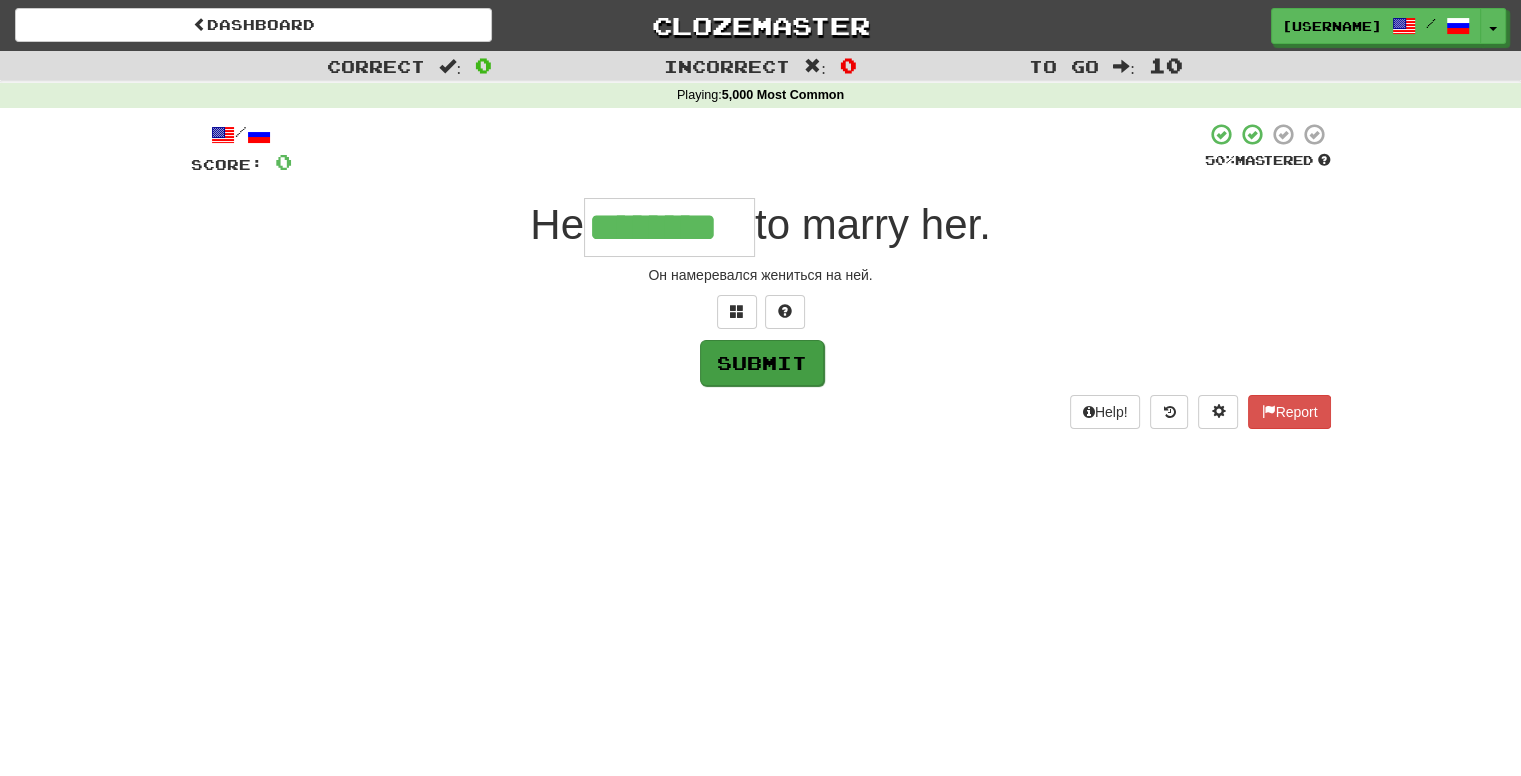 type on "********" 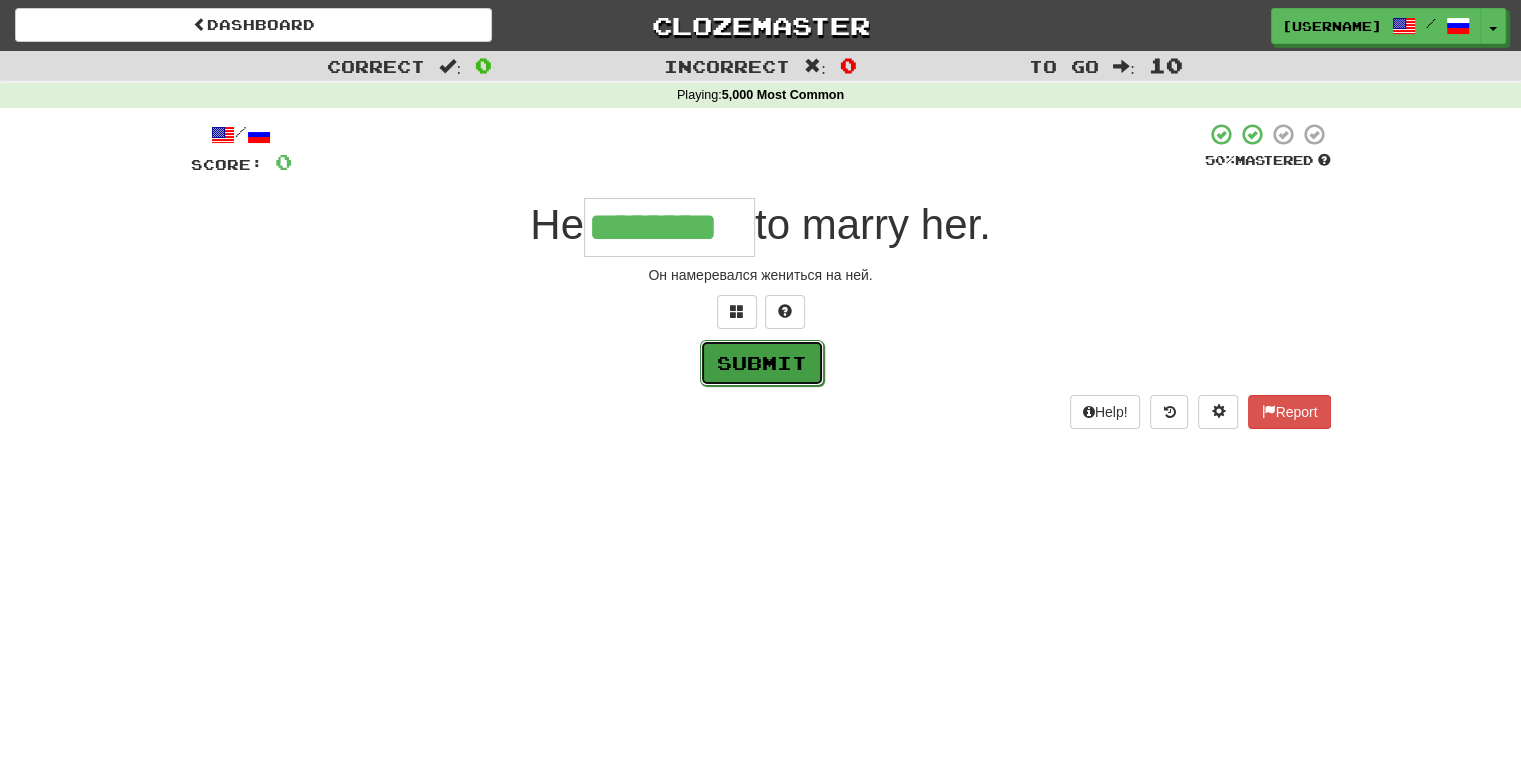 click on "Submit" at bounding box center (762, 363) 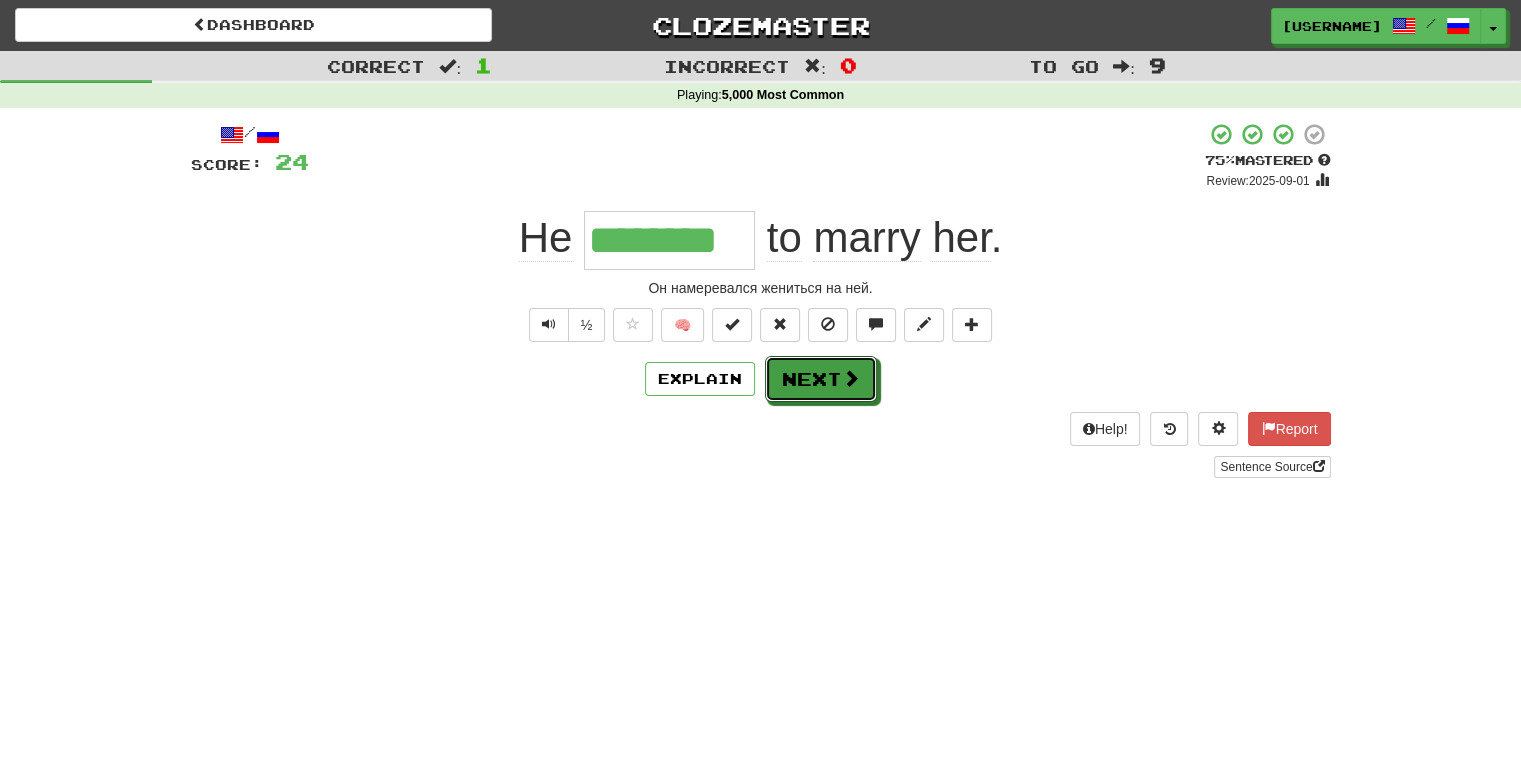 click on "Next" at bounding box center [821, 379] 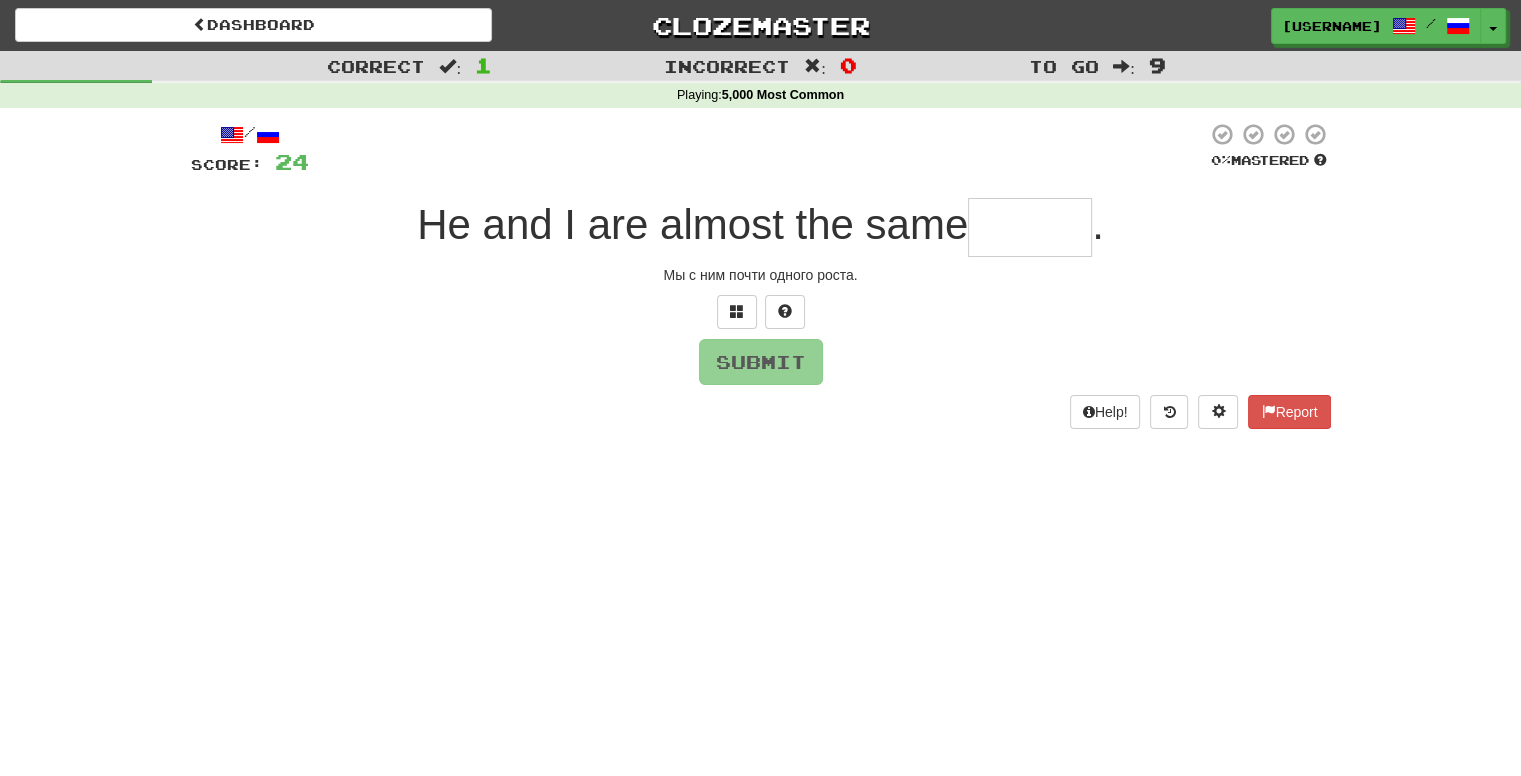 type on "*" 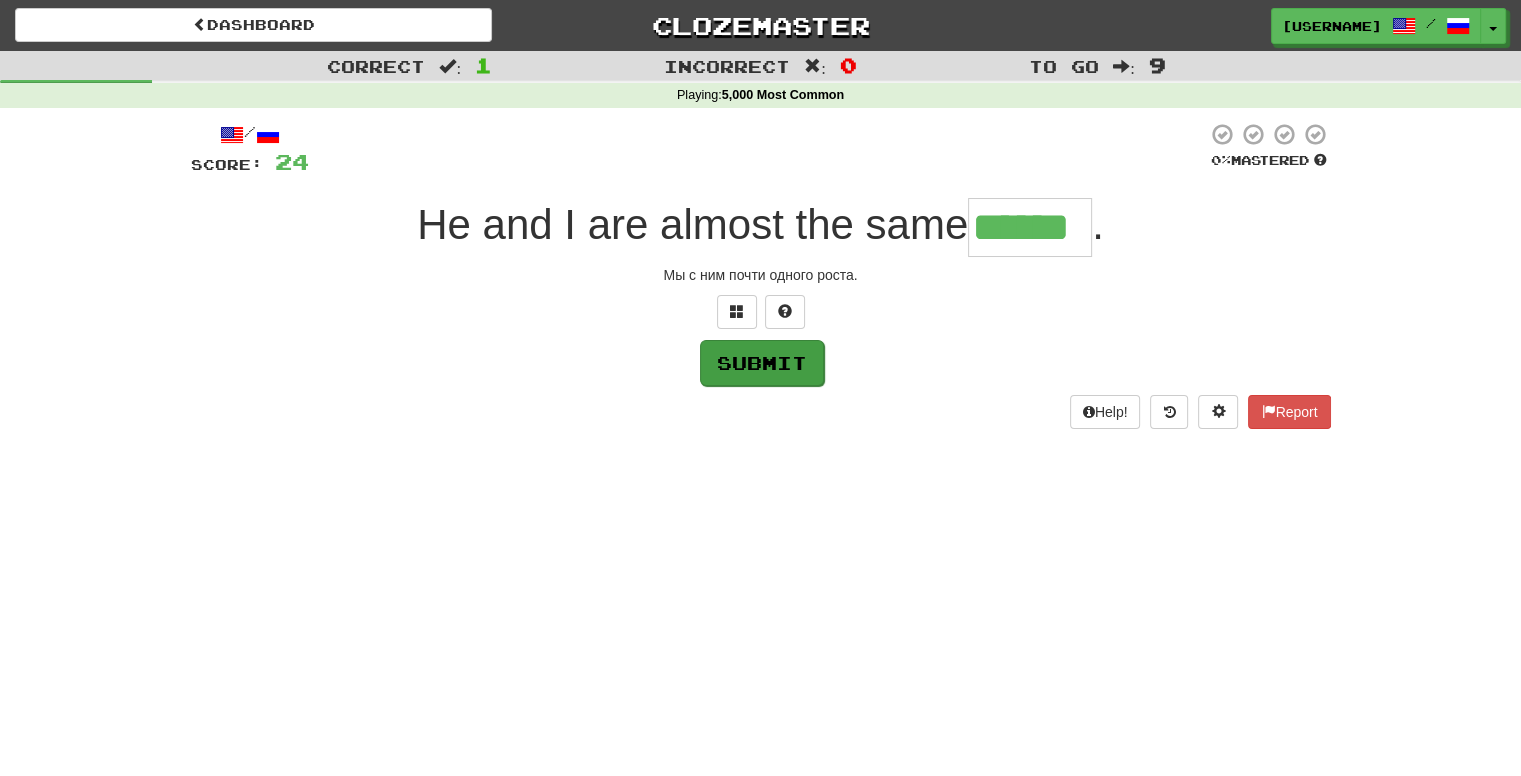 type on "******" 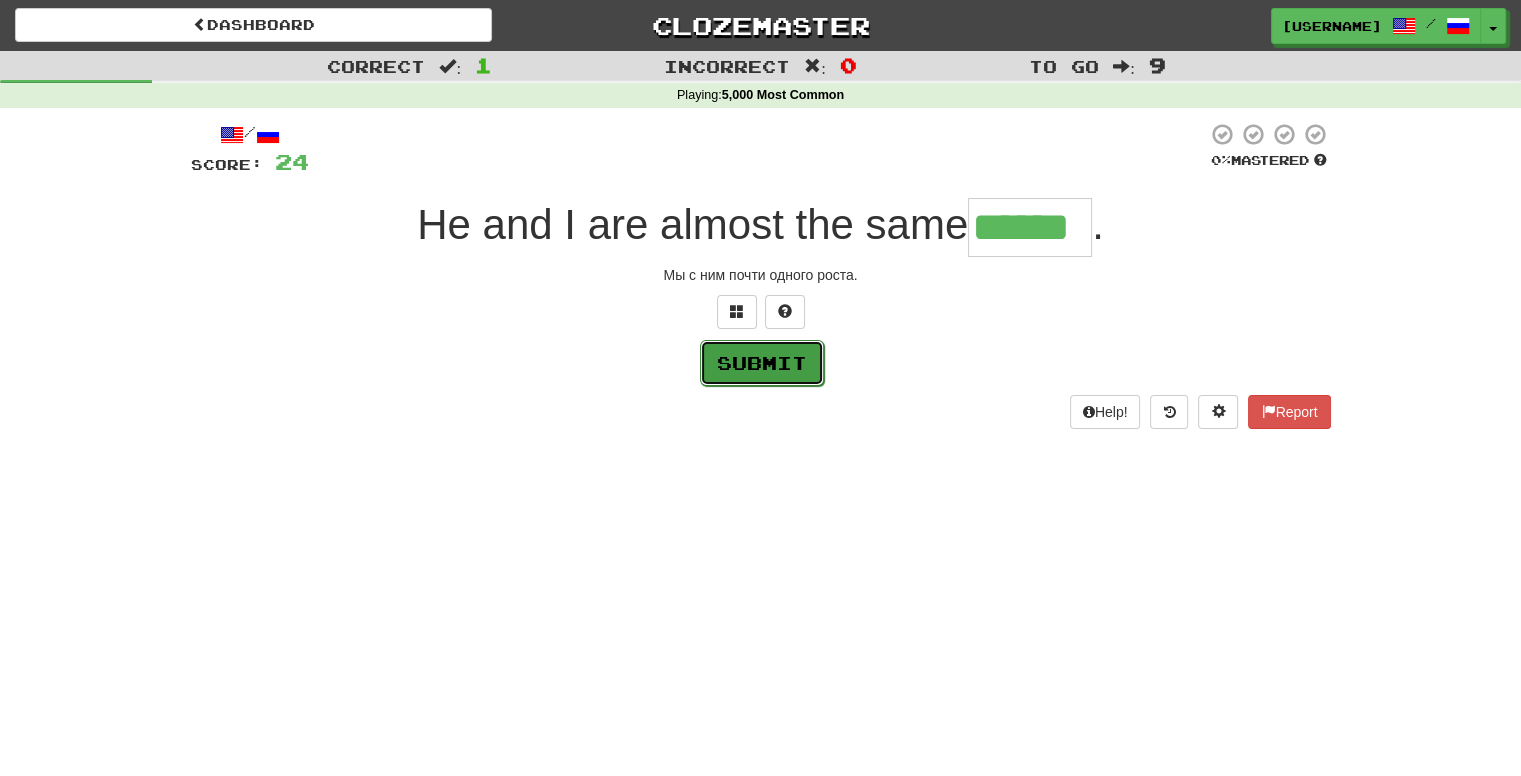 click on "Submit" at bounding box center (762, 363) 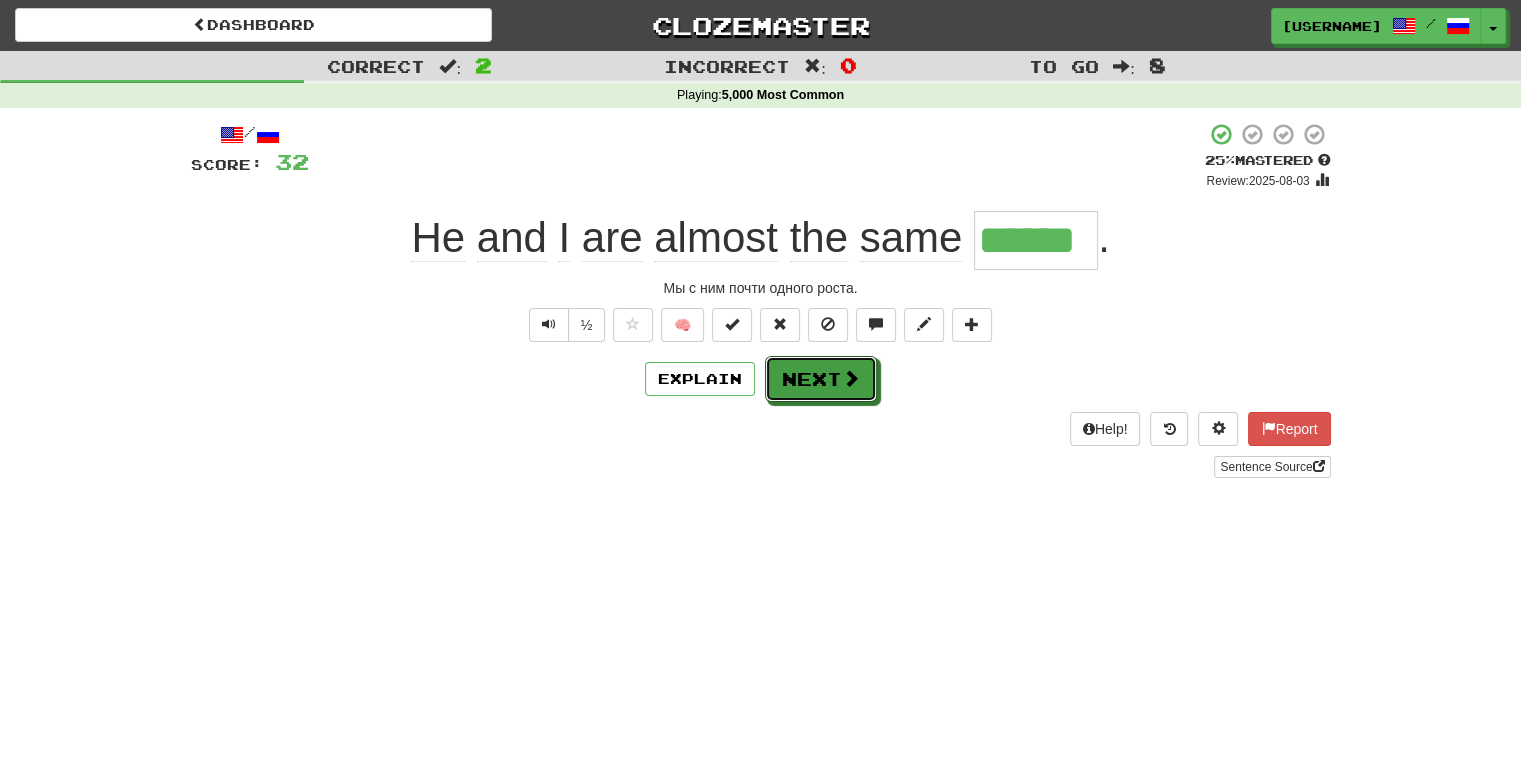 click on "Next" at bounding box center (821, 379) 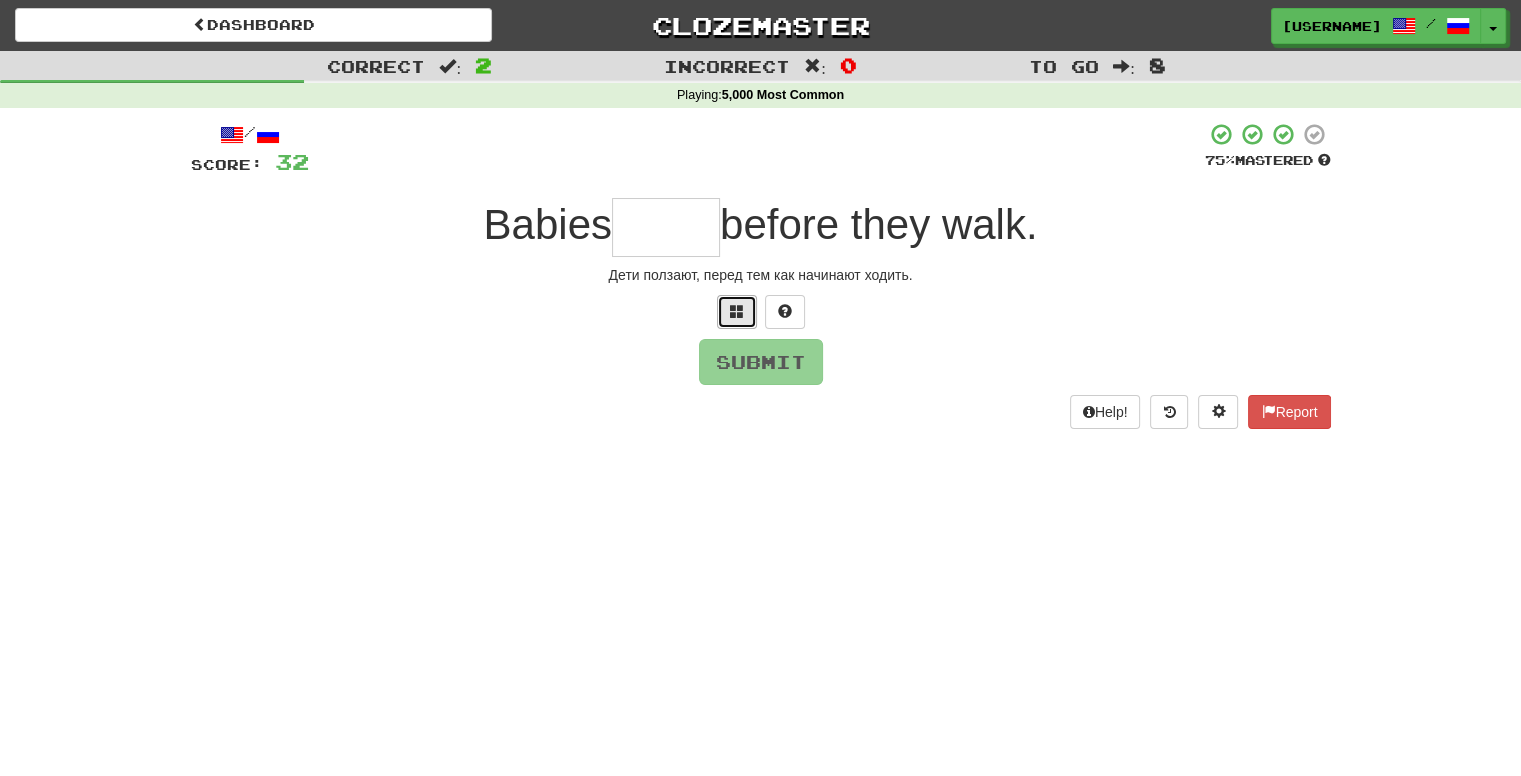 click at bounding box center [737, 311] 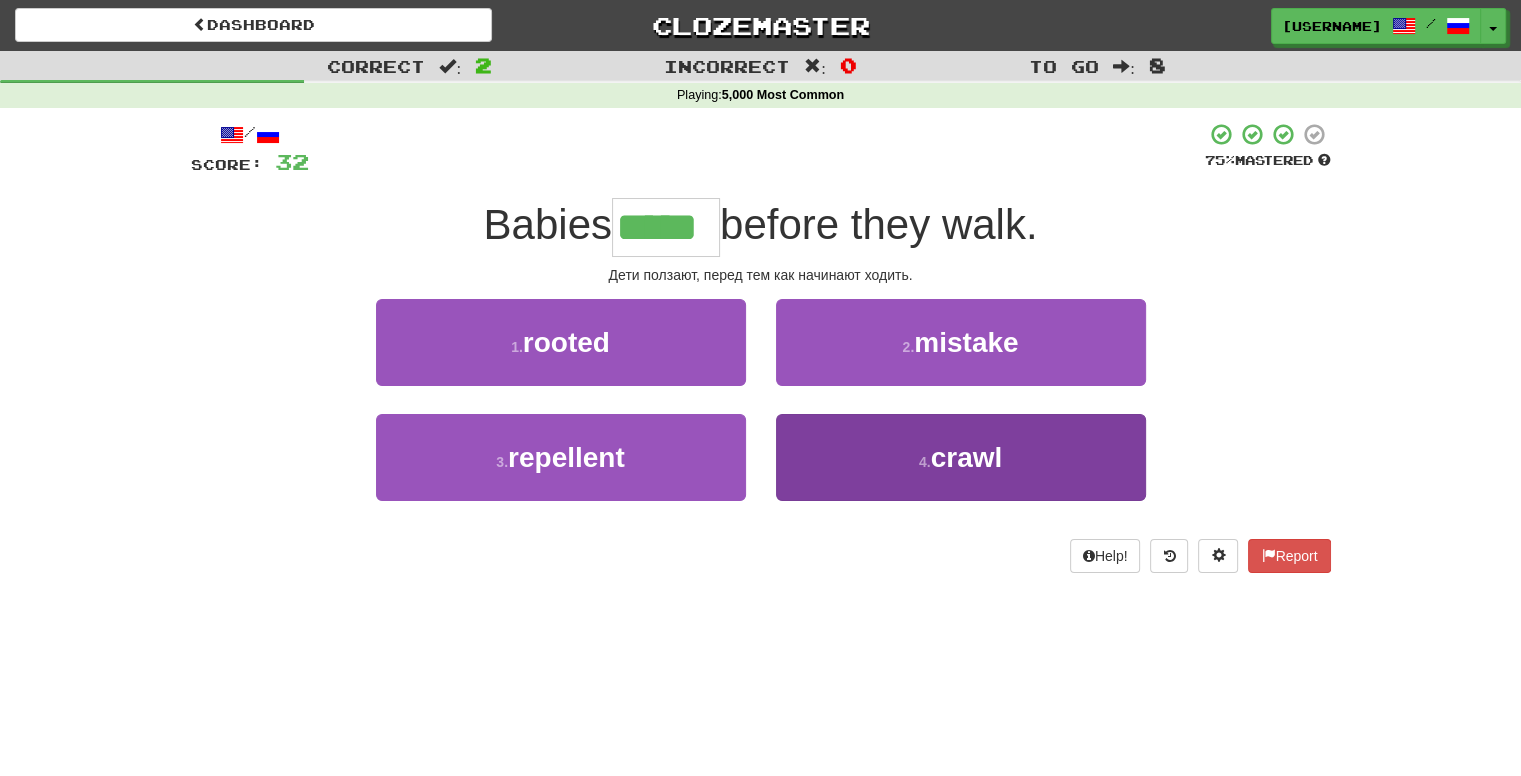 type on "*****" 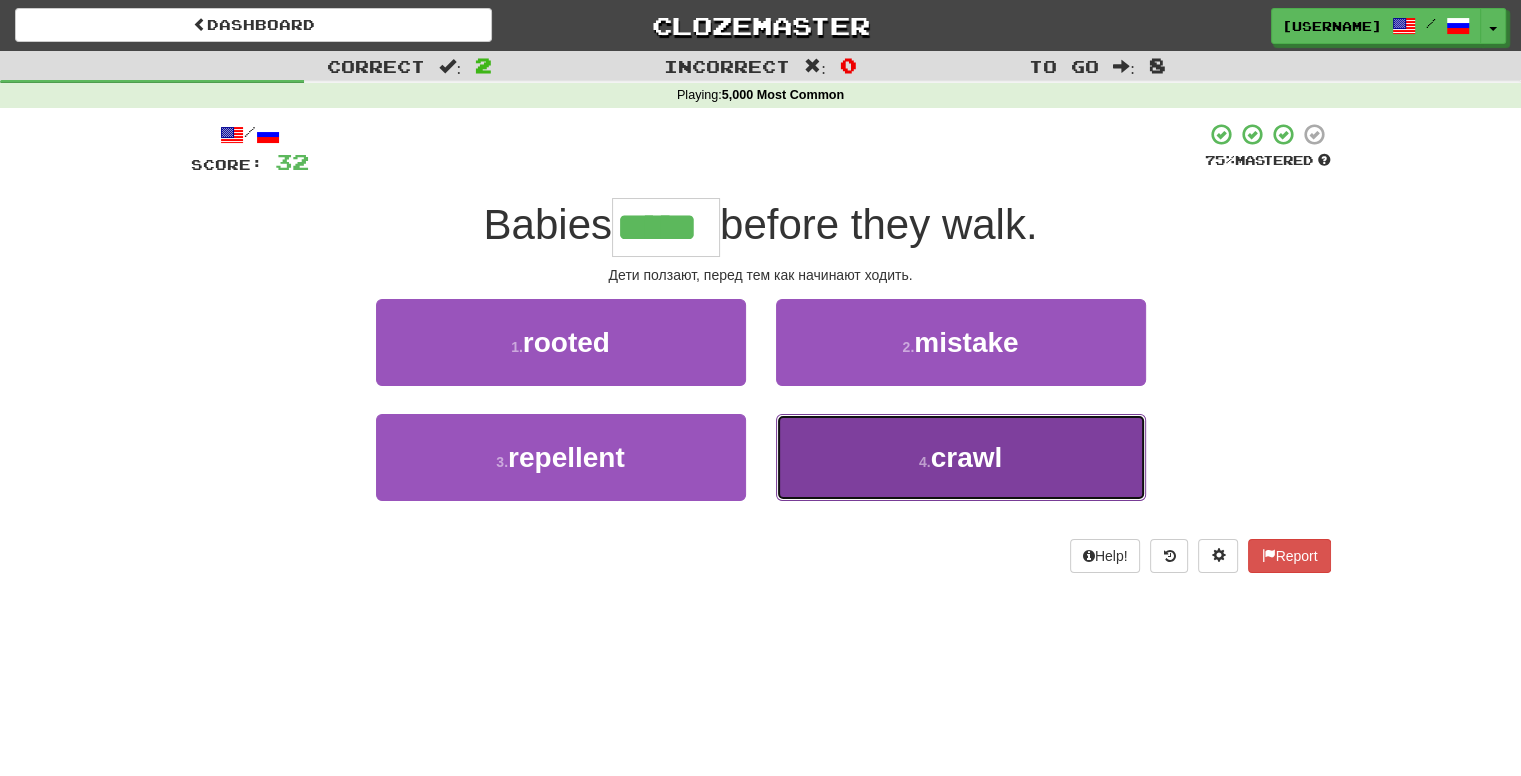 click on "crawl" at bounding box center [967, 457] 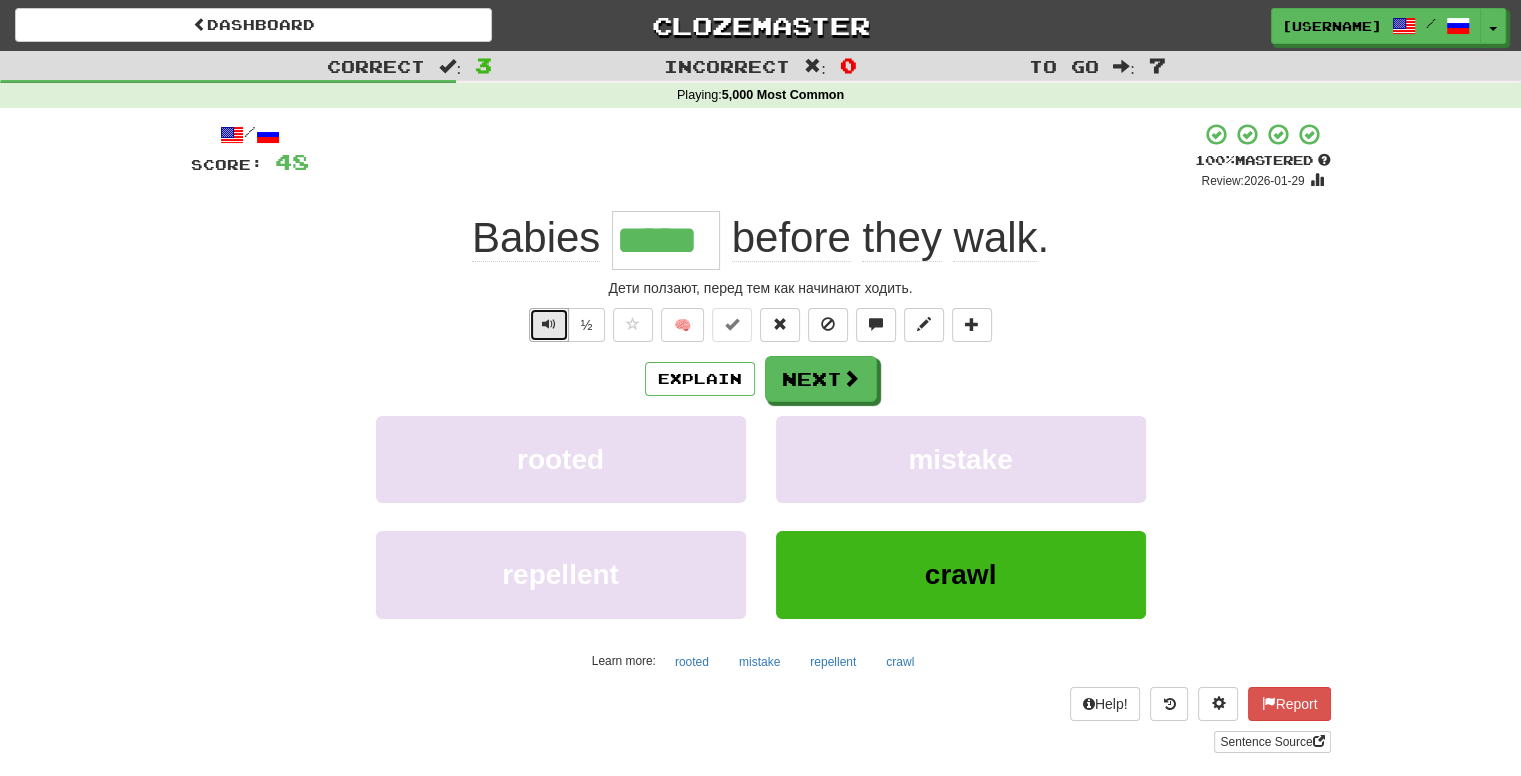 click at bounding box center (549, 324) 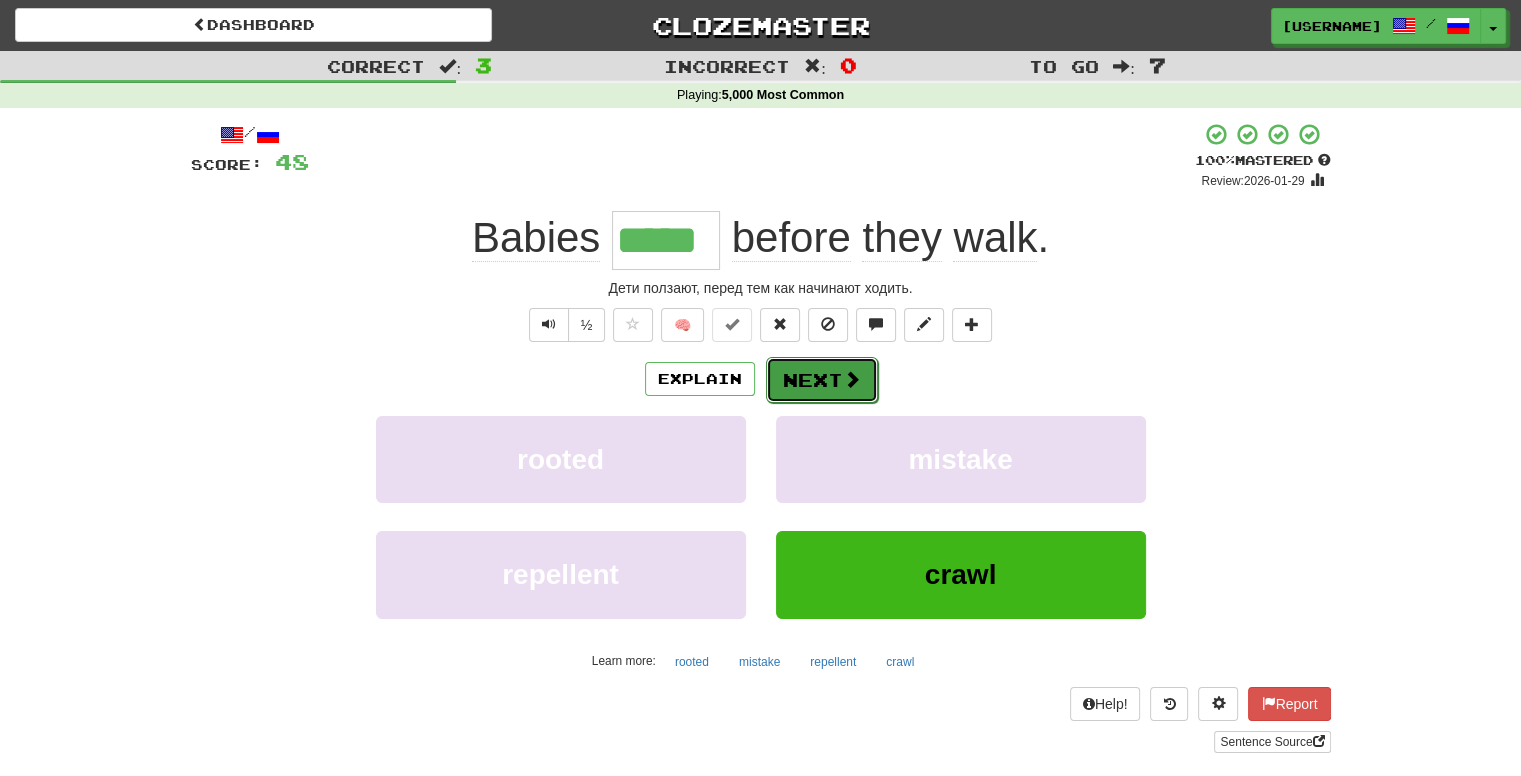 click on "Next" at bounding box center [822, 380] 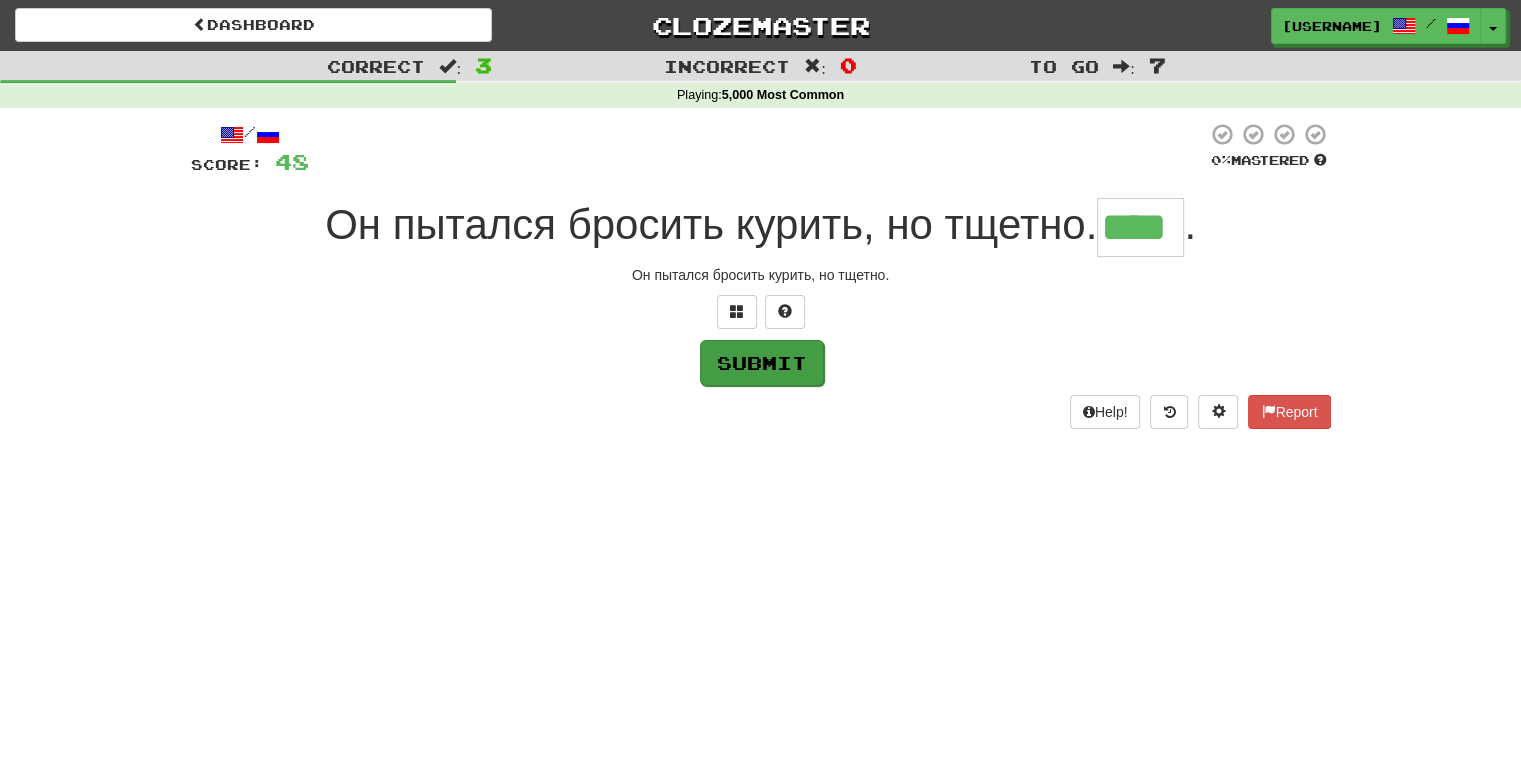 type on "****" 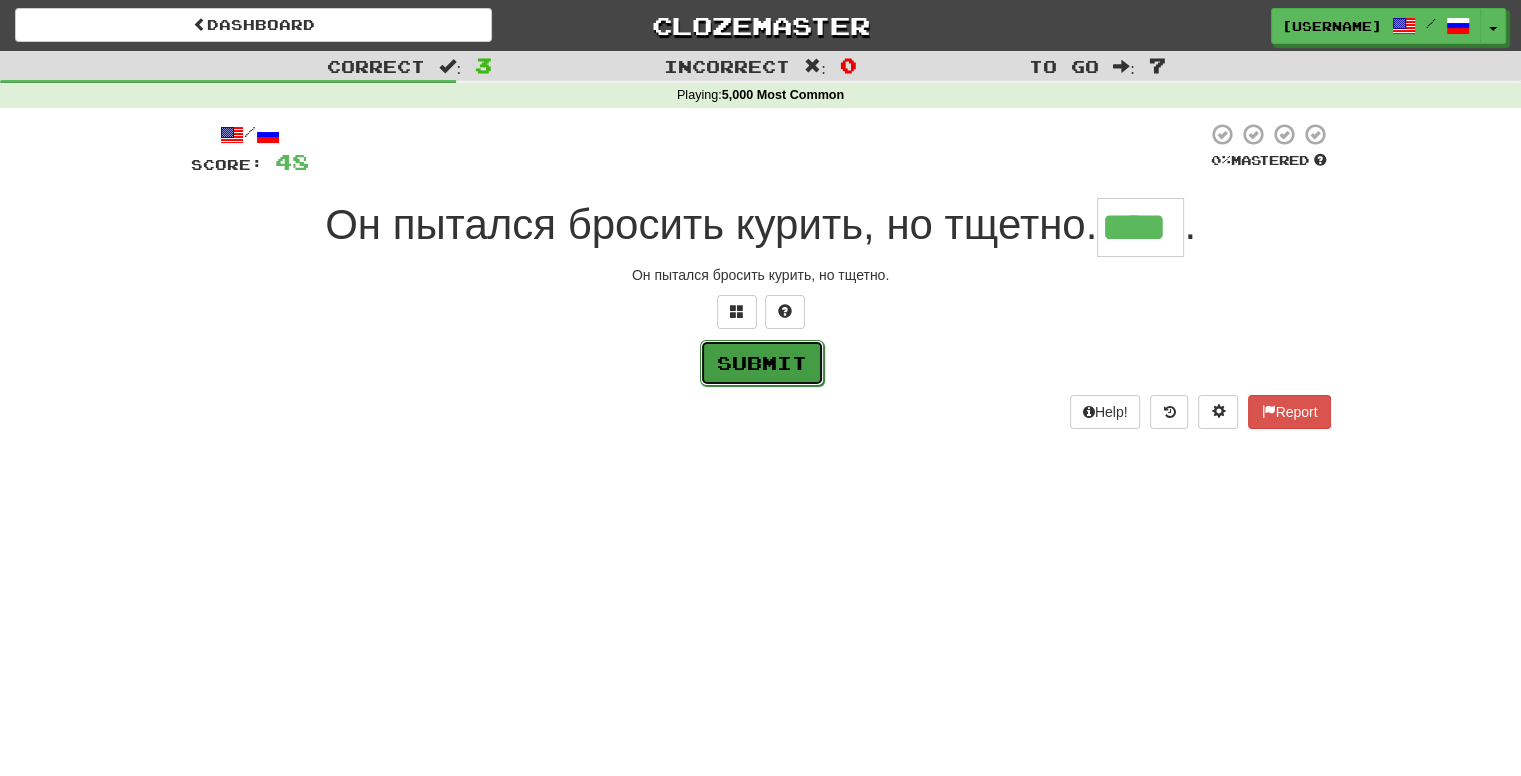 click on "Submit" at bounding box center (762, 363) 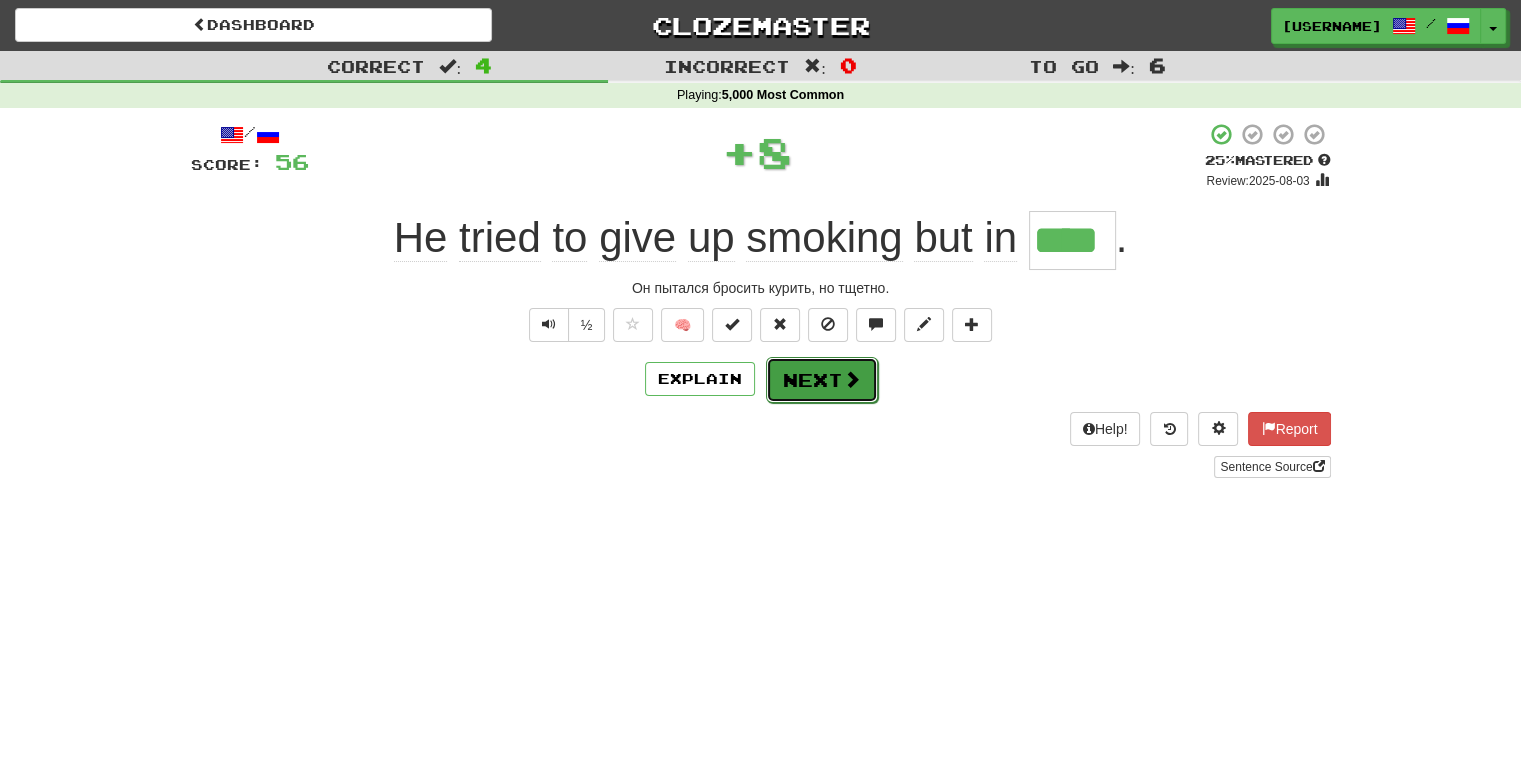 click on "Next" at bounding box center [822, 380] 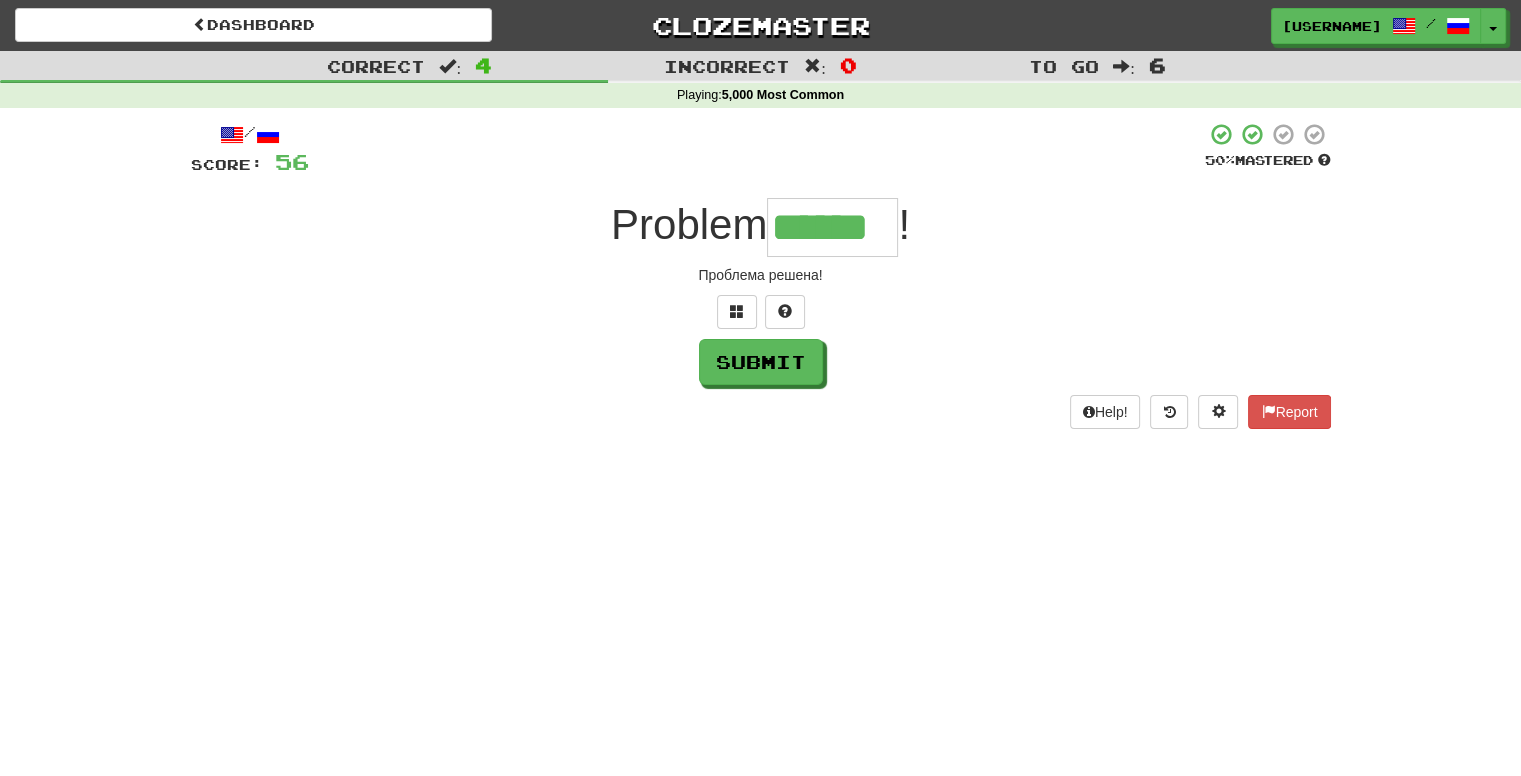 type on "******" 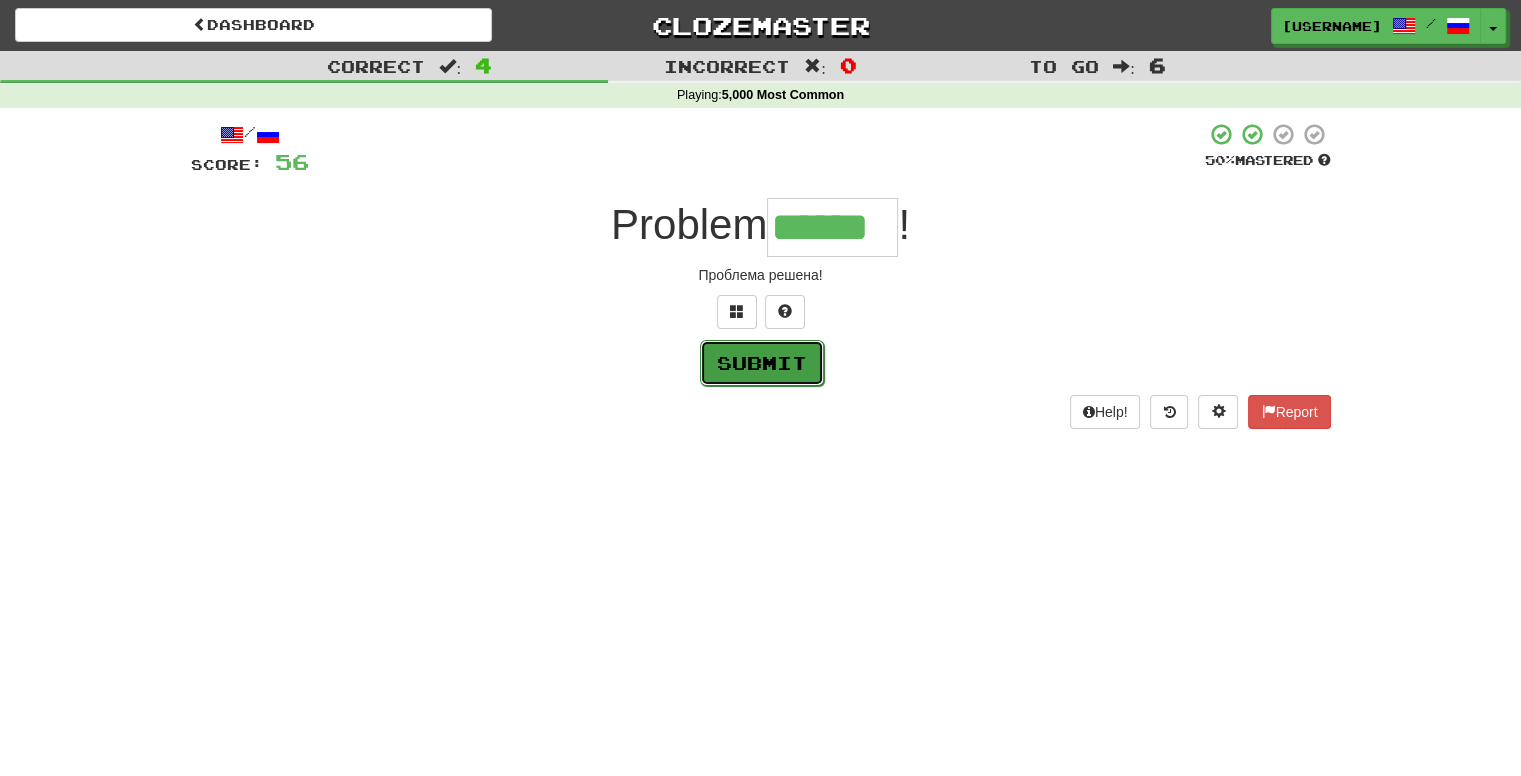 click on "Submit" at bounding box center [762, 363] 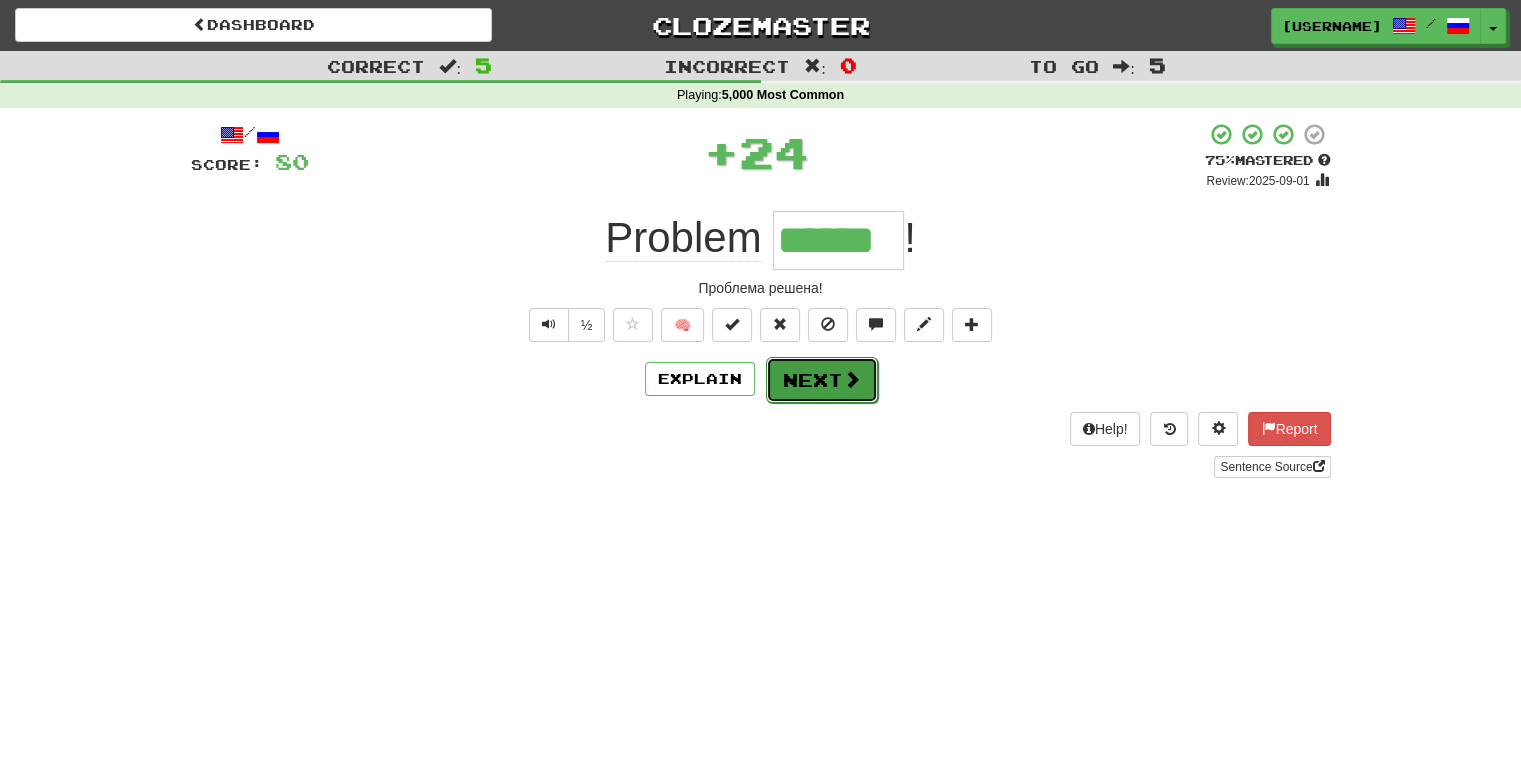 click on "Next" at bounding box center (822, 380) 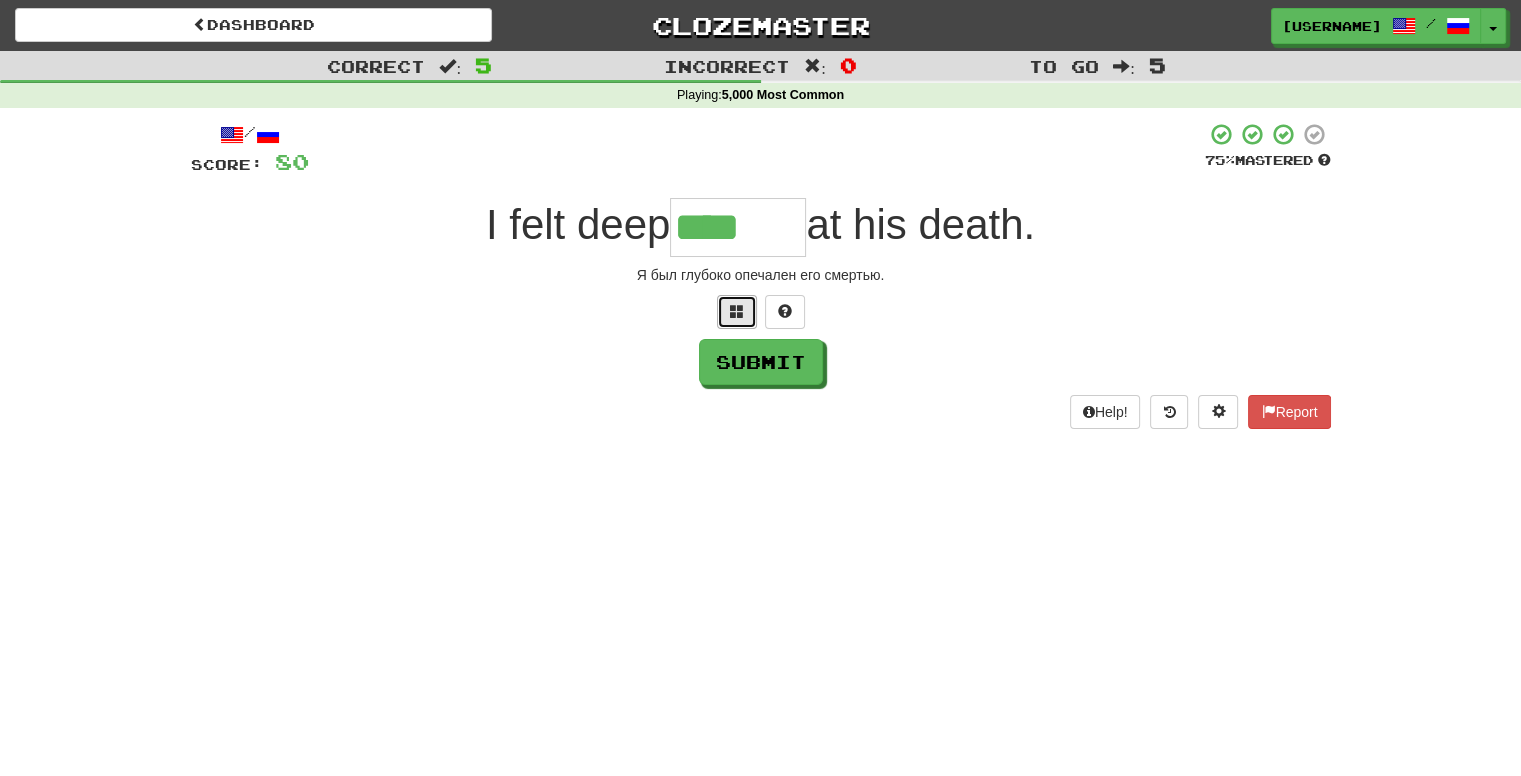 click at bounding box center [737, 311] 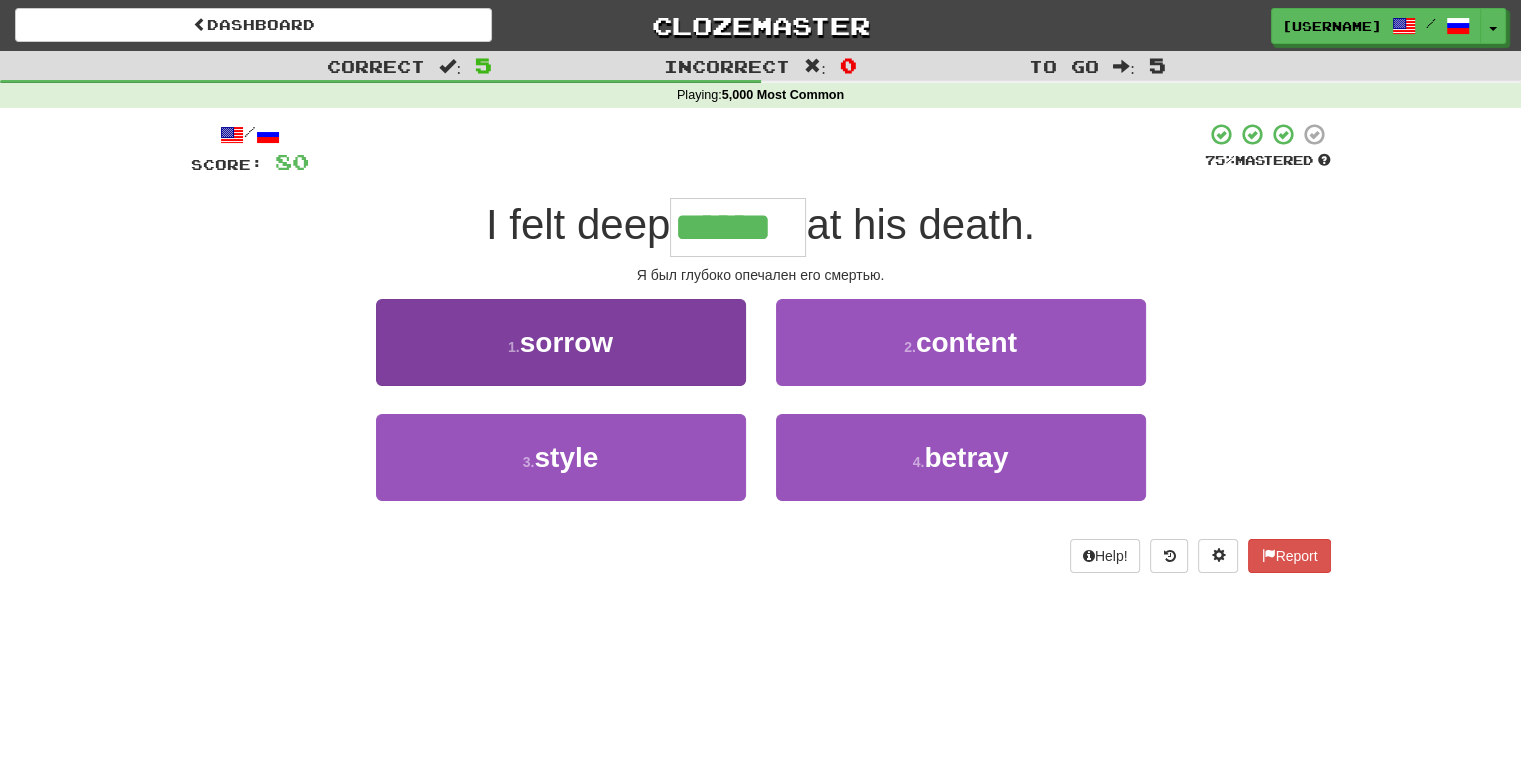 type on "******" 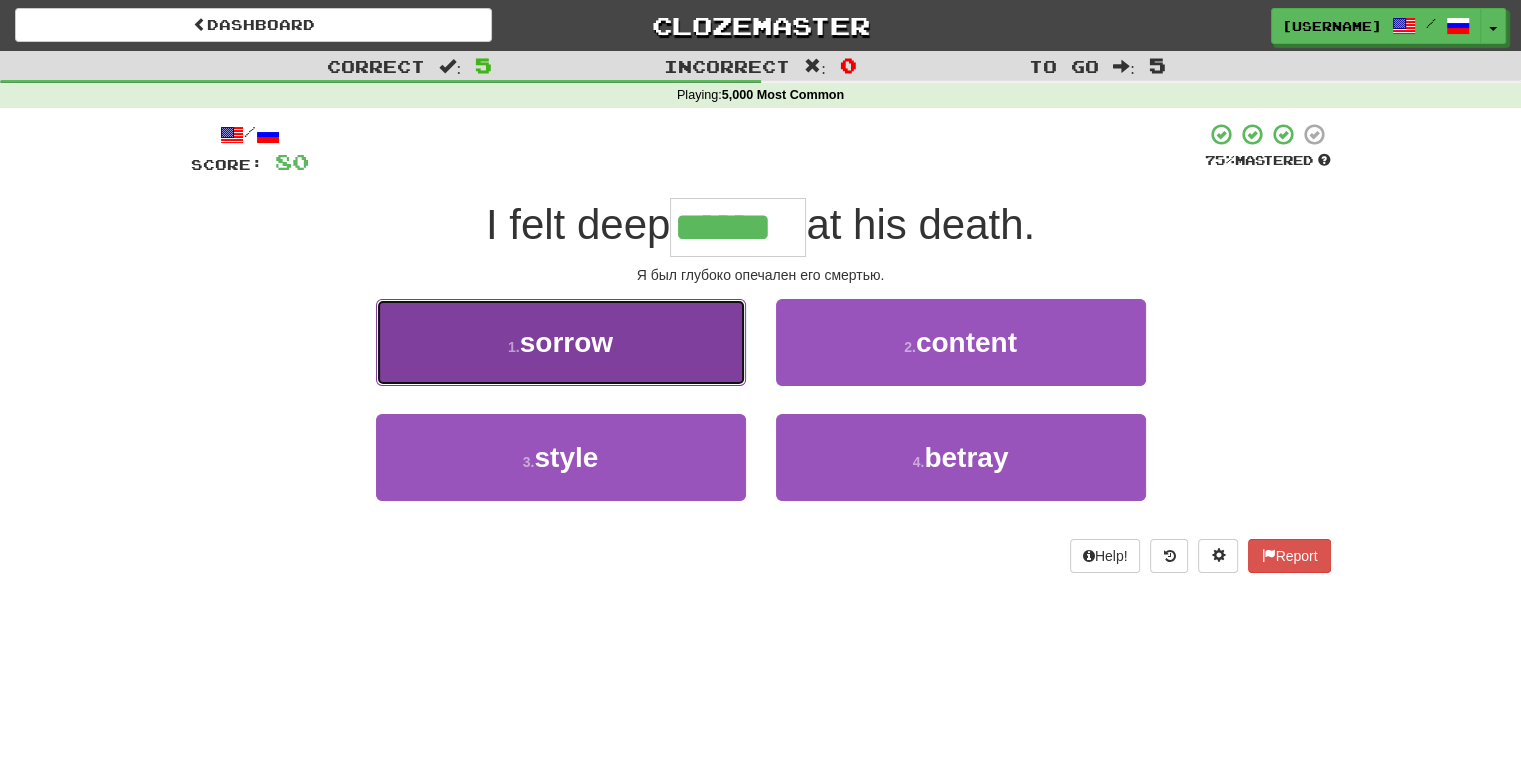 click on "sorrow" at bounding box center (566, 342) 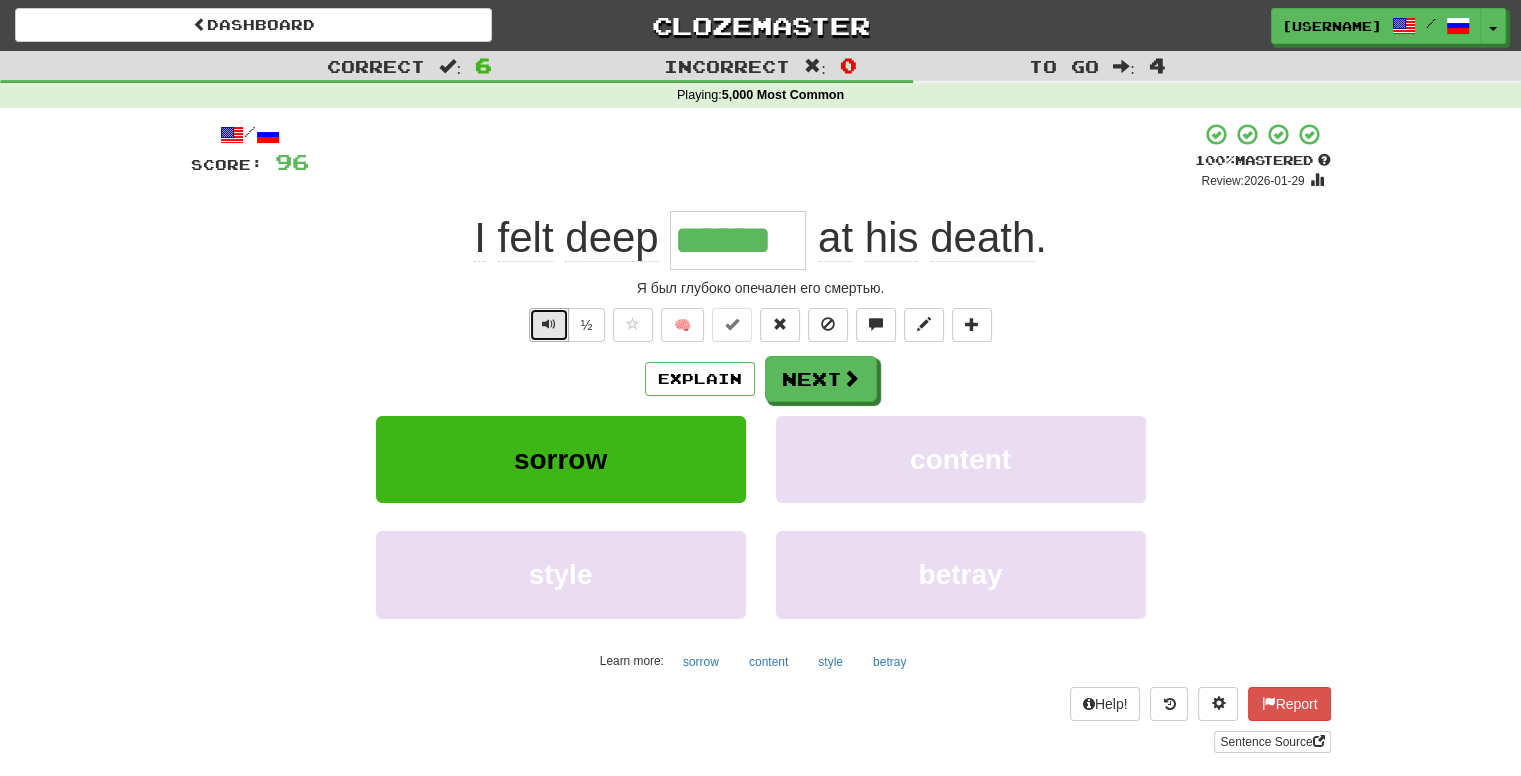 click at bounding box center [549, 325] 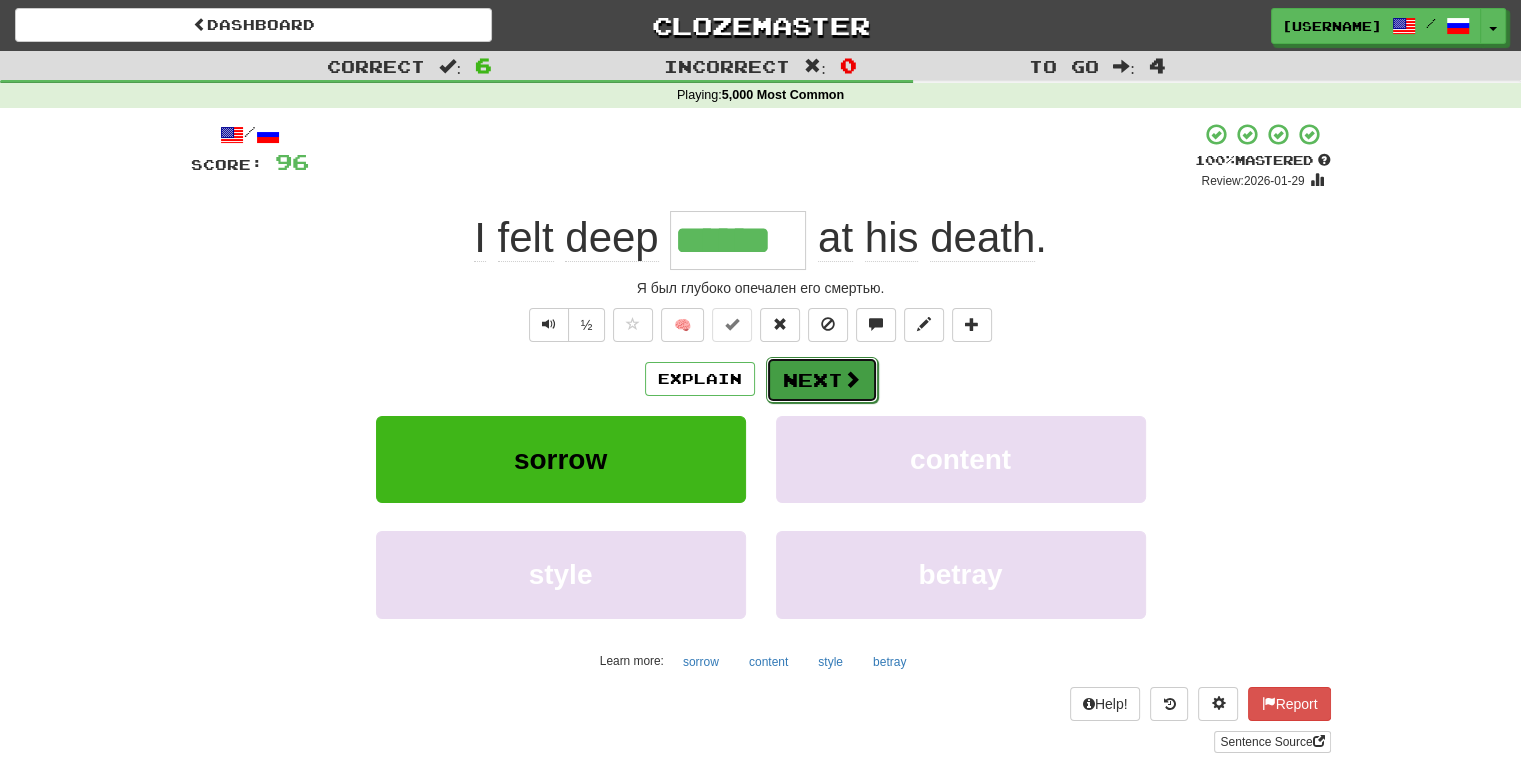 click on "Next" at bounding box center (822, 380) 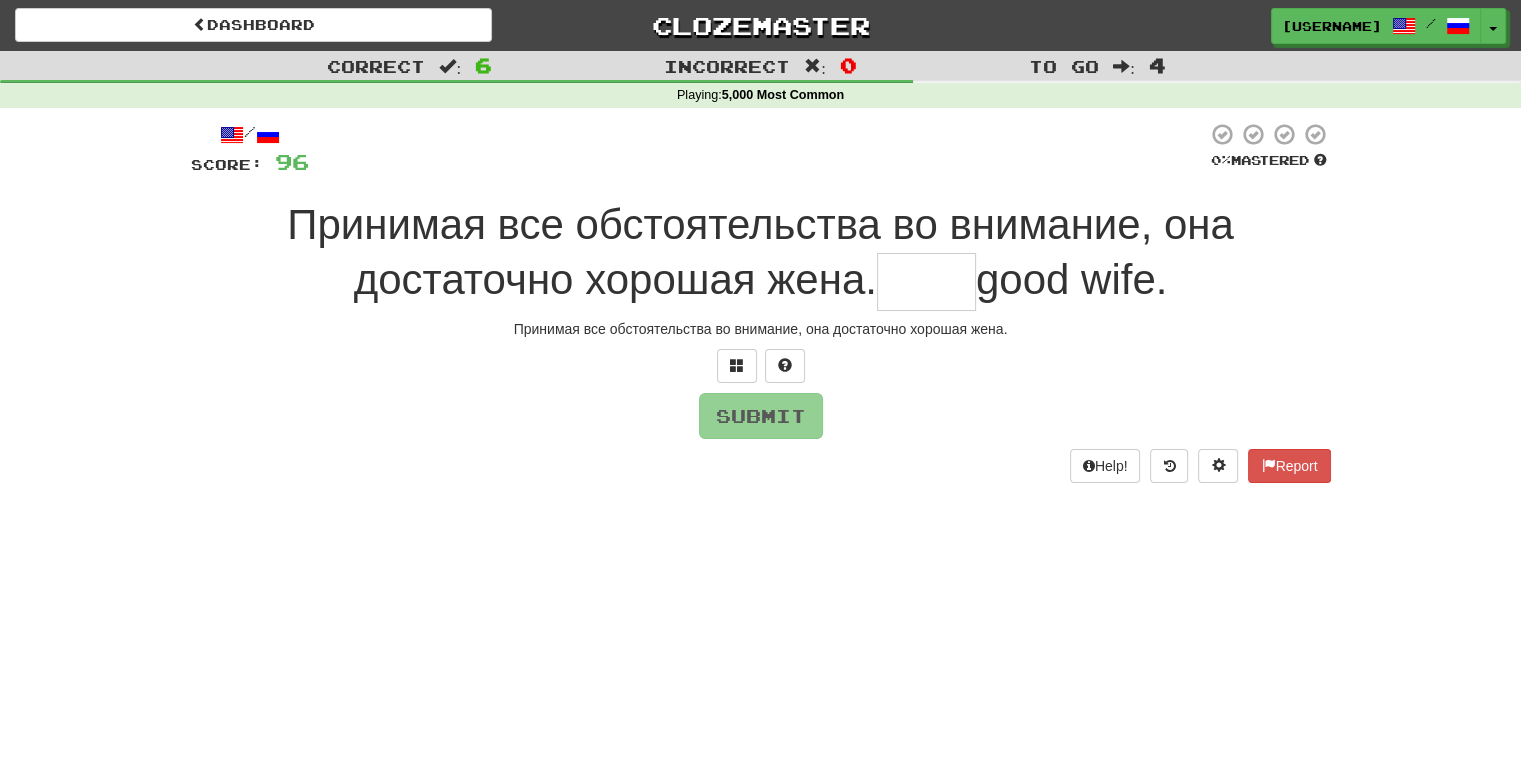 type on "*" 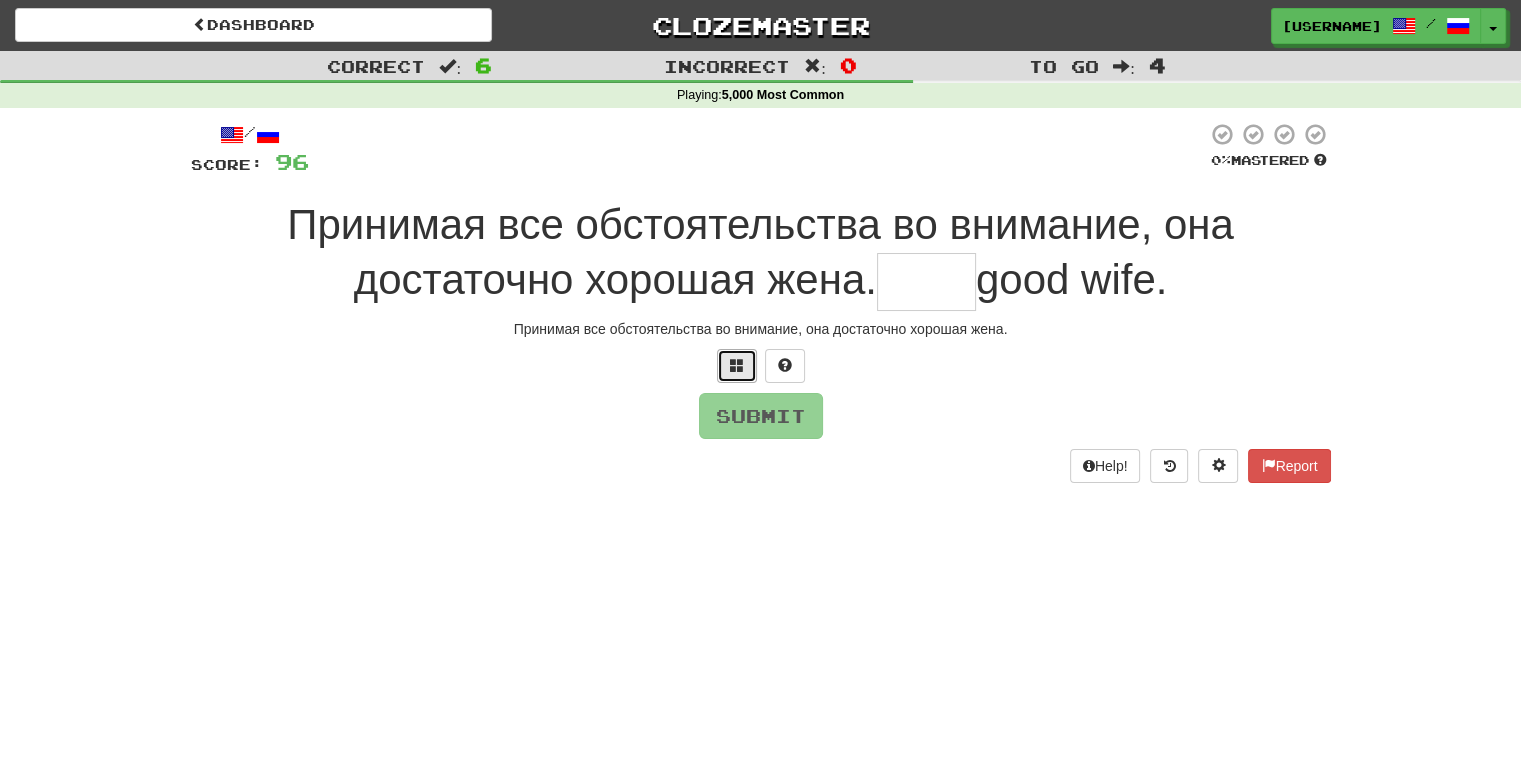 click at bounding box center (737, 366) 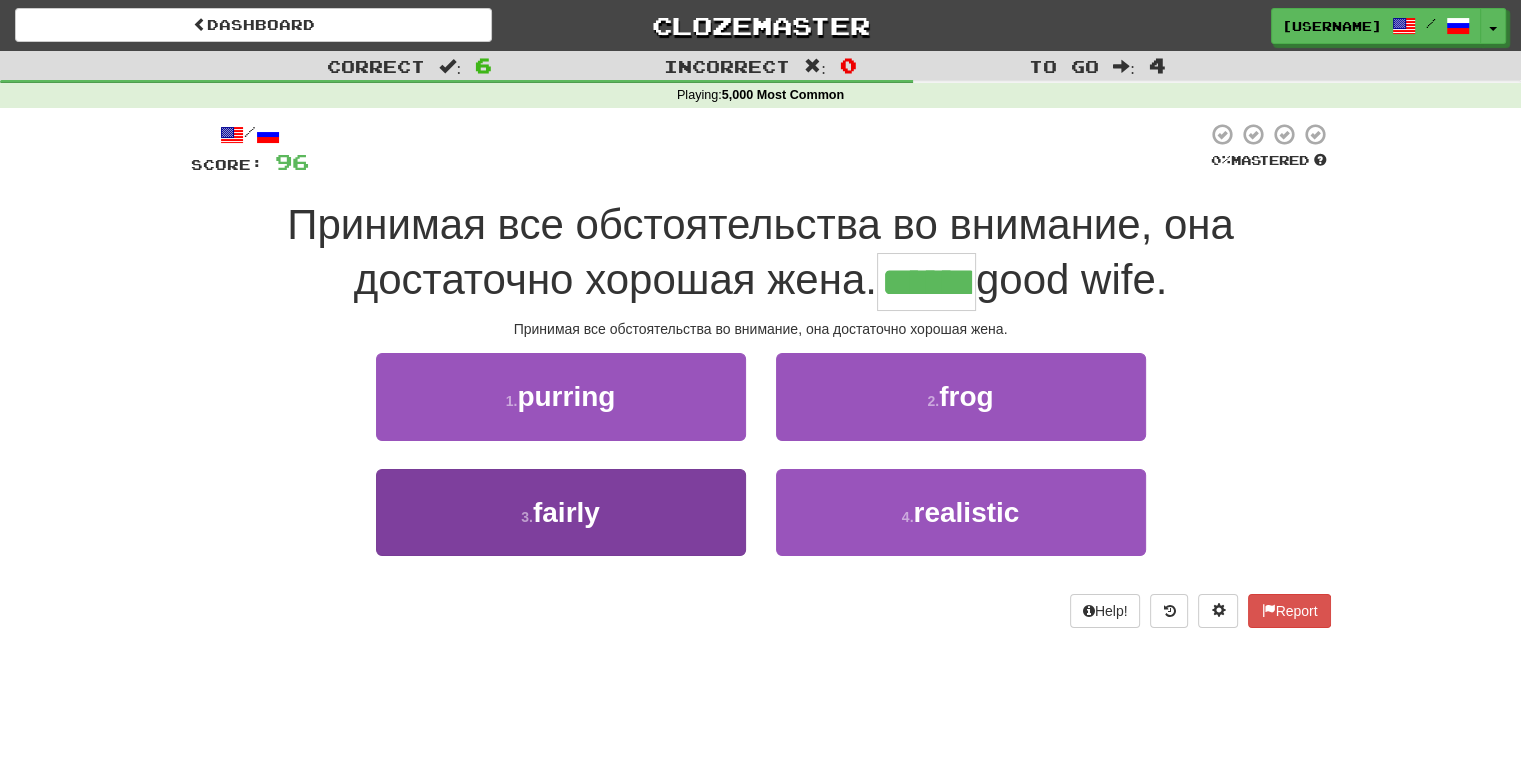 type on "******" 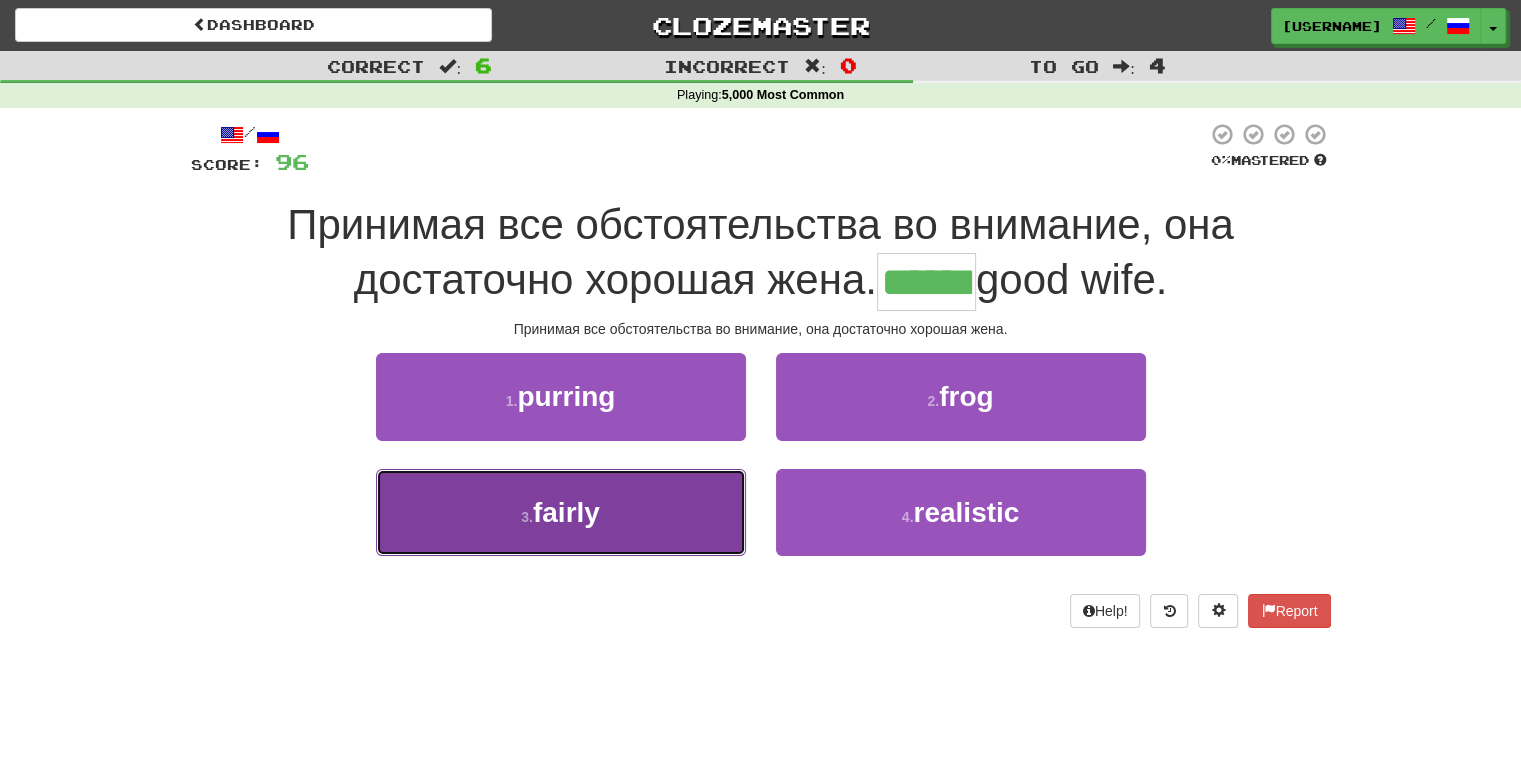 click on "3 .  fairly" at bounding box center (561, 512) 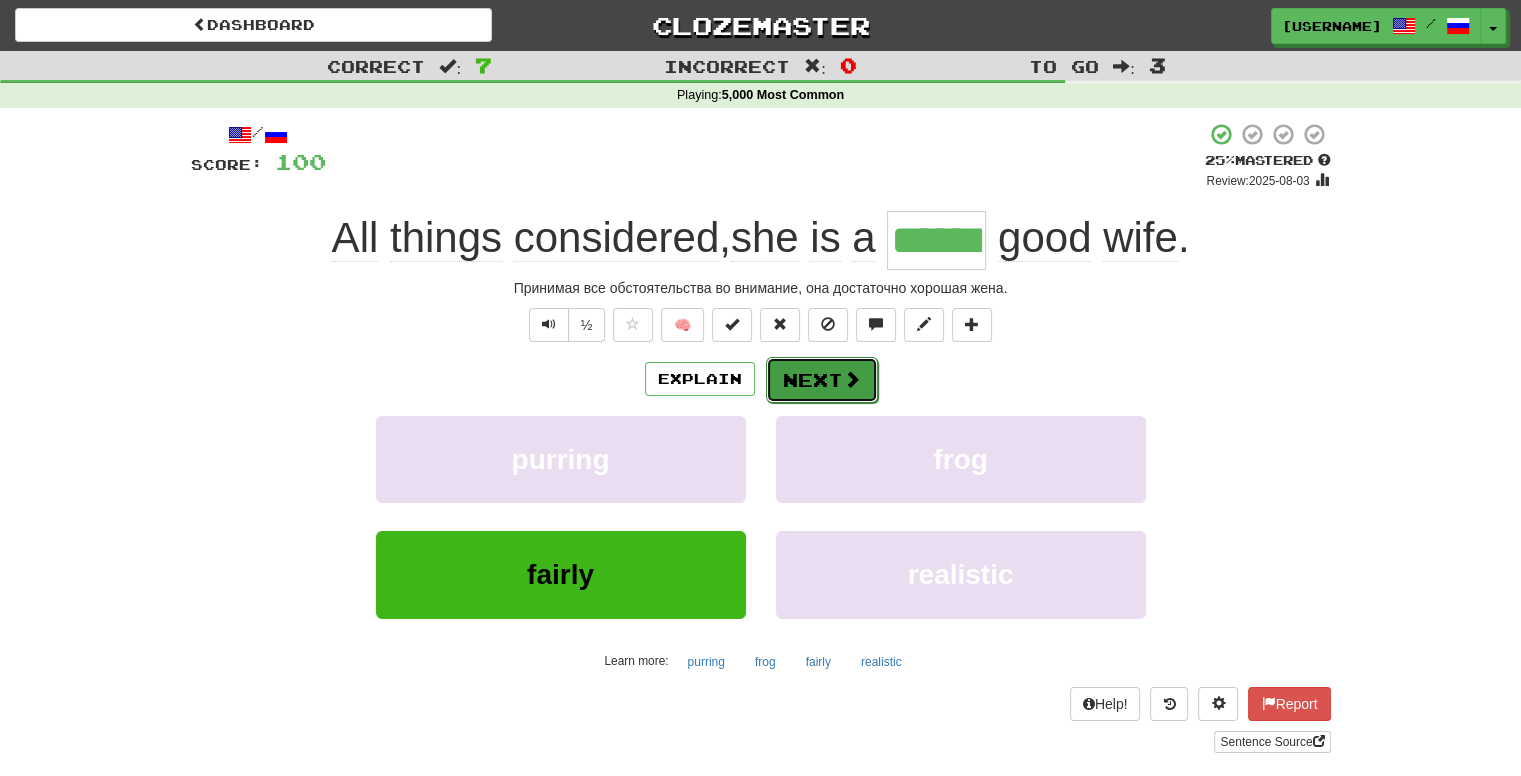 click on "Next" at bounding box center (822, 380) 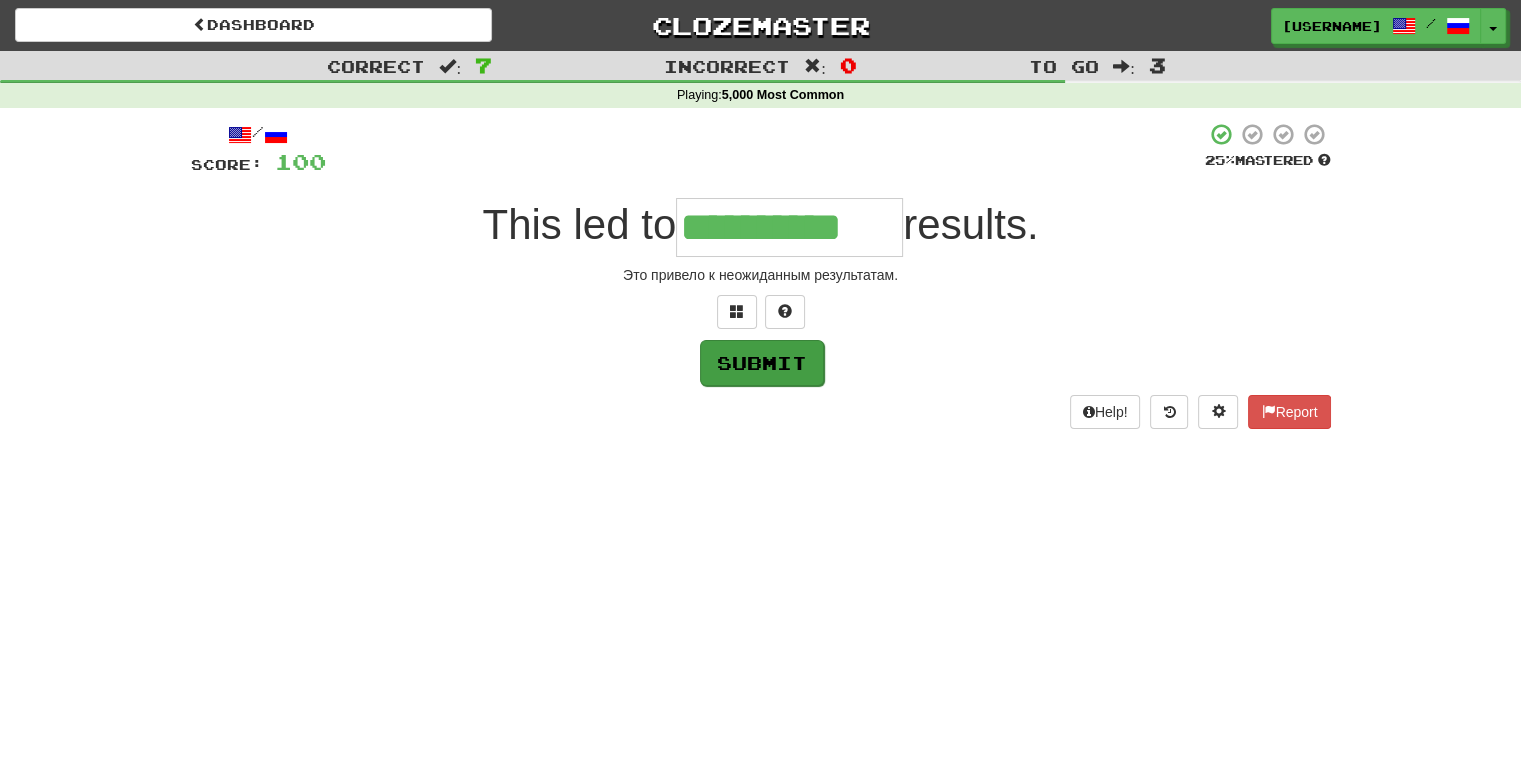 type on "**********" 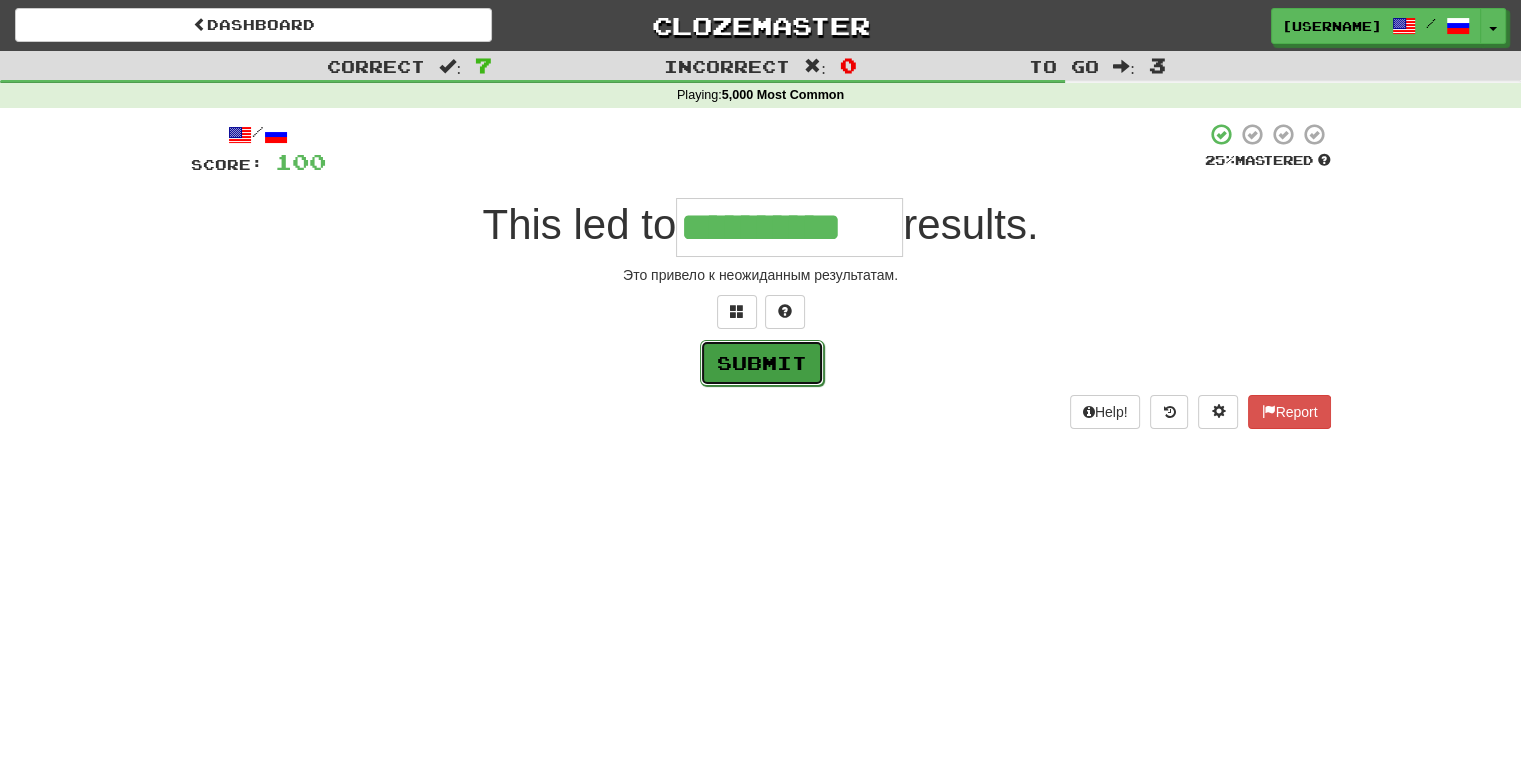 click on "Submit" at bounding box center [762, 363] 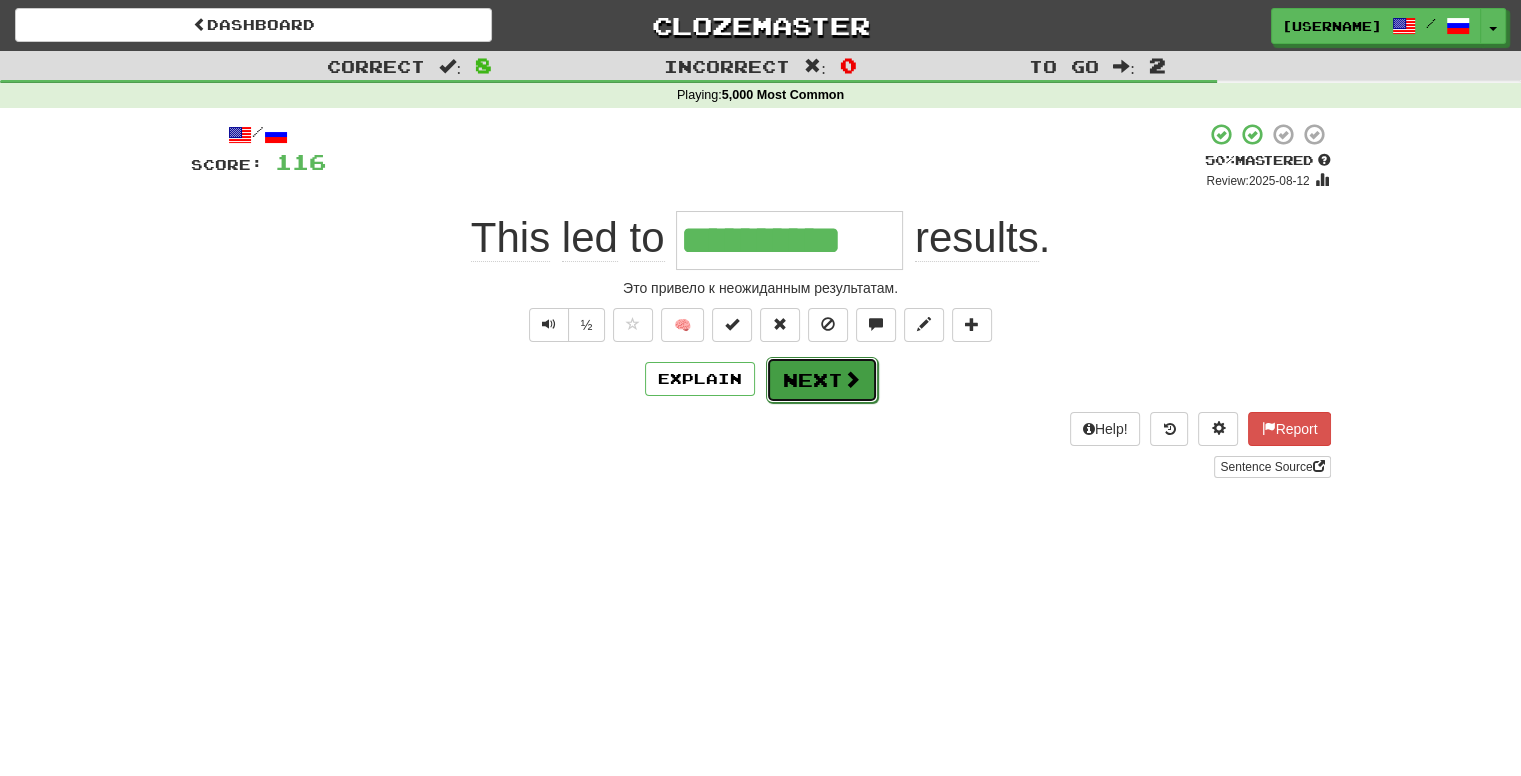click on "Next" at bounding box center [822, 380] 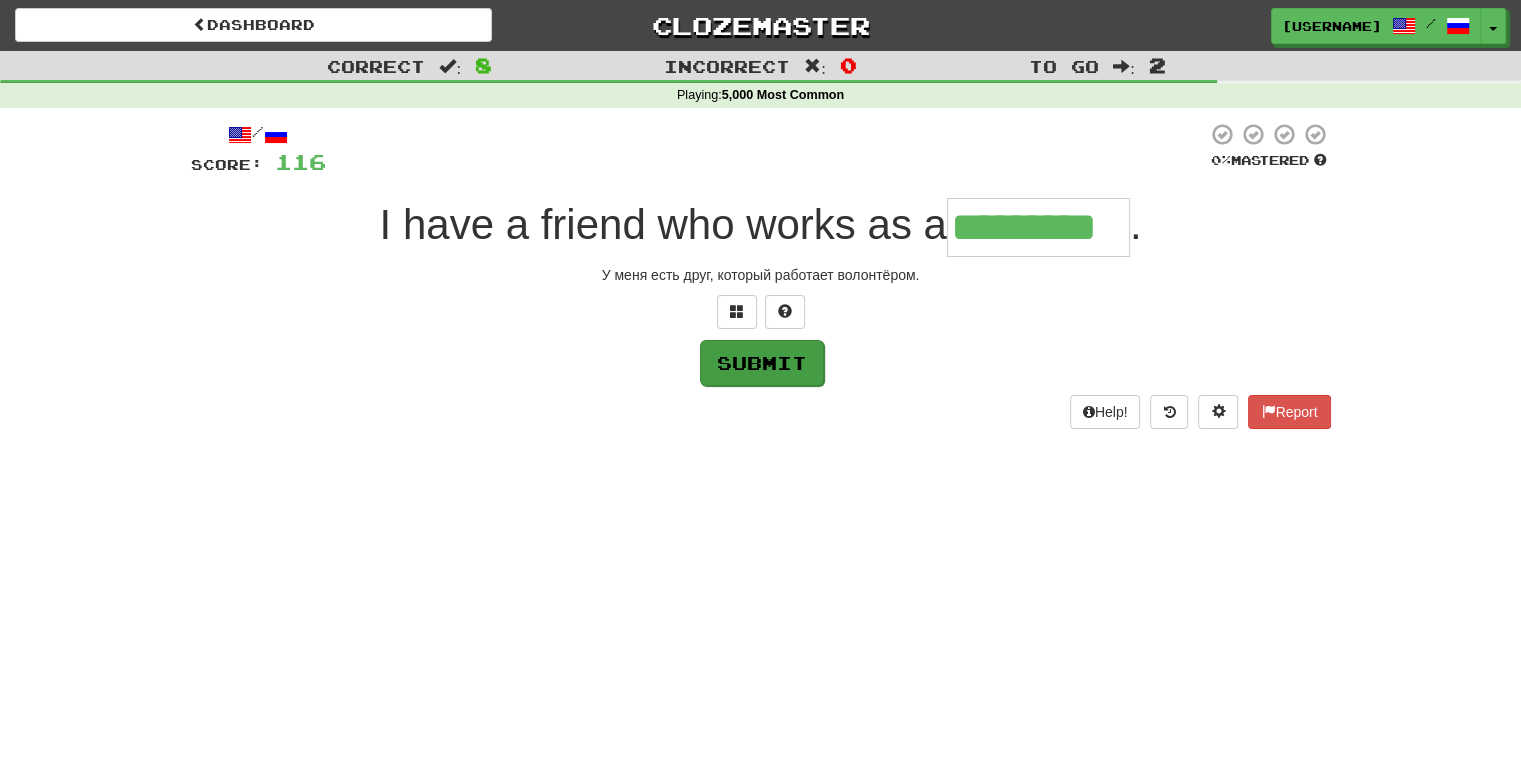 type on "*********" 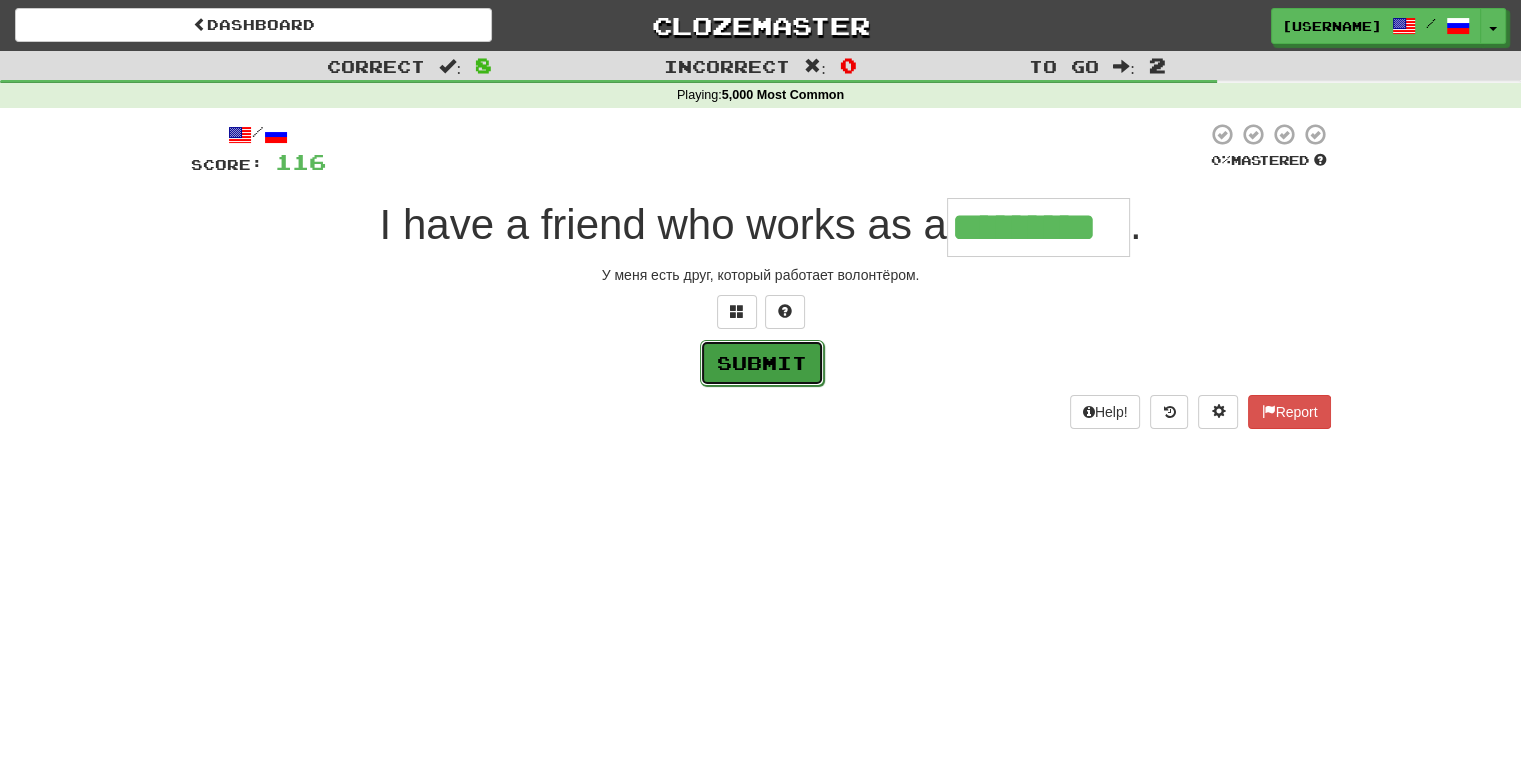 click on "Submit" at bounding box center [762, 363] 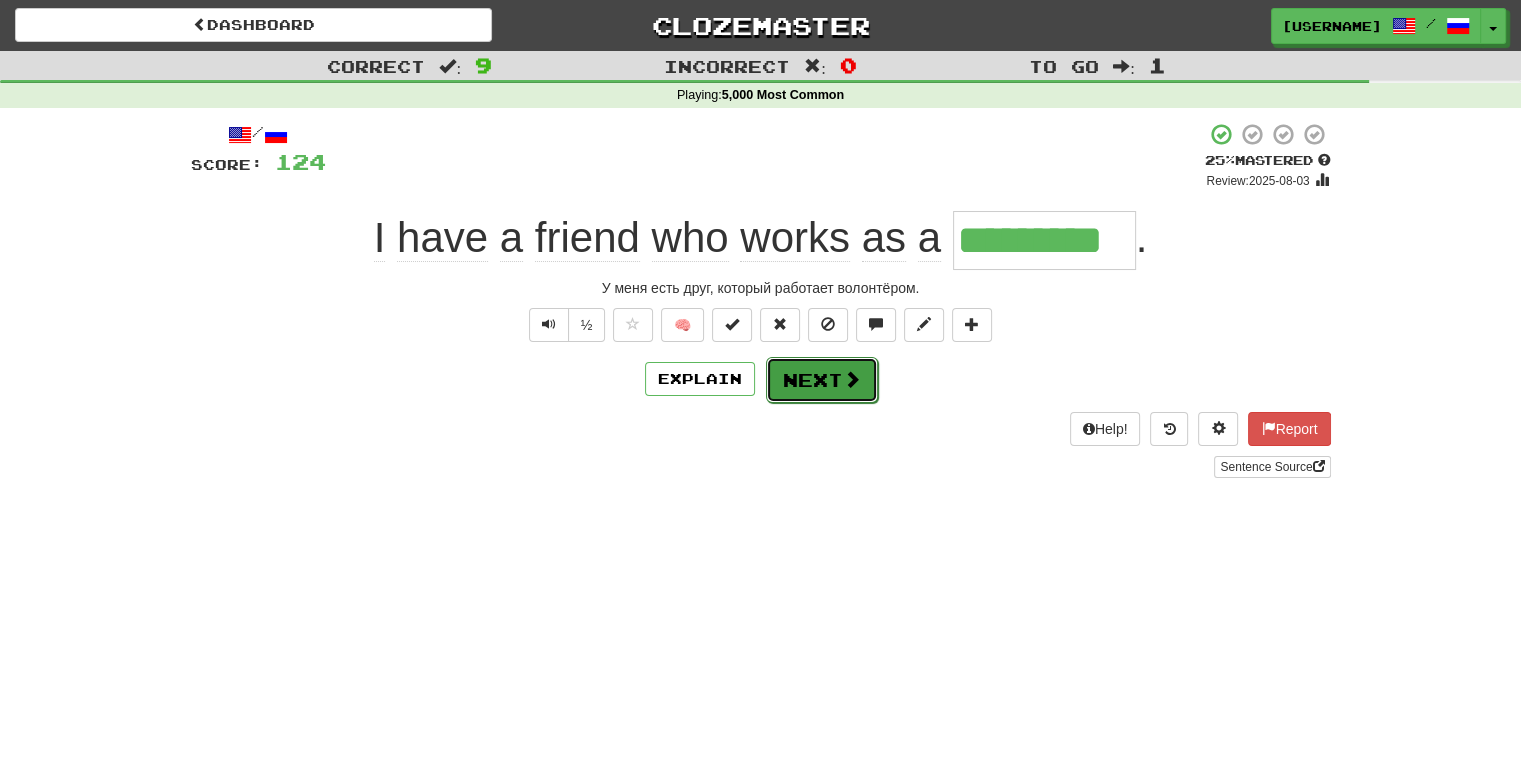 click on "Next" at bounding box center (822, 380) 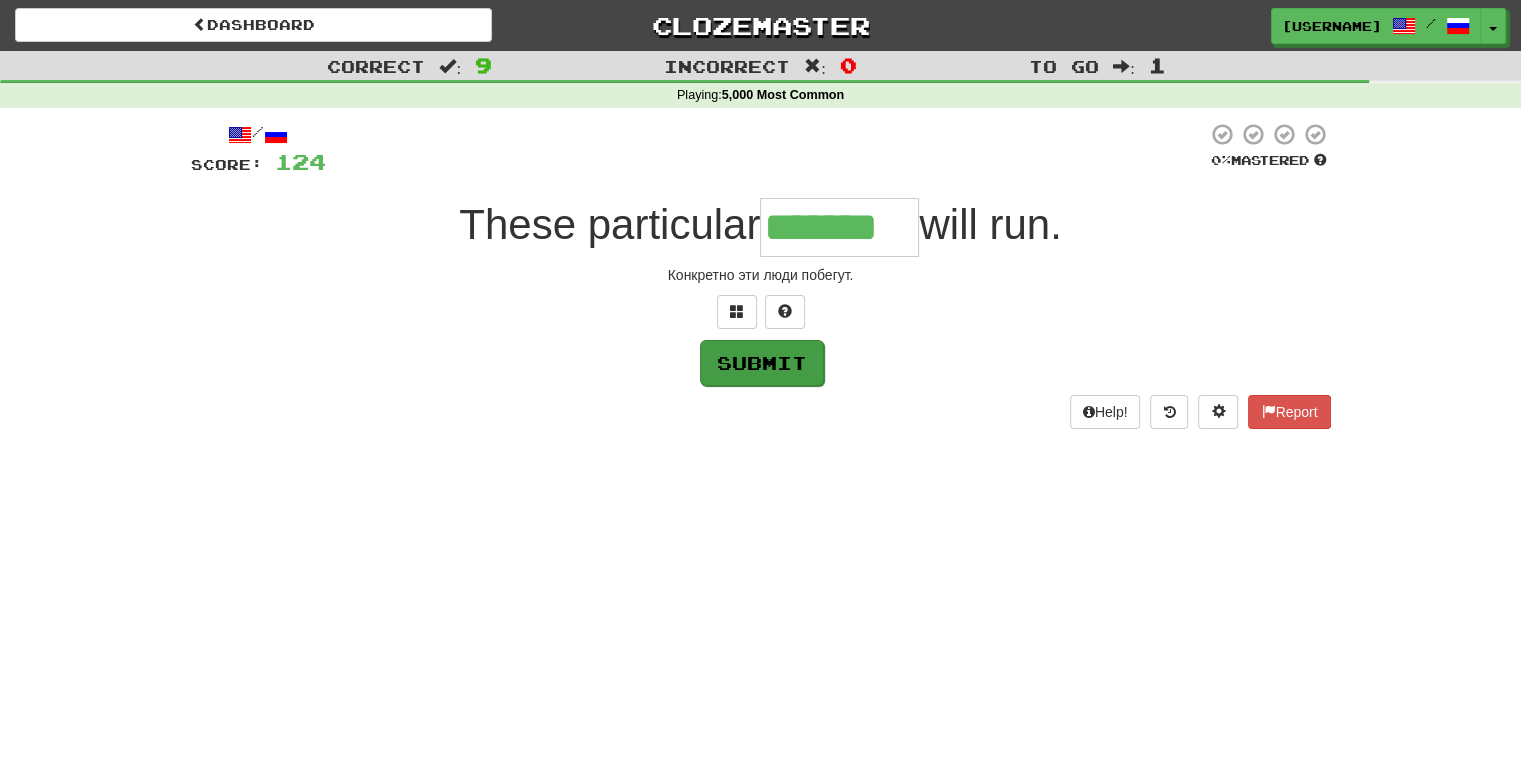 type on "*******" 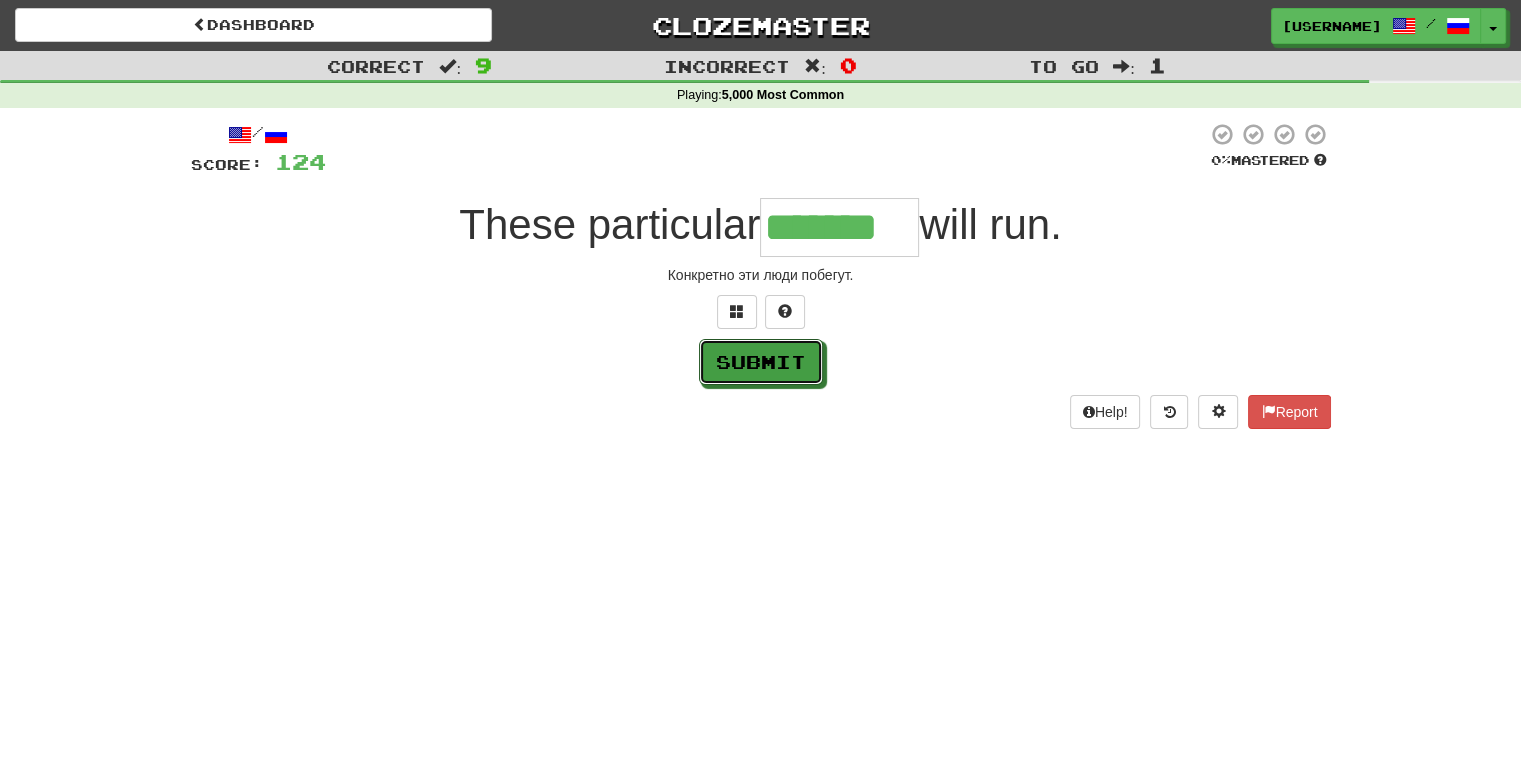 drag, startPoint x: 730, startPoint y: 361, endPoint x: 754, endPoint y: 413, distance: 57.271286 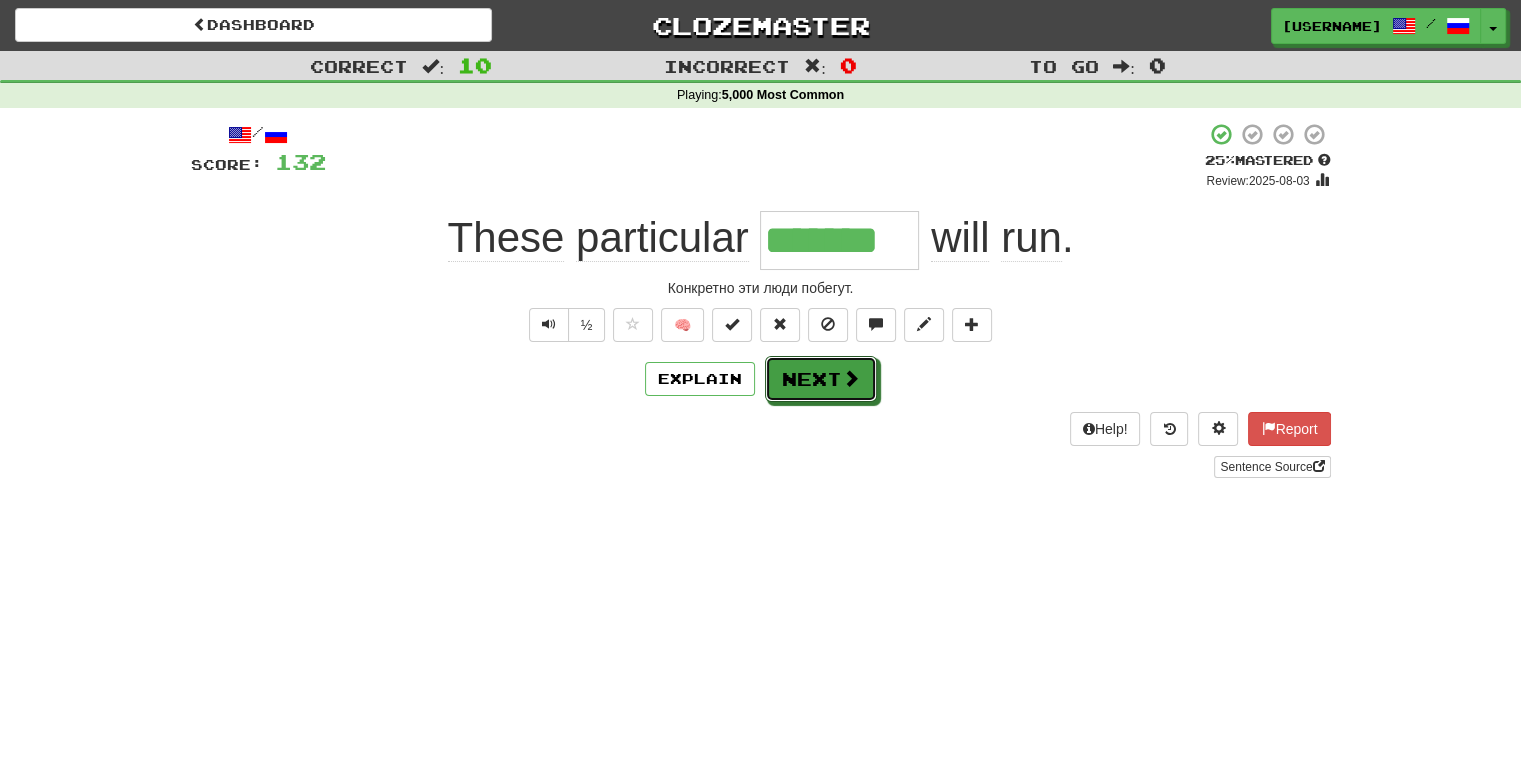 click on "Next" at bounding box center (821, 379) 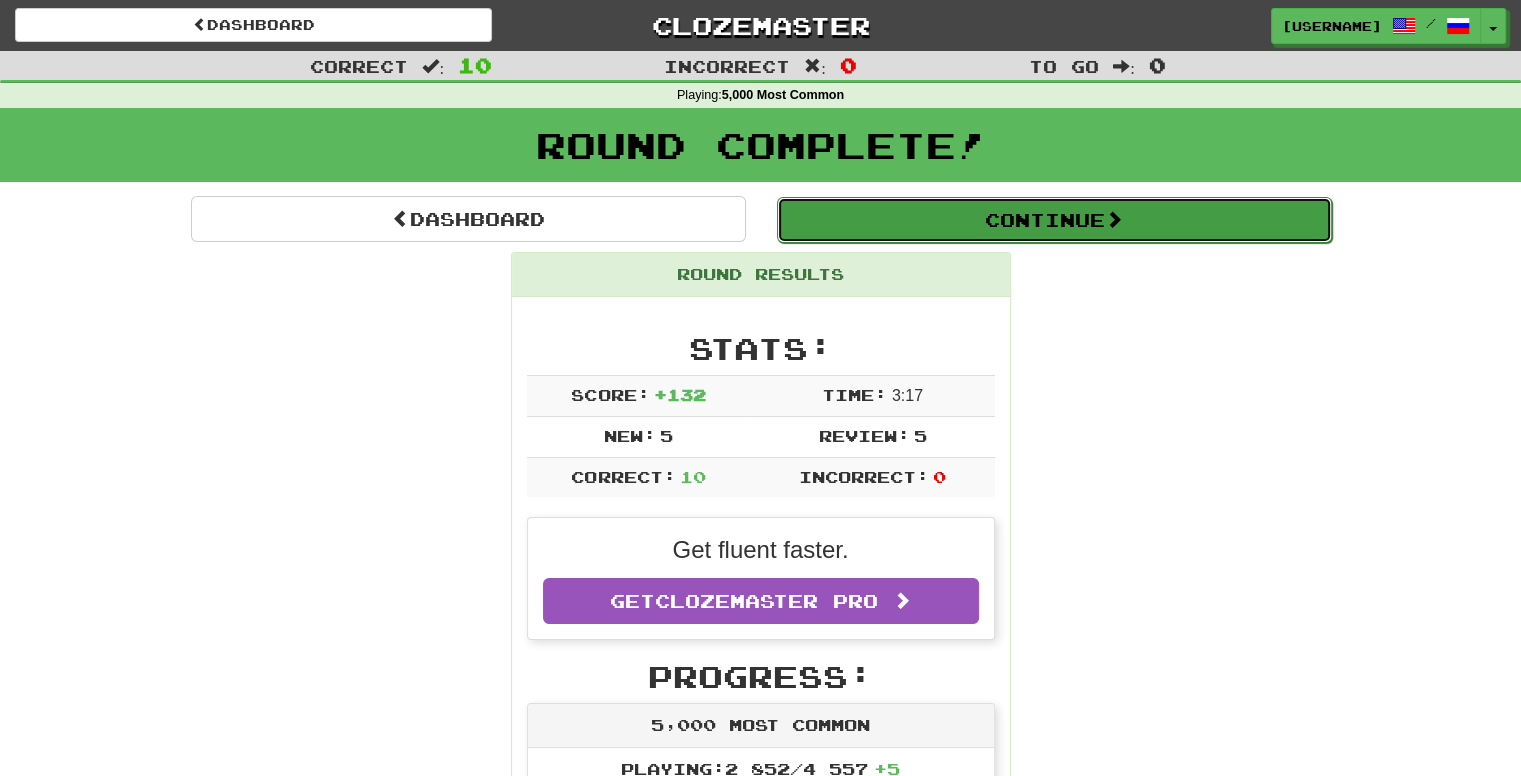 click on "Continue" at bounding box center [1054, 220] 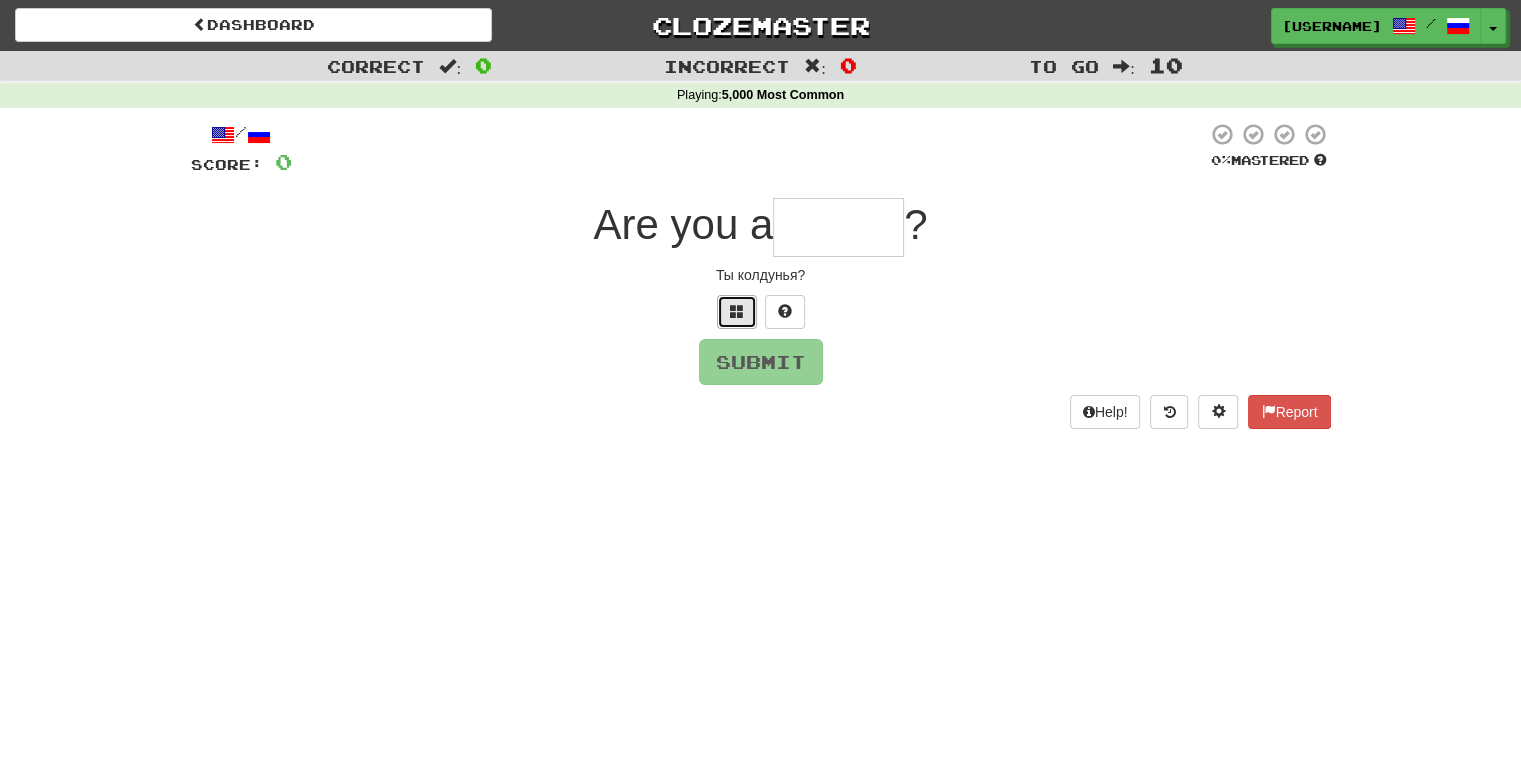 click at bounding box center [737, 312] 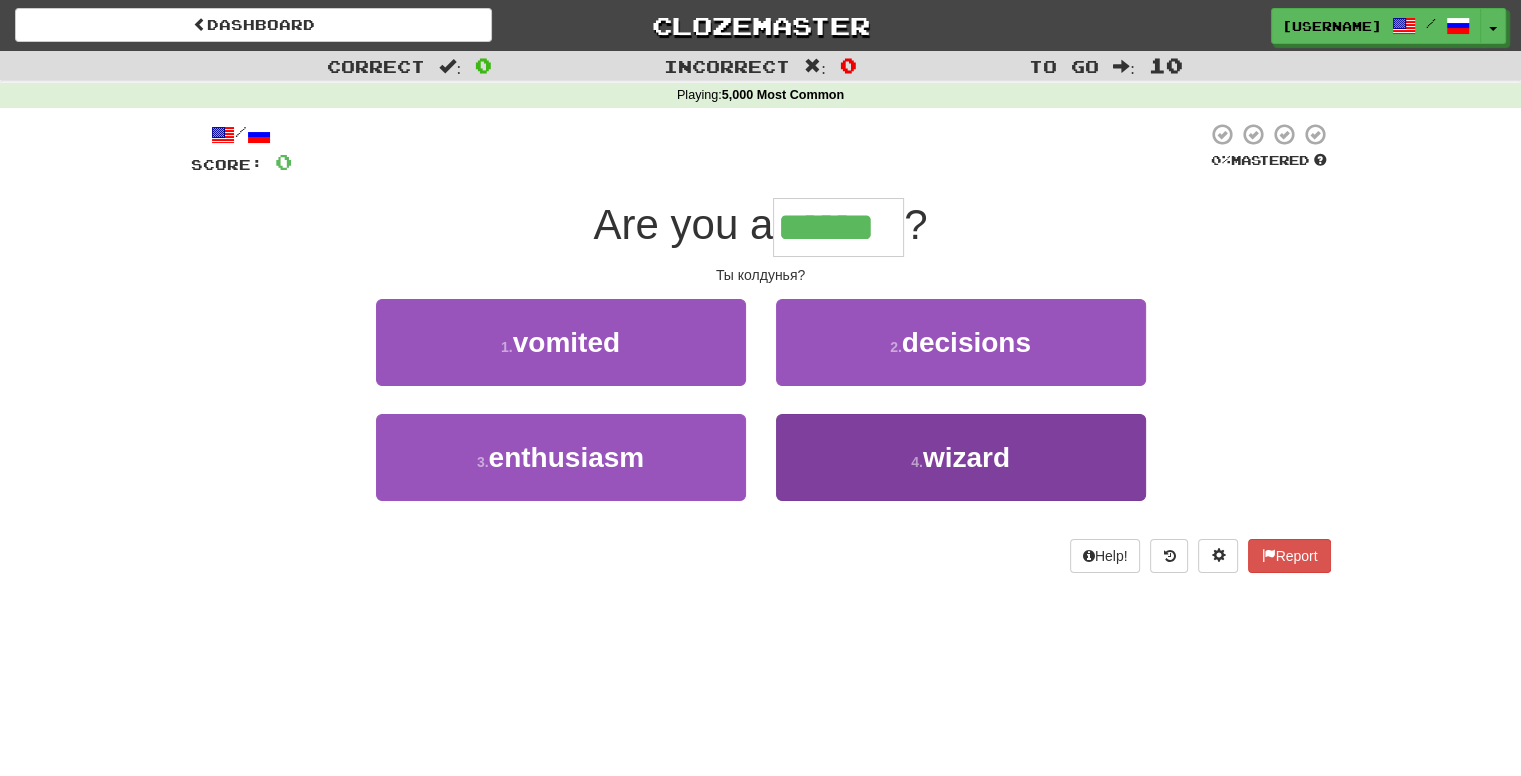 type on "******" 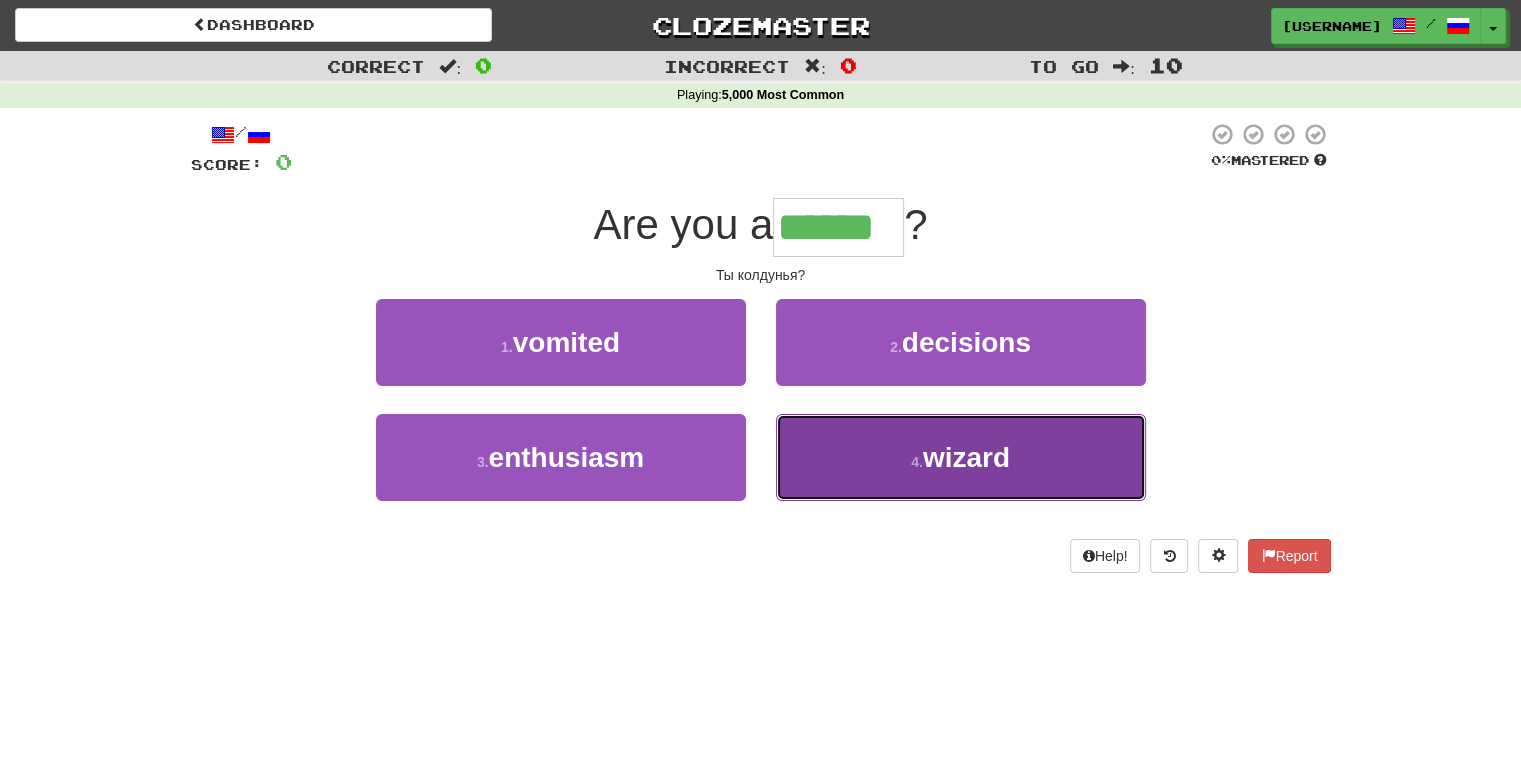 click on "wizard" at bounding box center (966, 457) 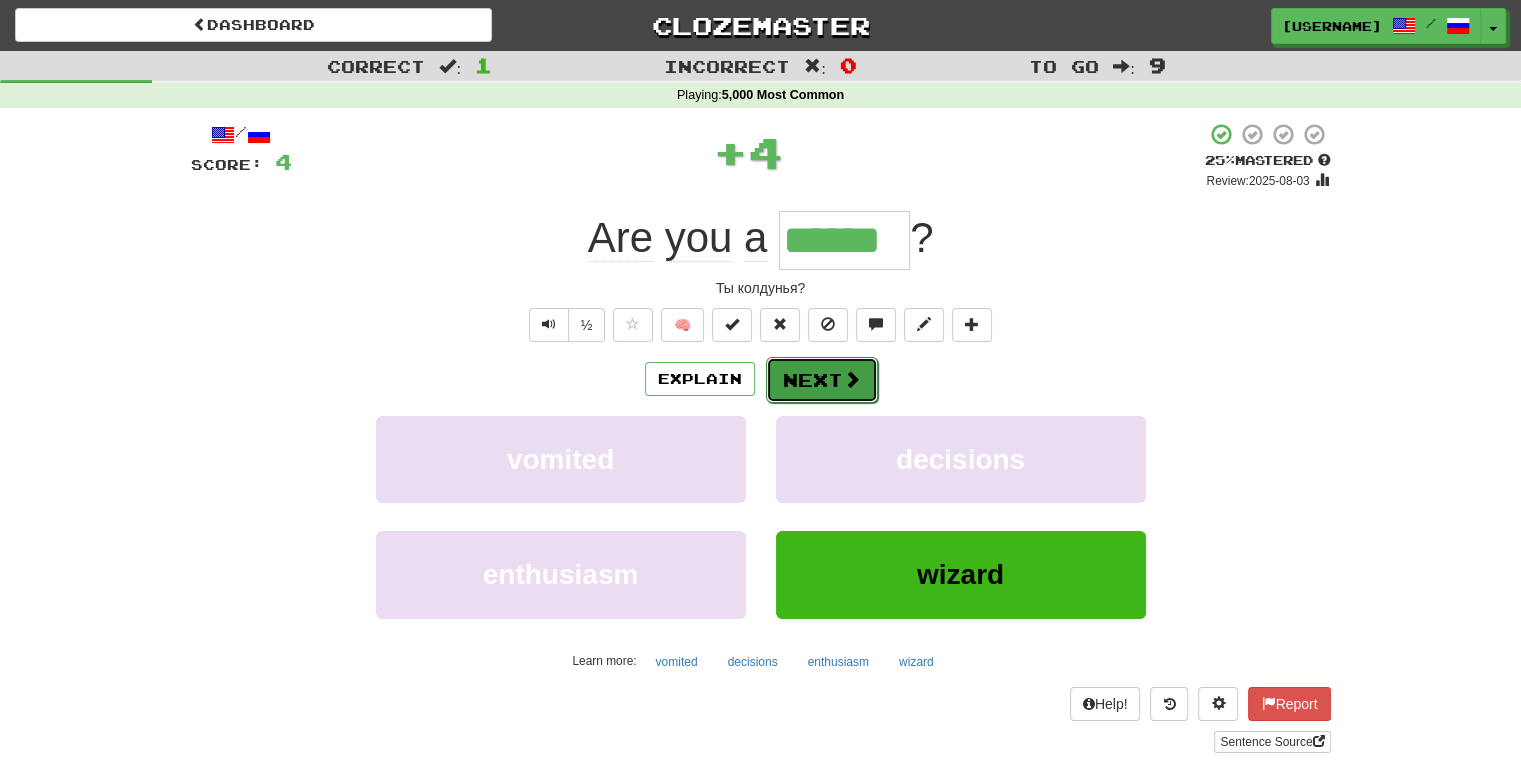 click on "Next" at bounding box center (822, 380) 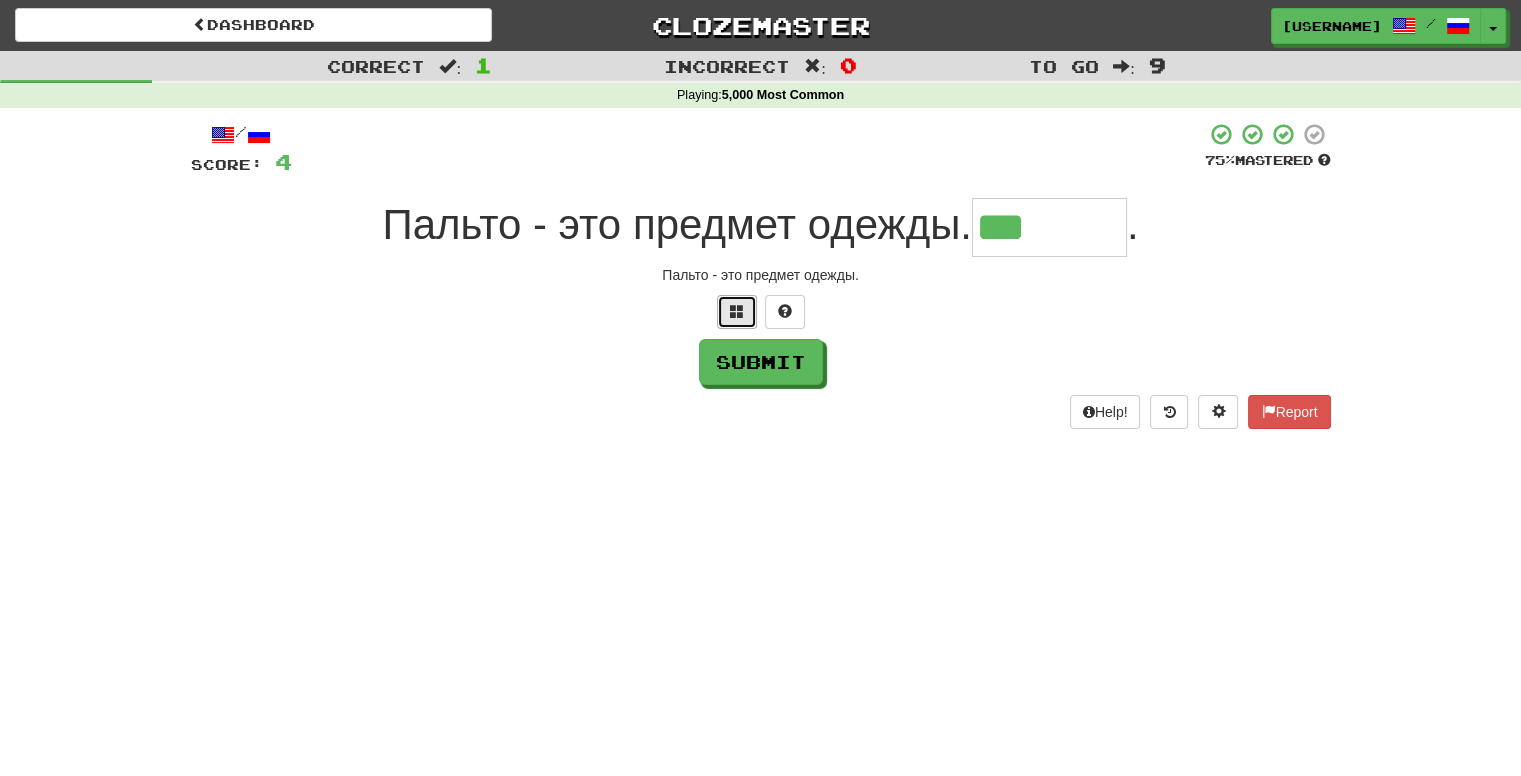 click at bounding box center (737, 312) 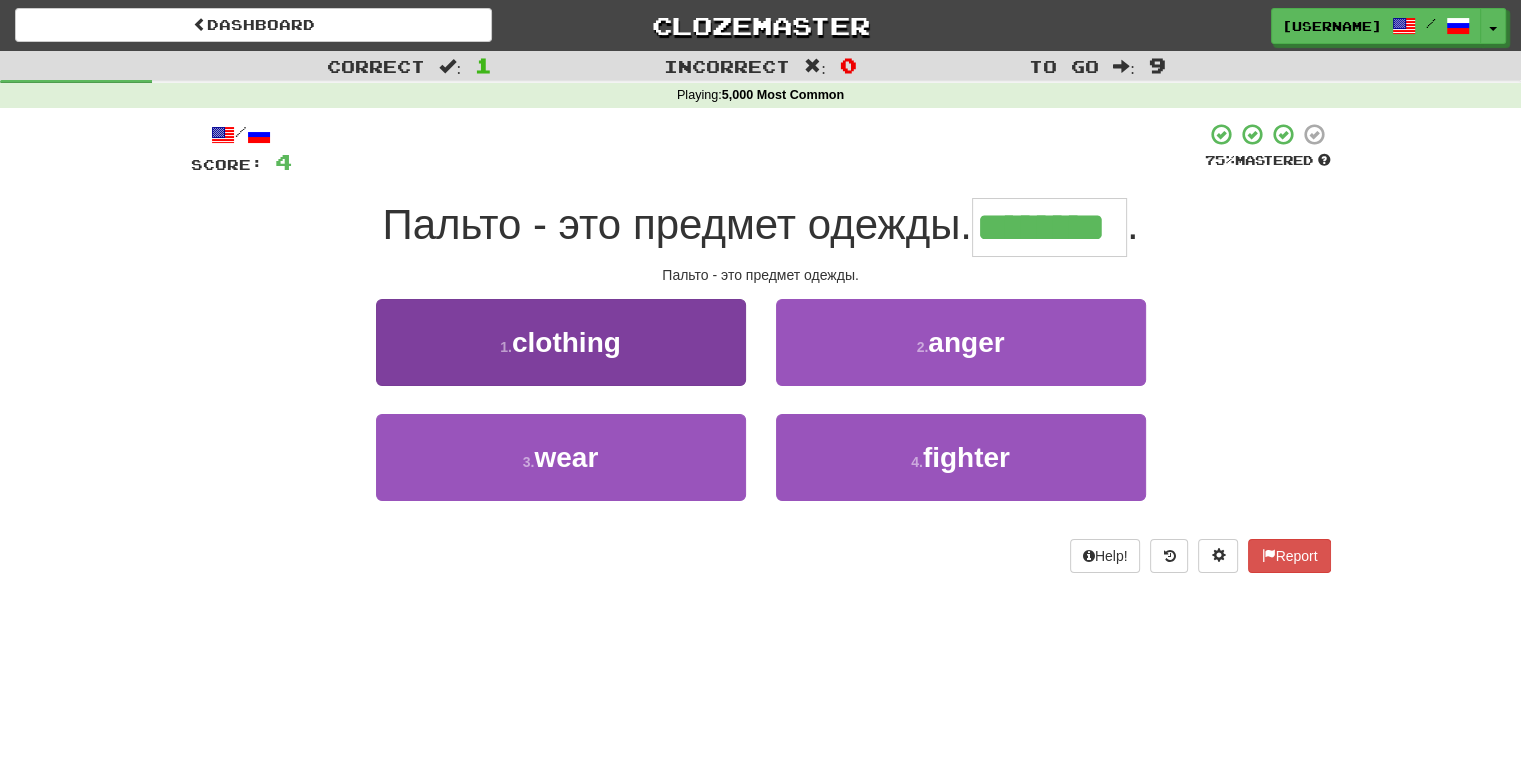 type on "********" 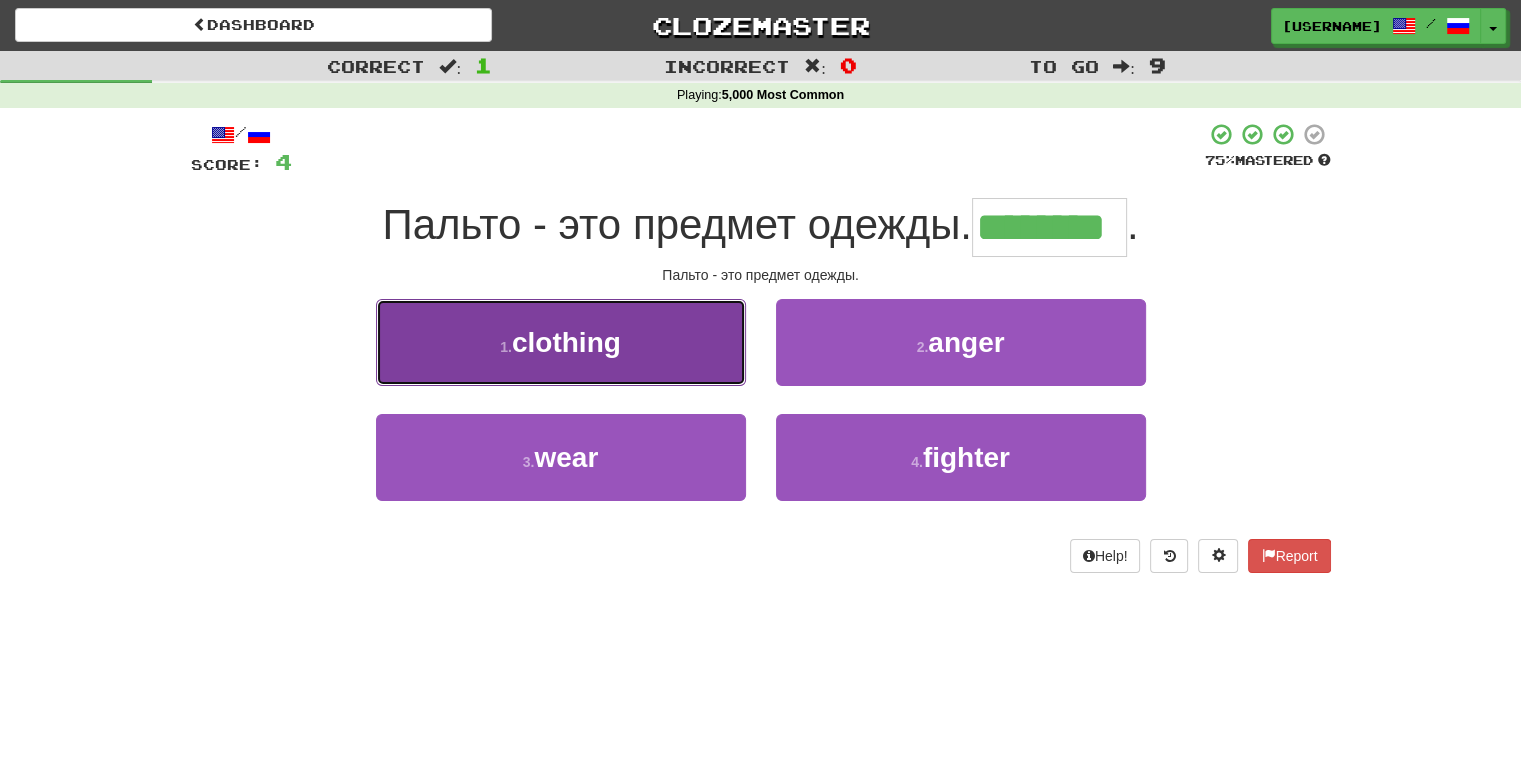 click on "clothing" at bounding box center (566, 342) 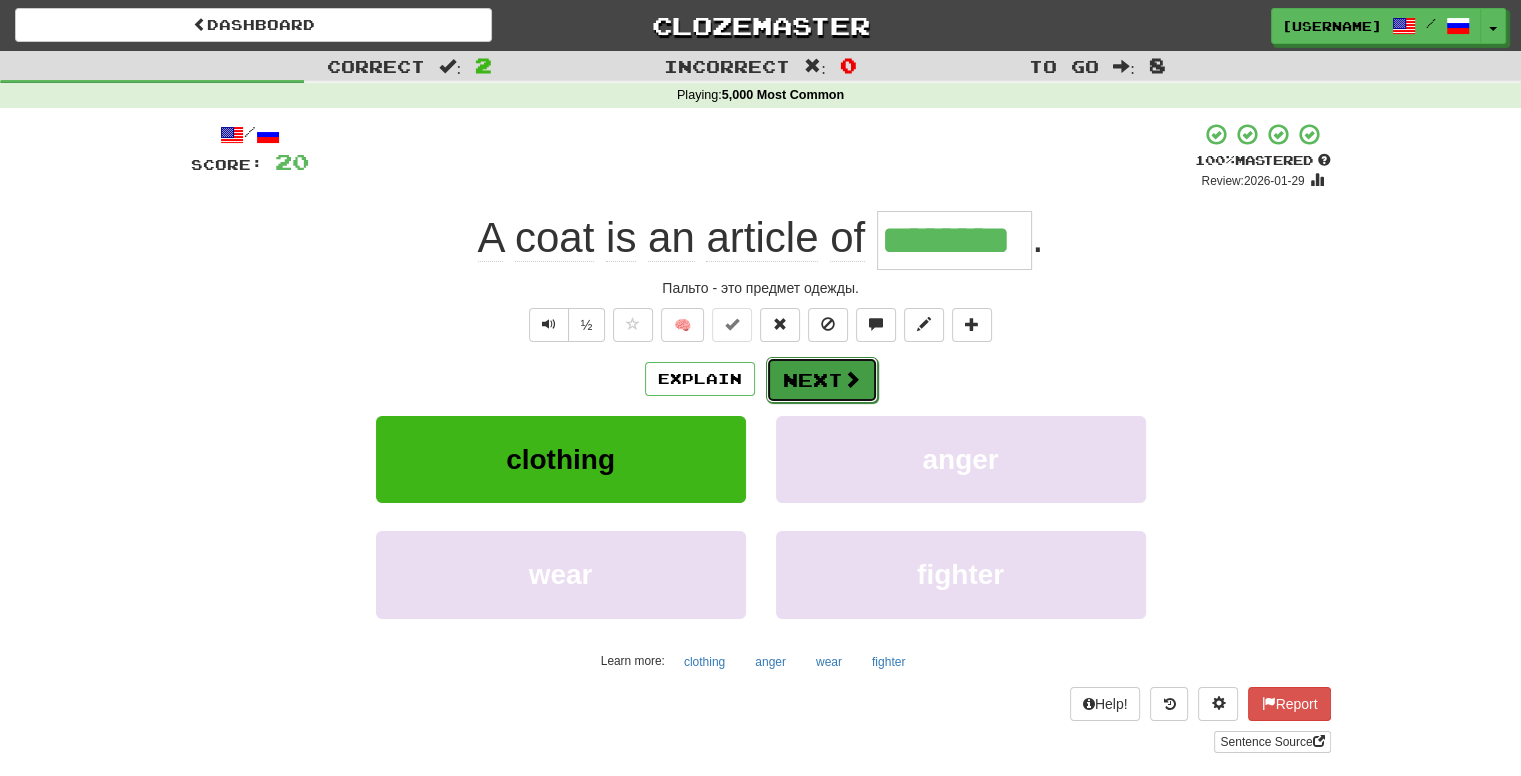 click on "Next" at bounding box center (822, 380) 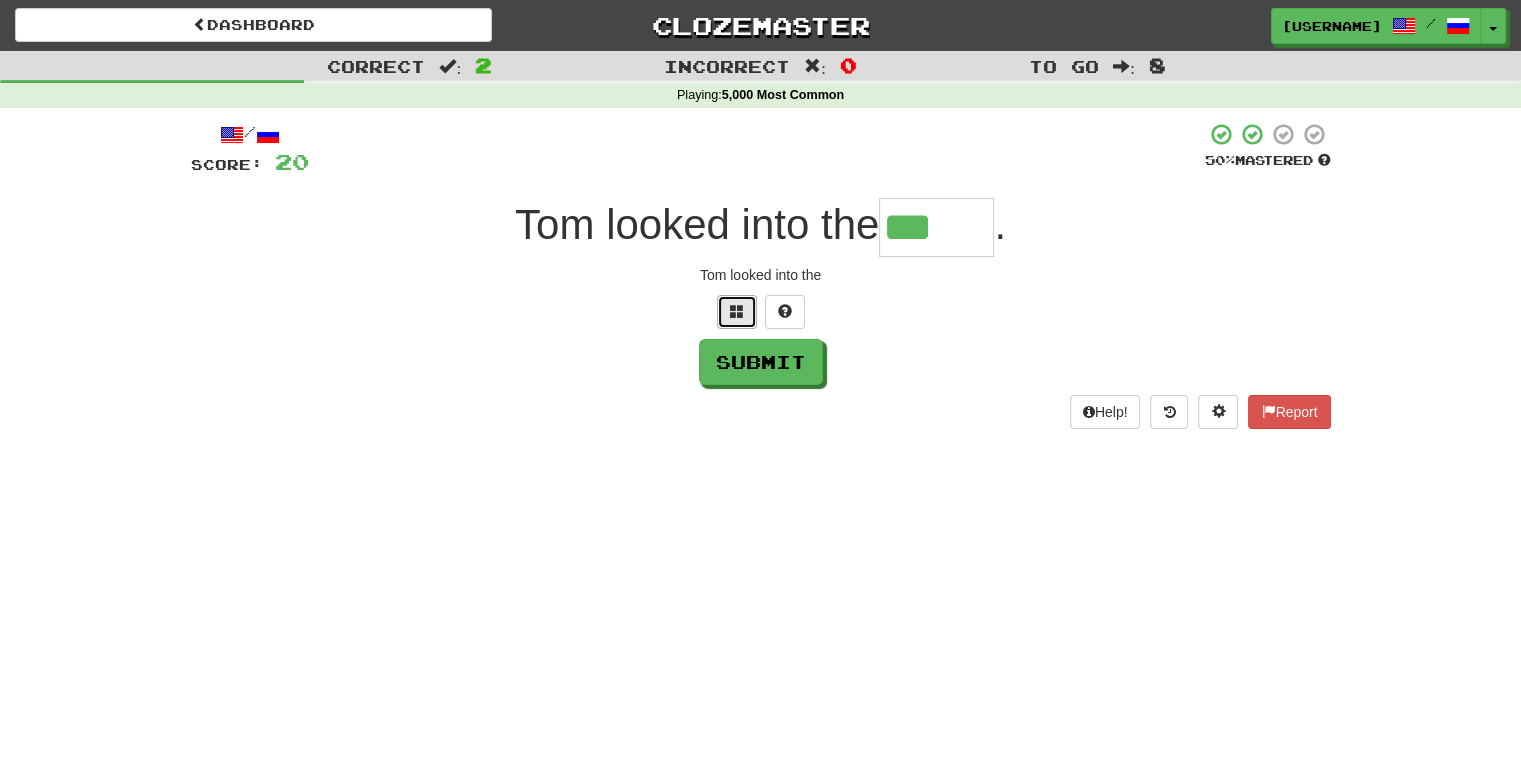 click at bounding box center [737, 311] 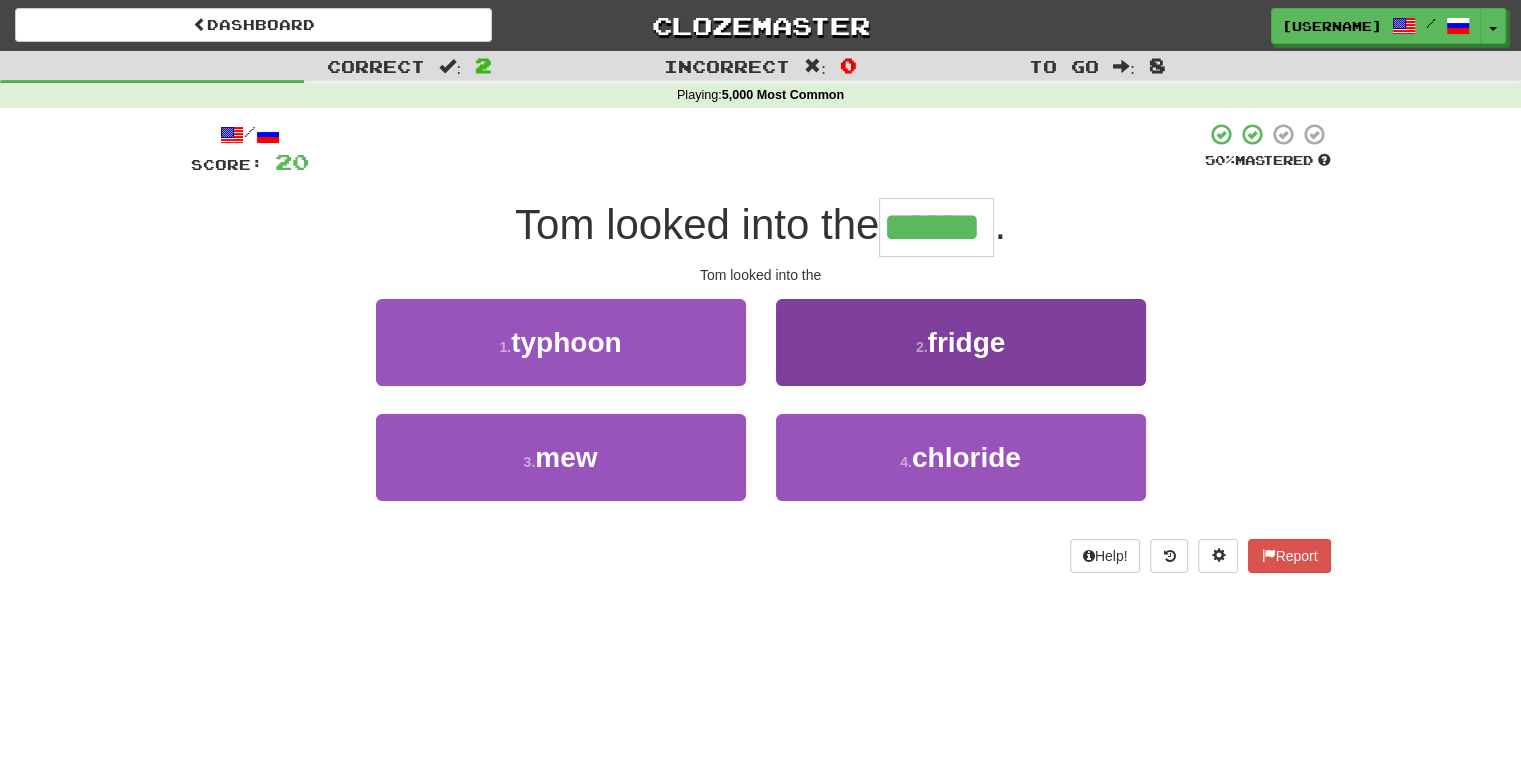 type on "******" 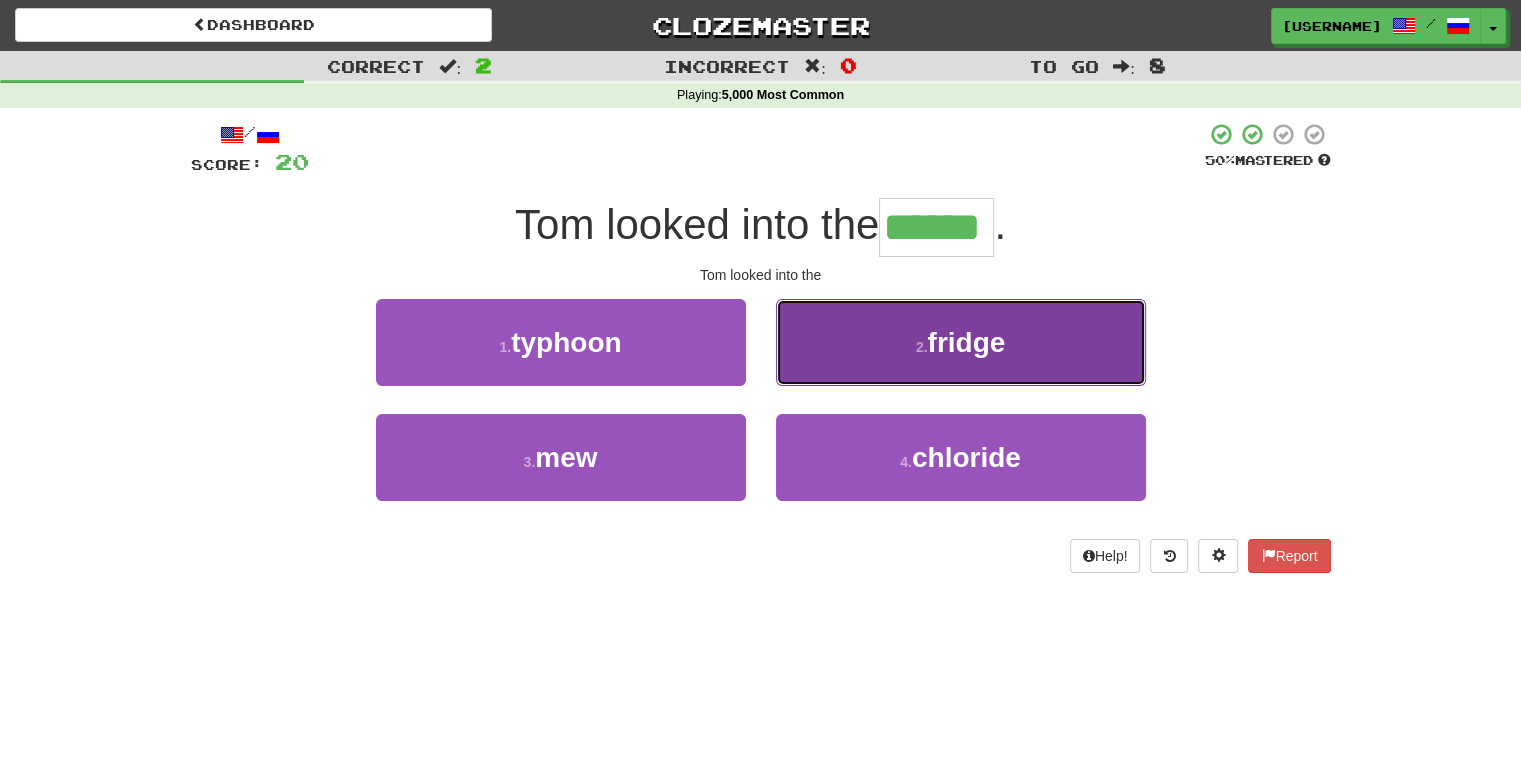 click on "fridge" at bounding box center (966, 342) 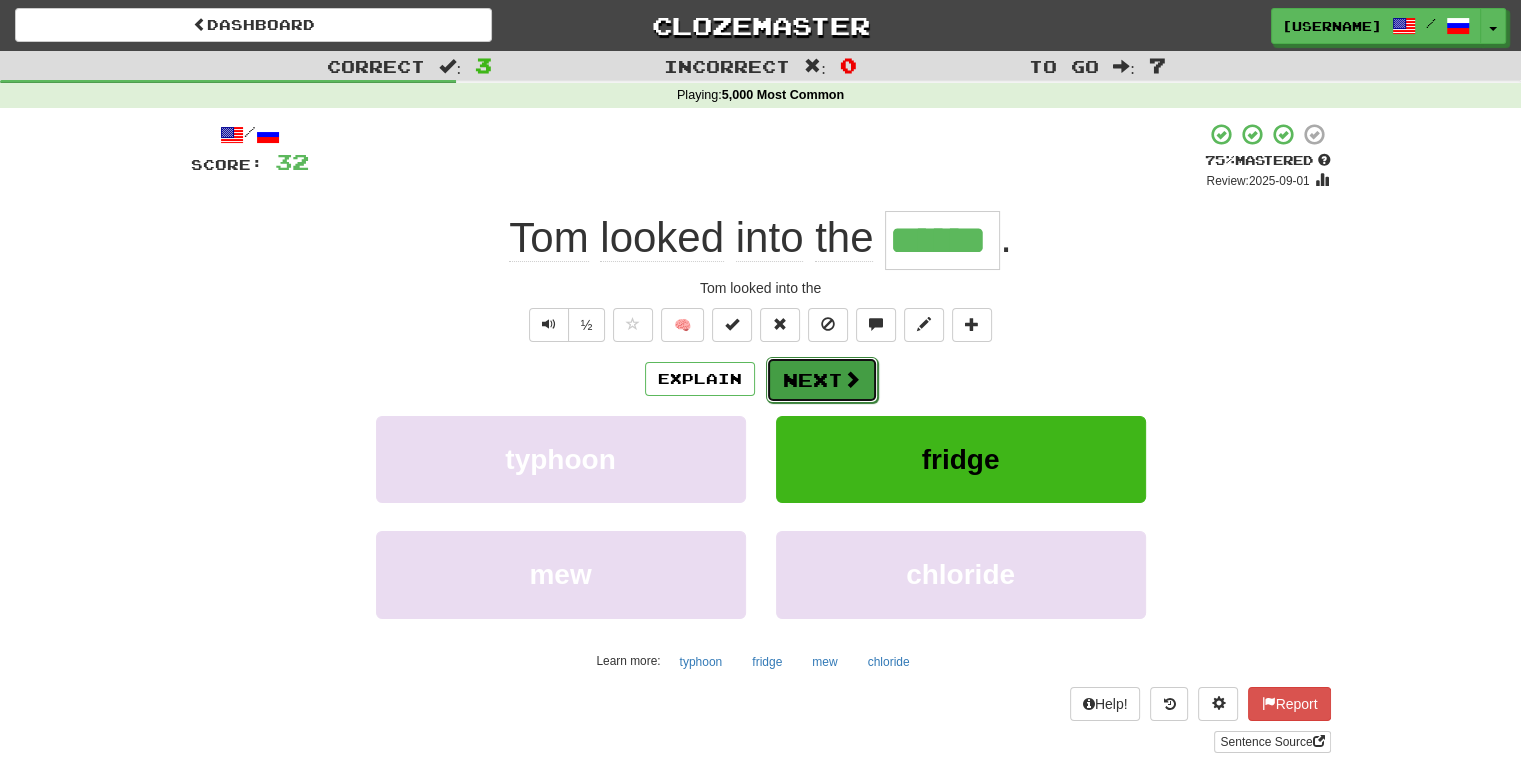 click on "Next" at bounding box center (822, 380) 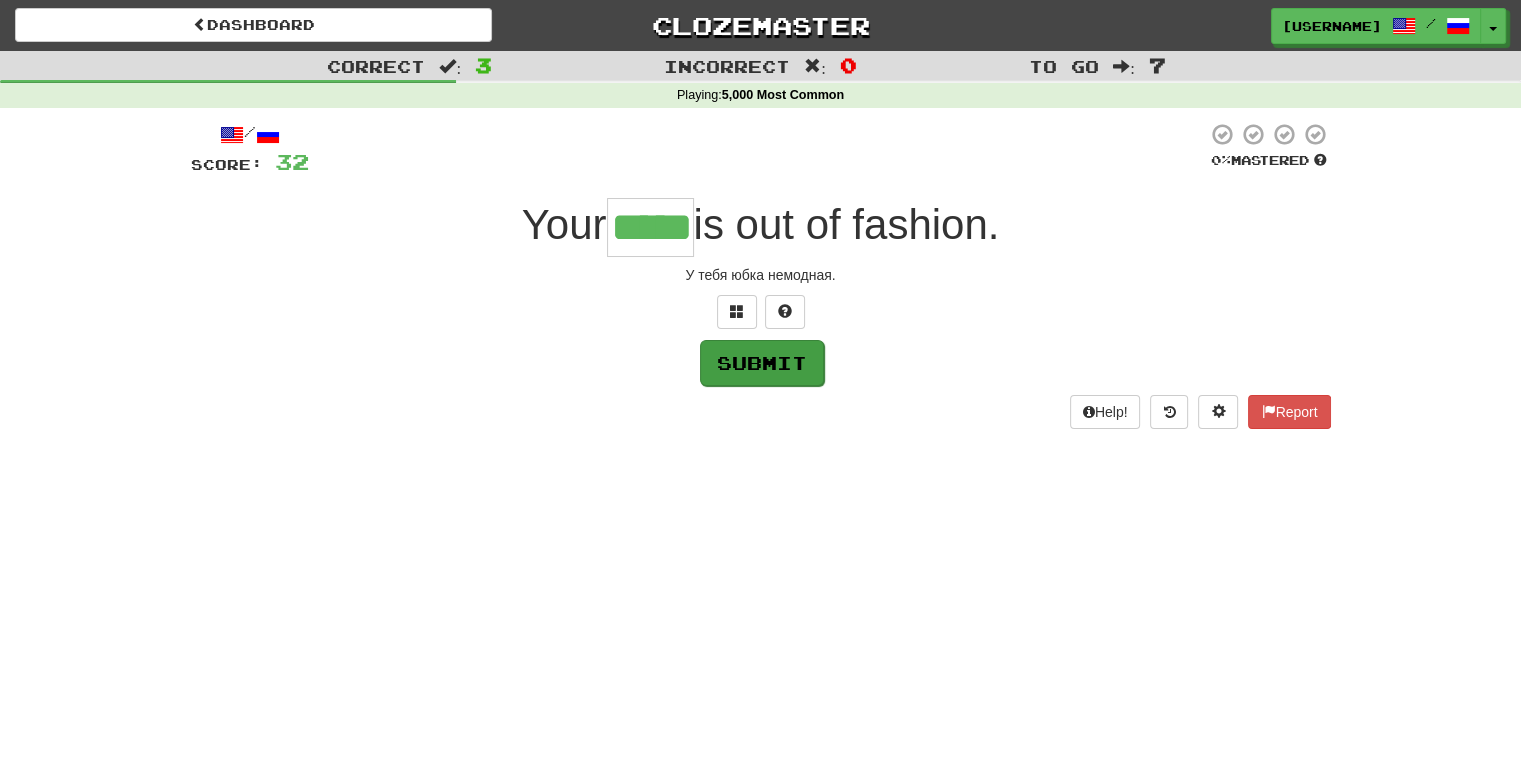 type on "*****" 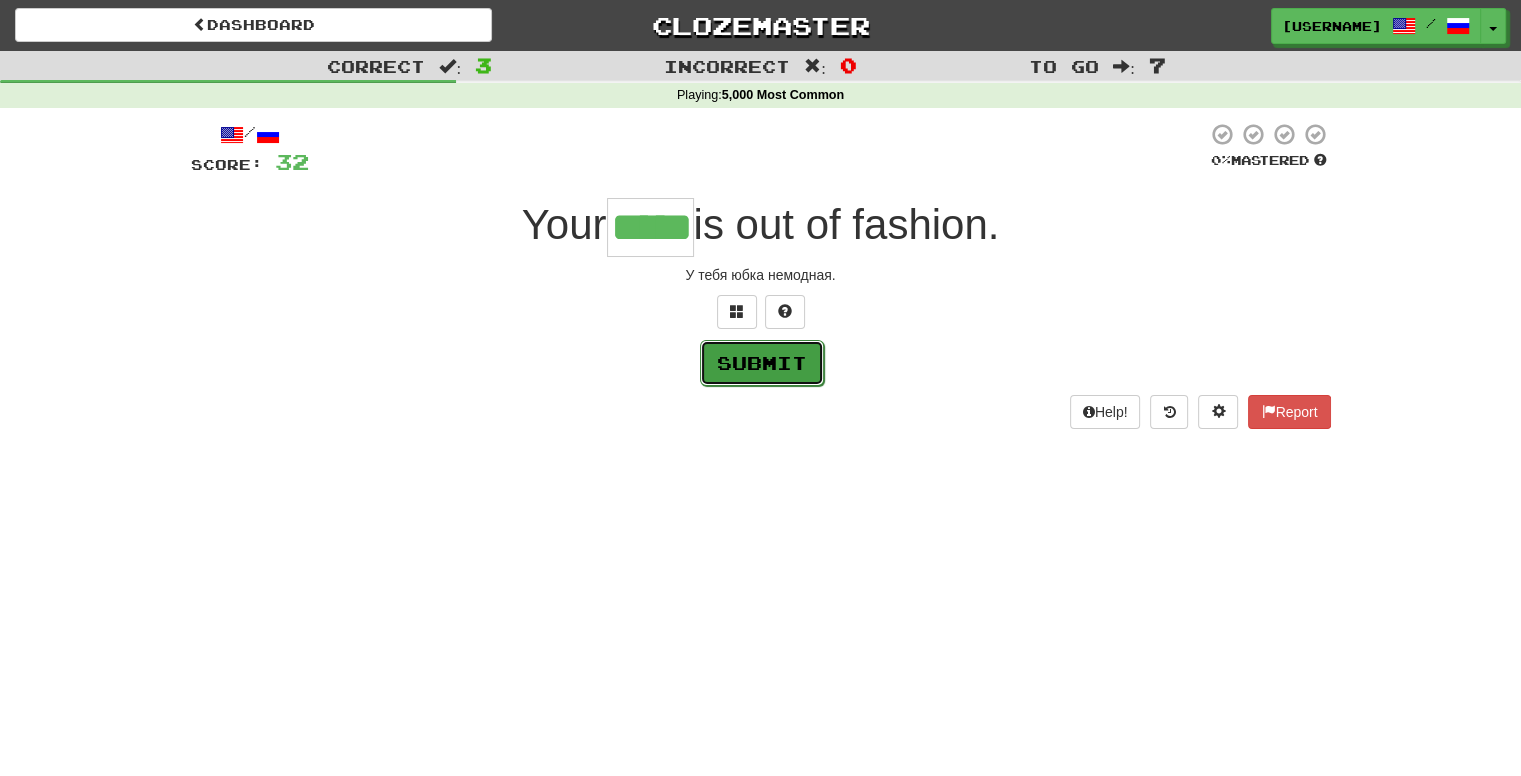 click on "Submit" at bounding box center (762, 363) 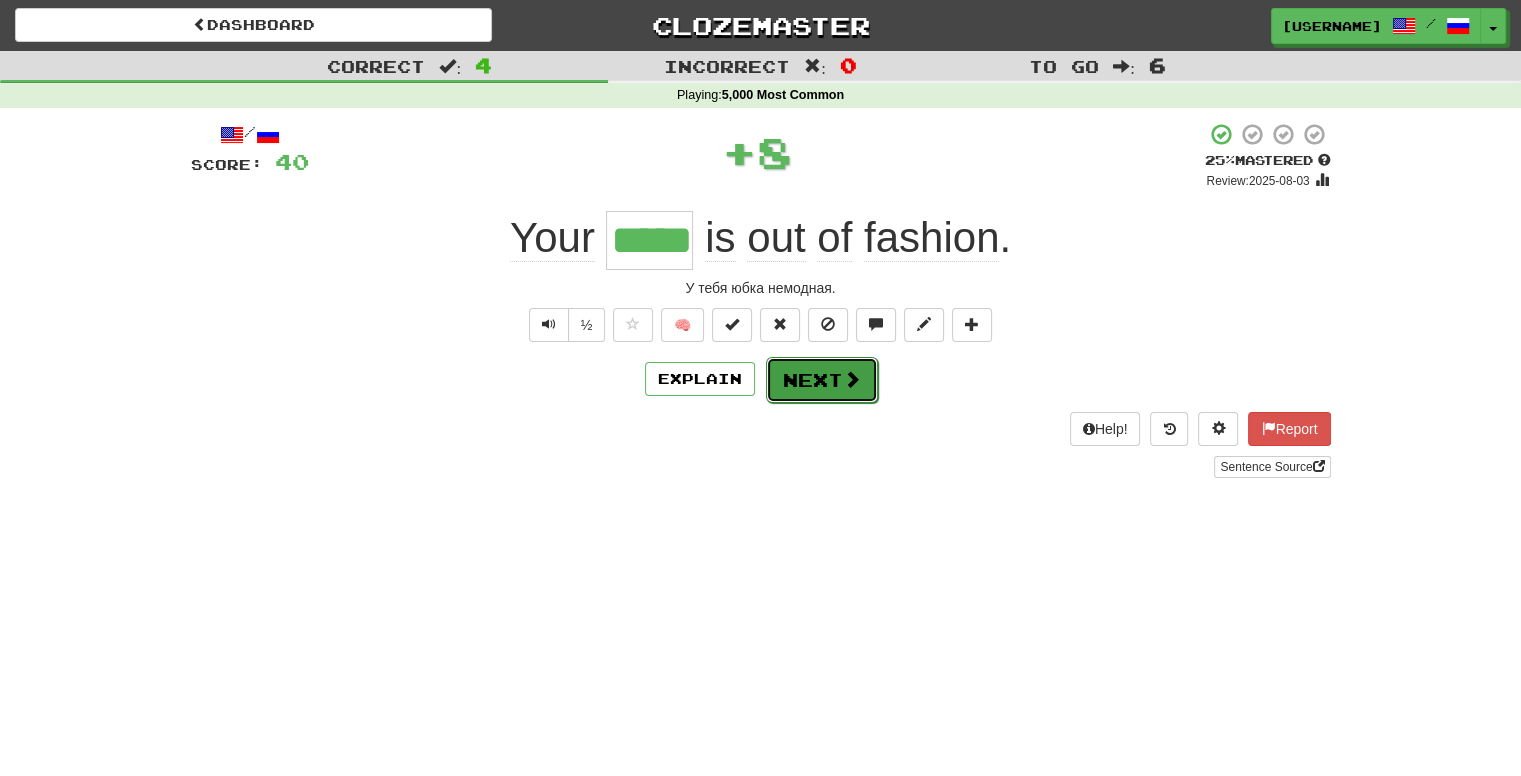 click at bounding box center [852, 379] 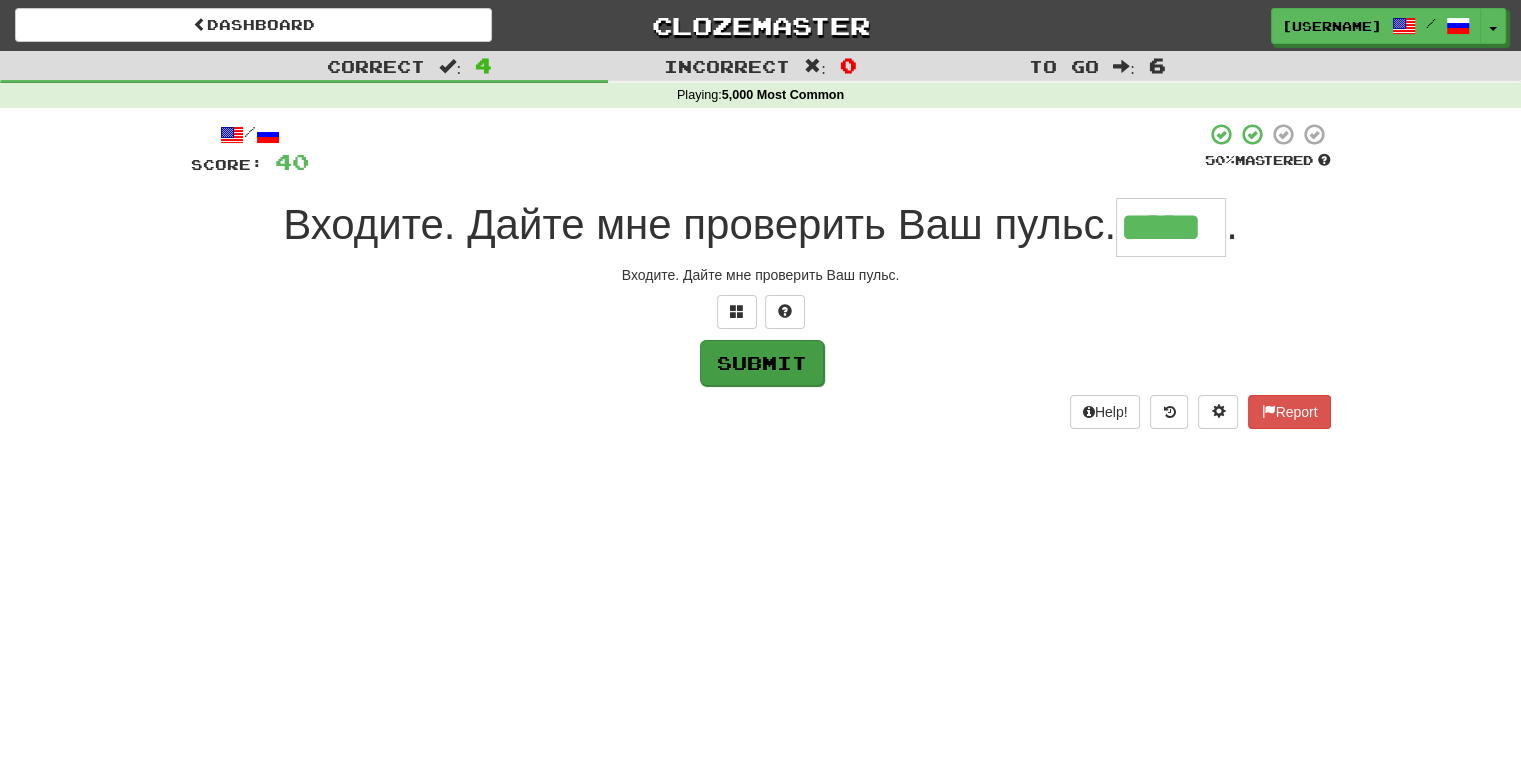 type on "*****" 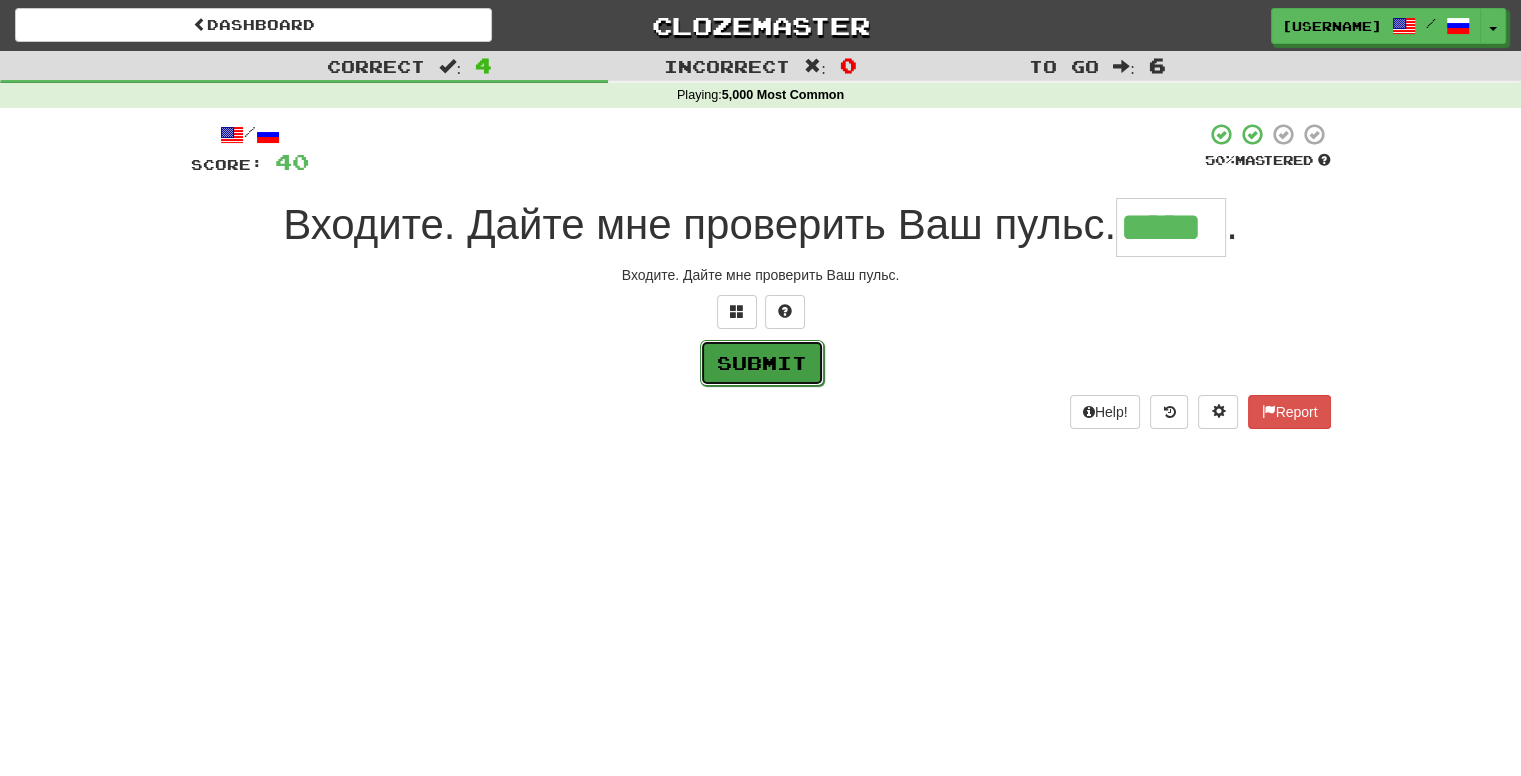 click on "Submit" at bounding box center (762, 363) 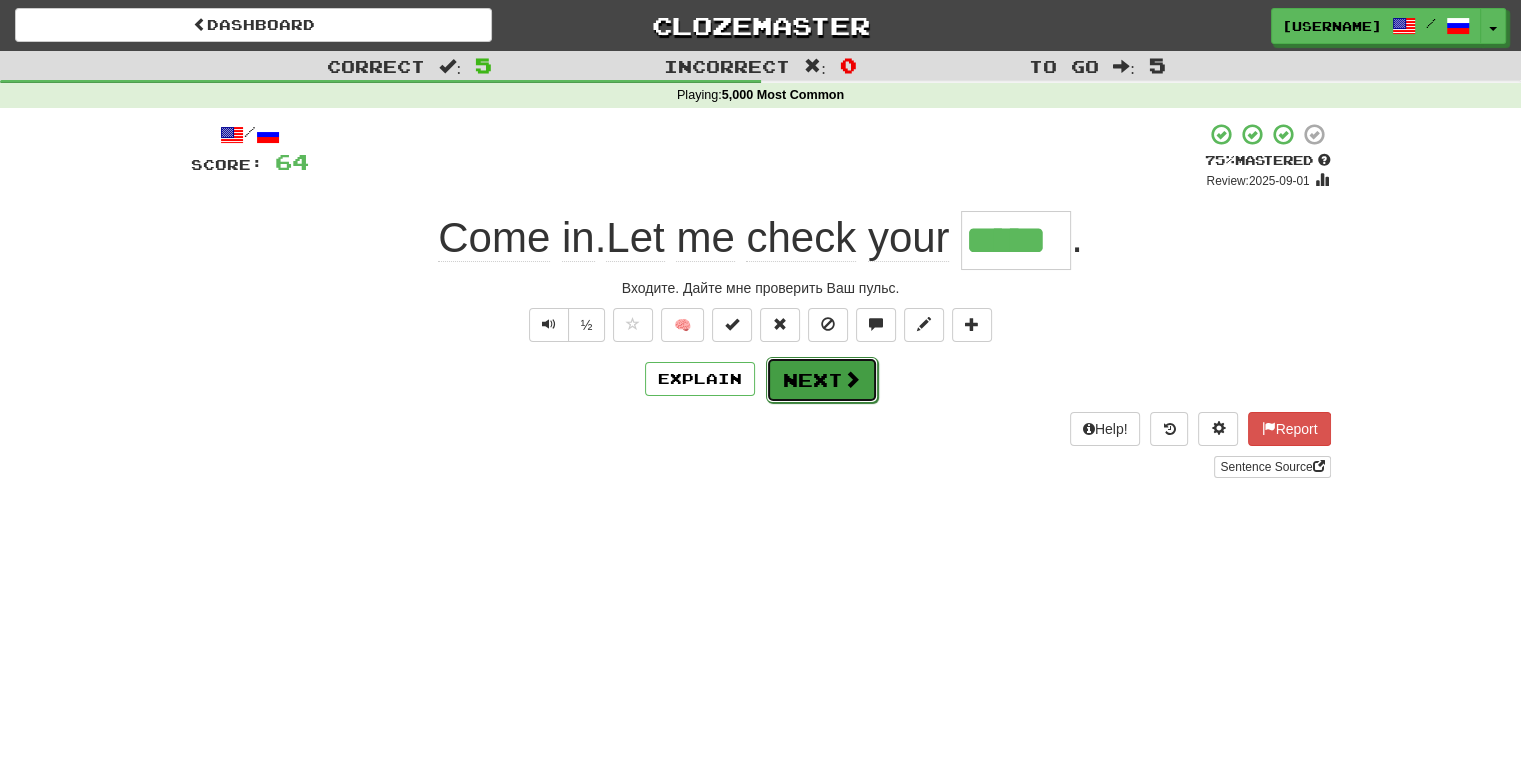 click on "Next" at bounding box center [822, 380] 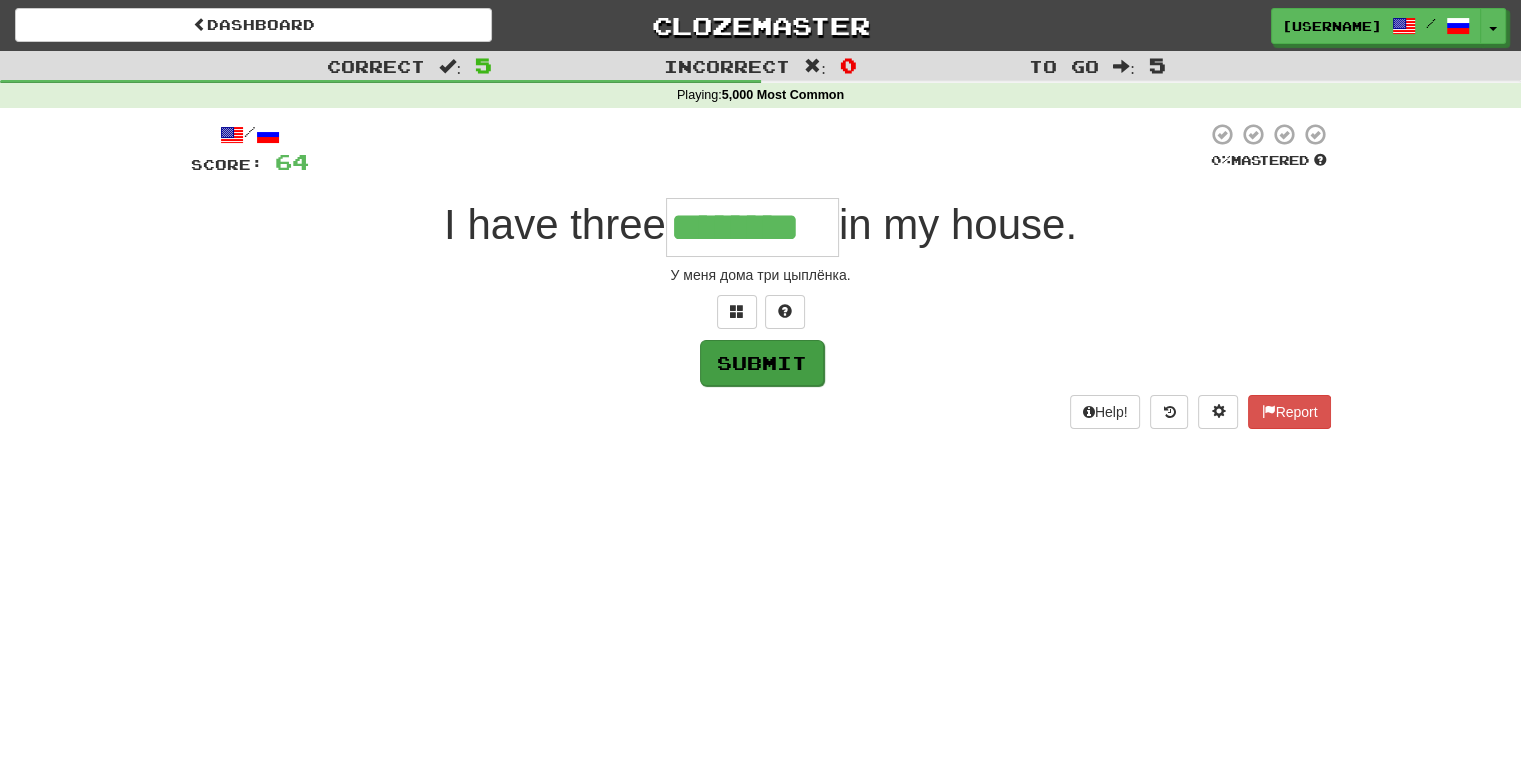 type on "********" 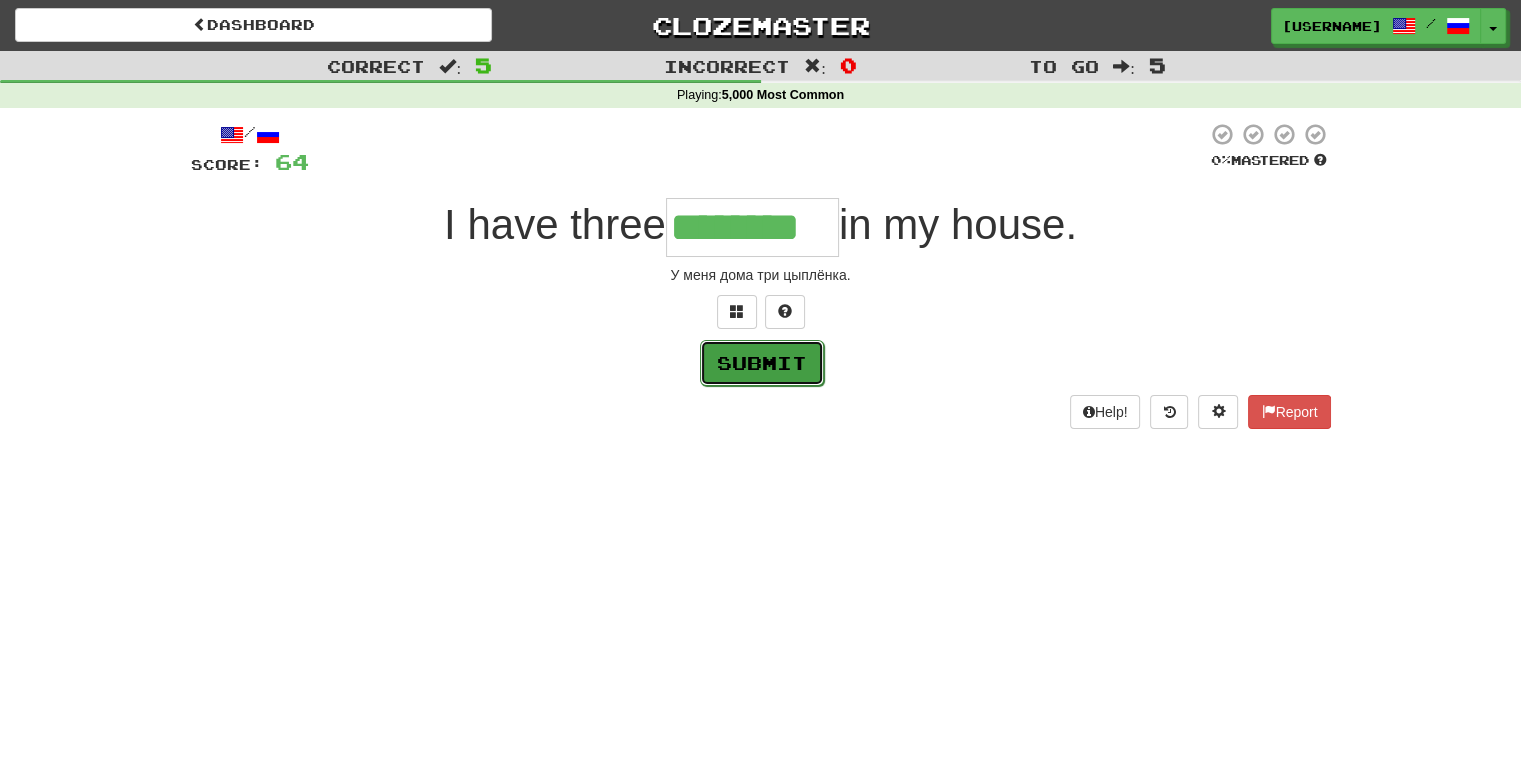 click on "Submit" at bounding box center [762, 363] 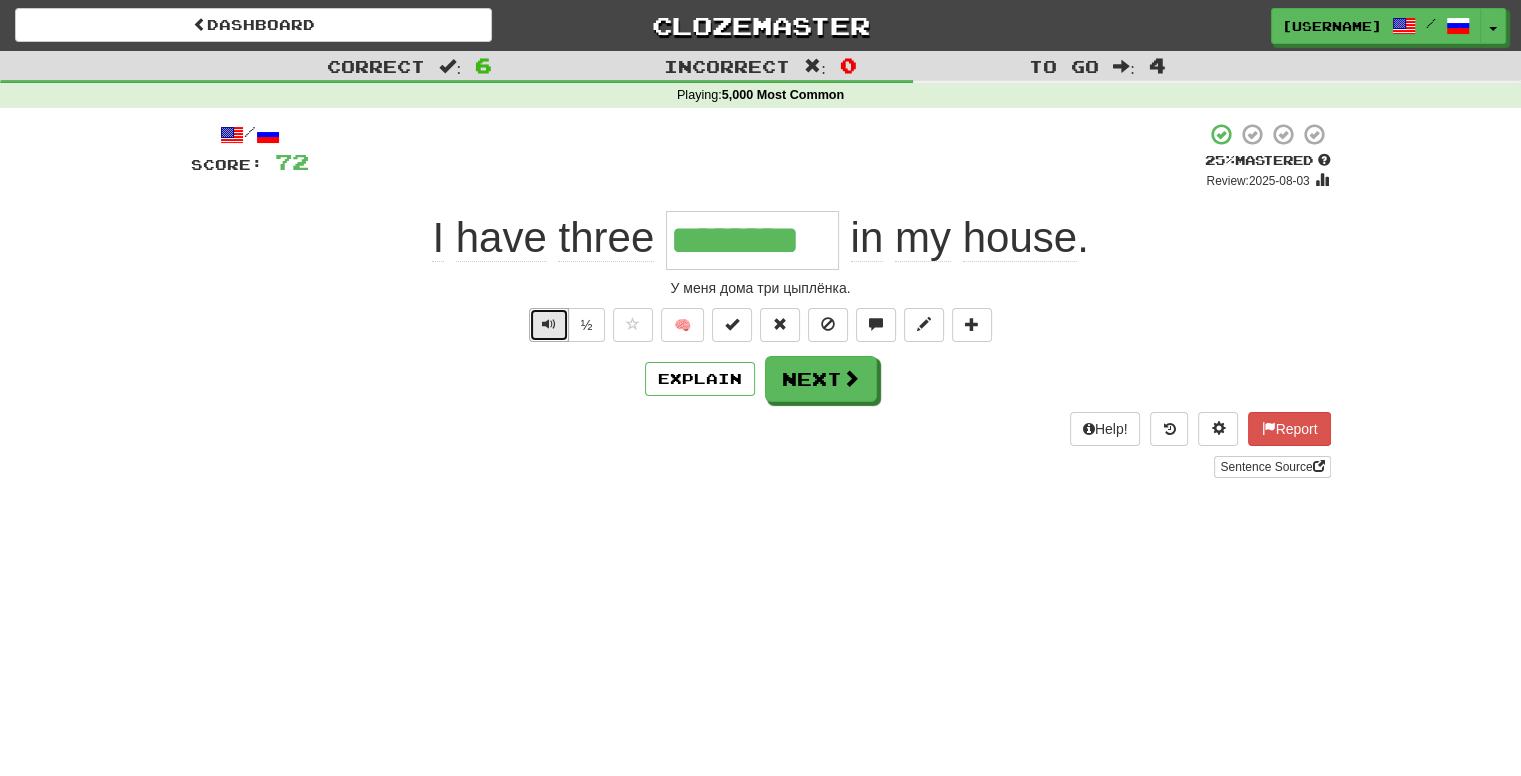 click at bounding box center [549, 324] 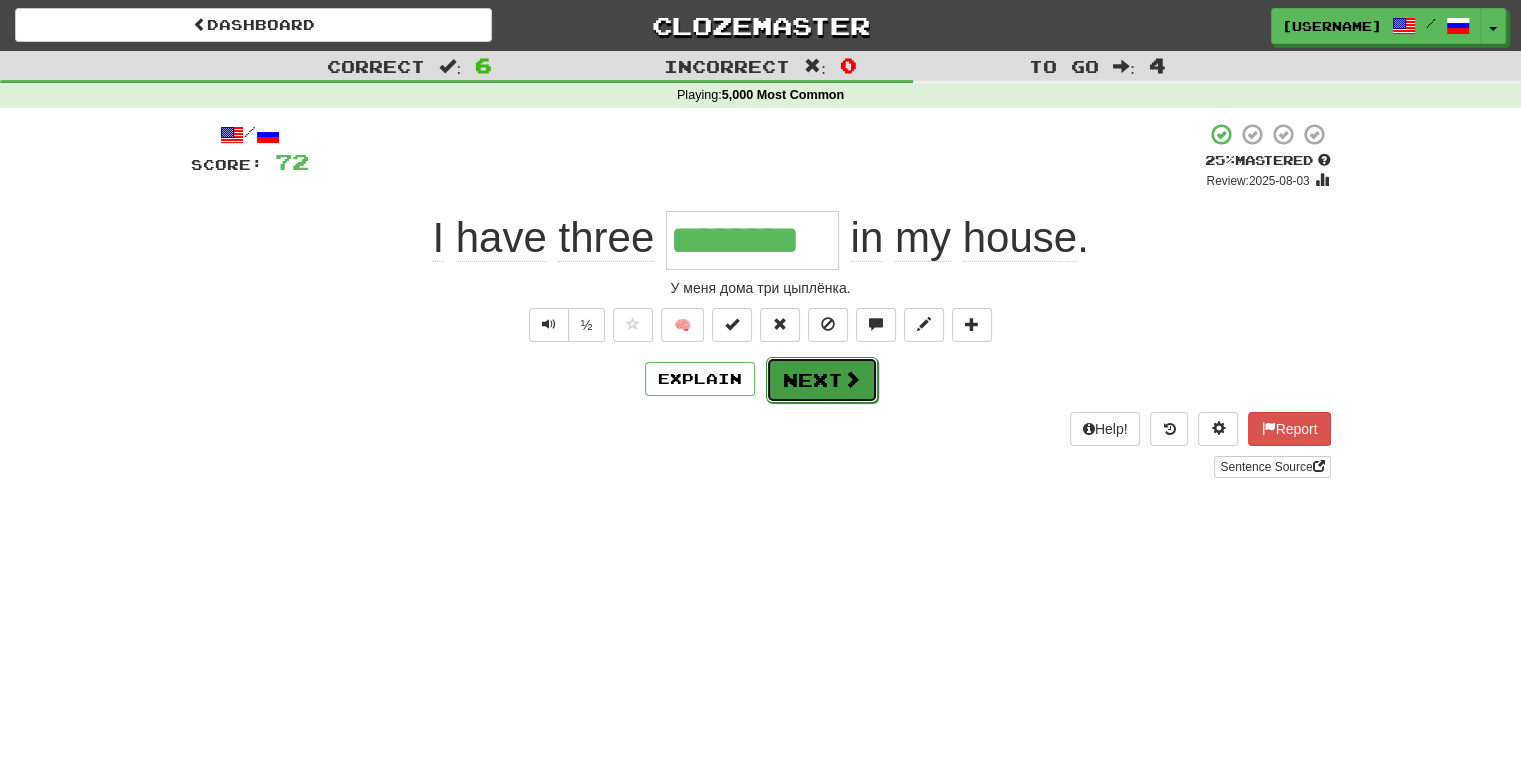 click on "Next" at bounding box center [822, 380] 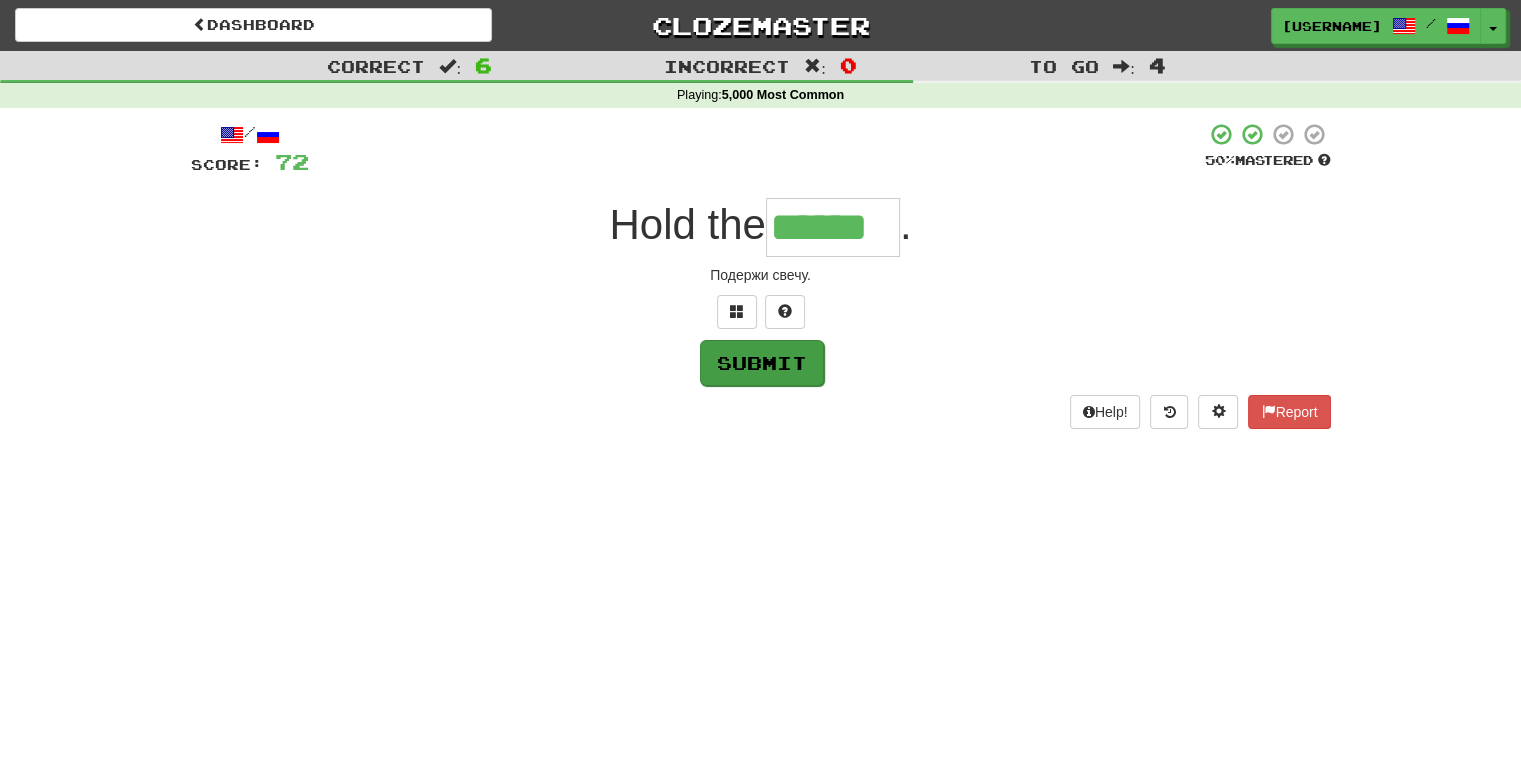 type on "******" 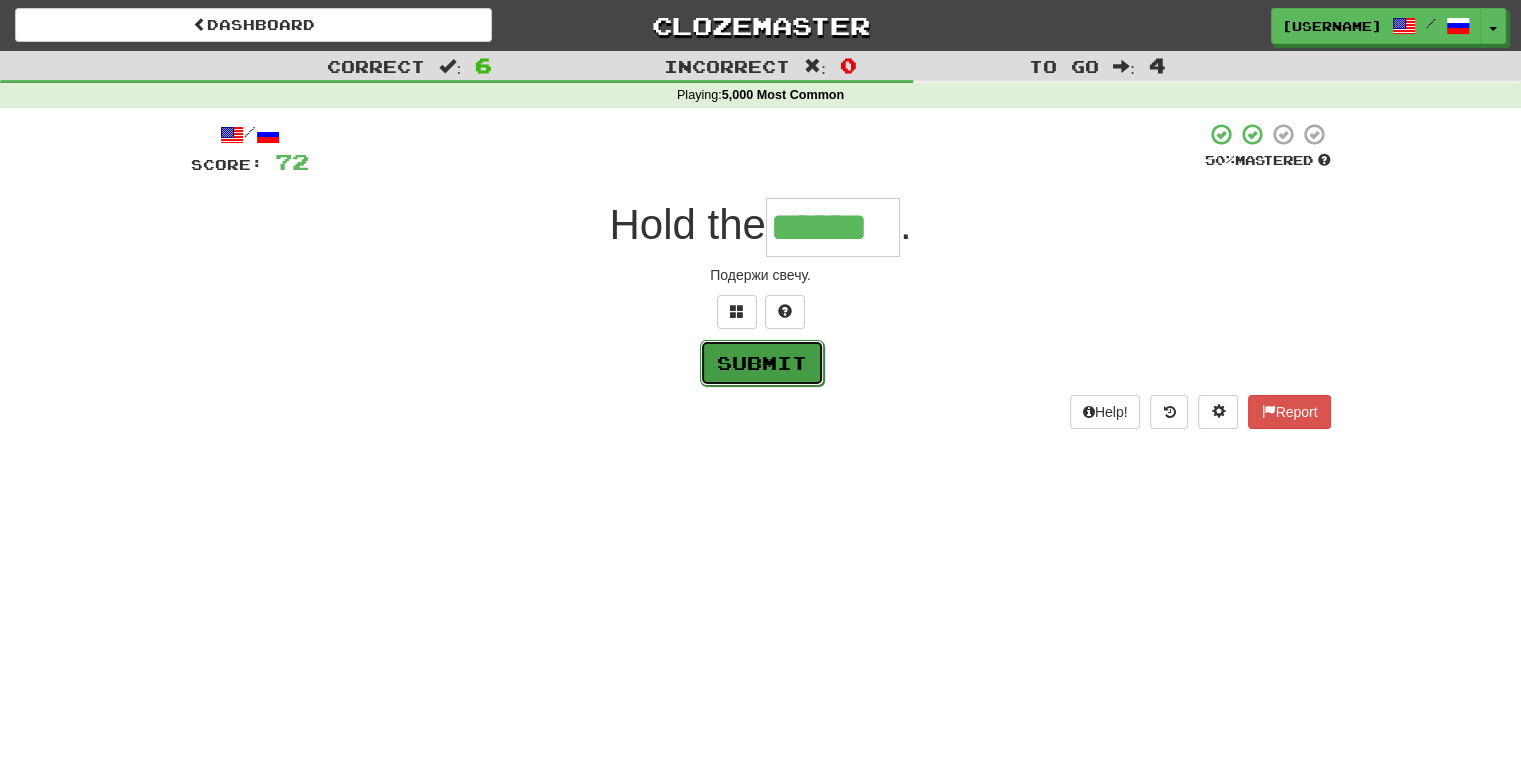click on "Submit" at bounding box center [762, 363] 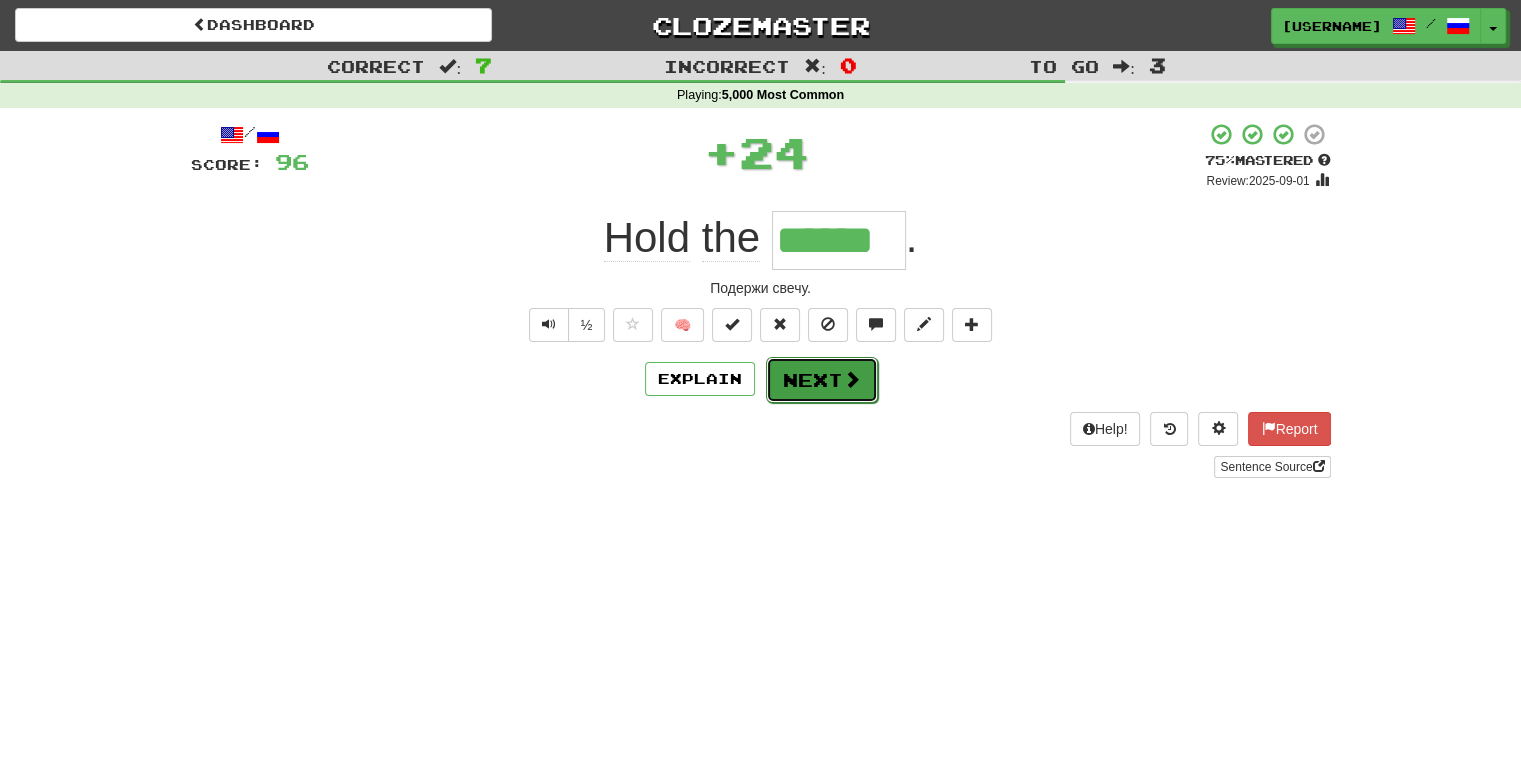 click on "Next" at bounding box center (822, 380) 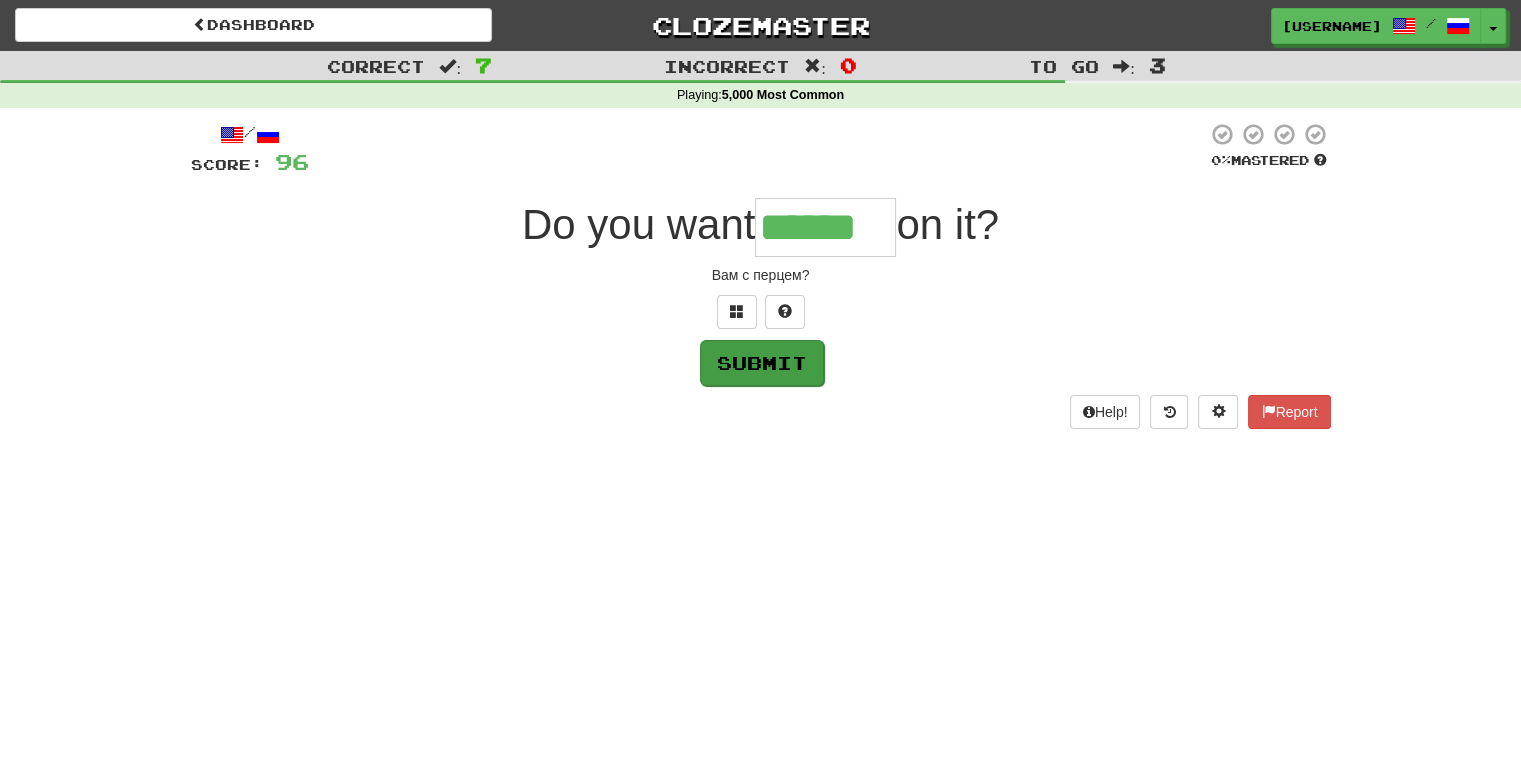 type on "******" 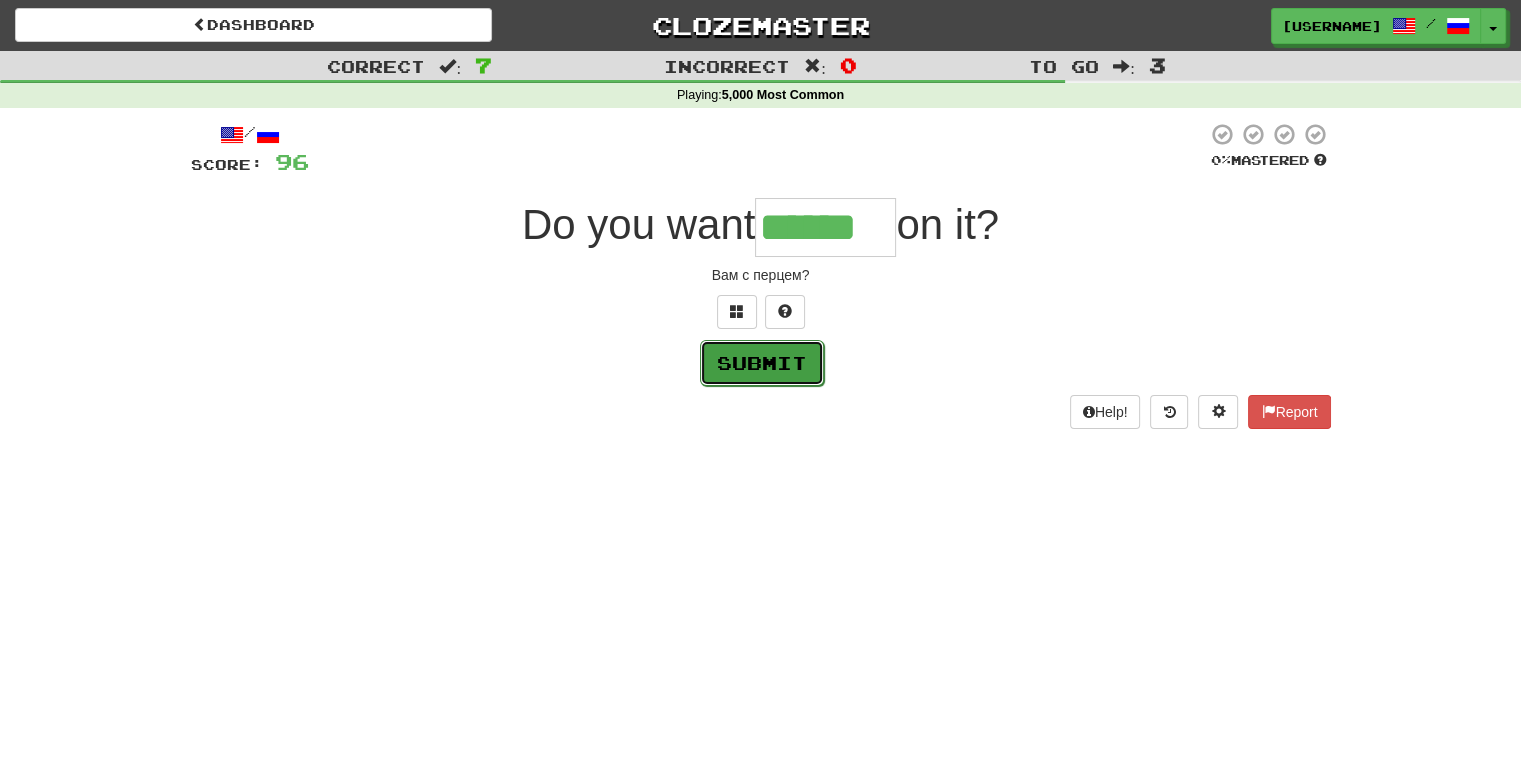 click on "Submit" at bounding box center [762, 363] 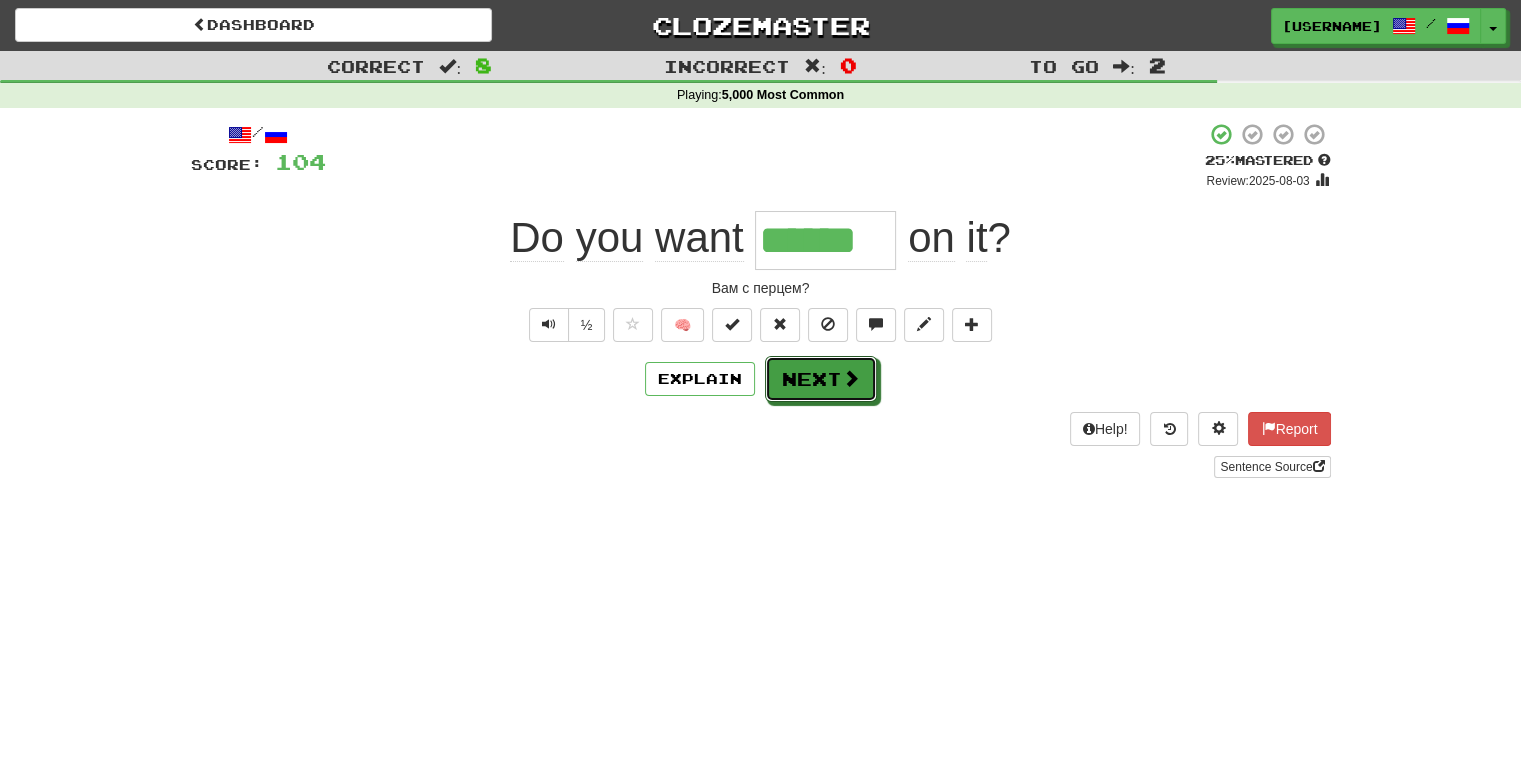 click at bounding box center (851, 378) 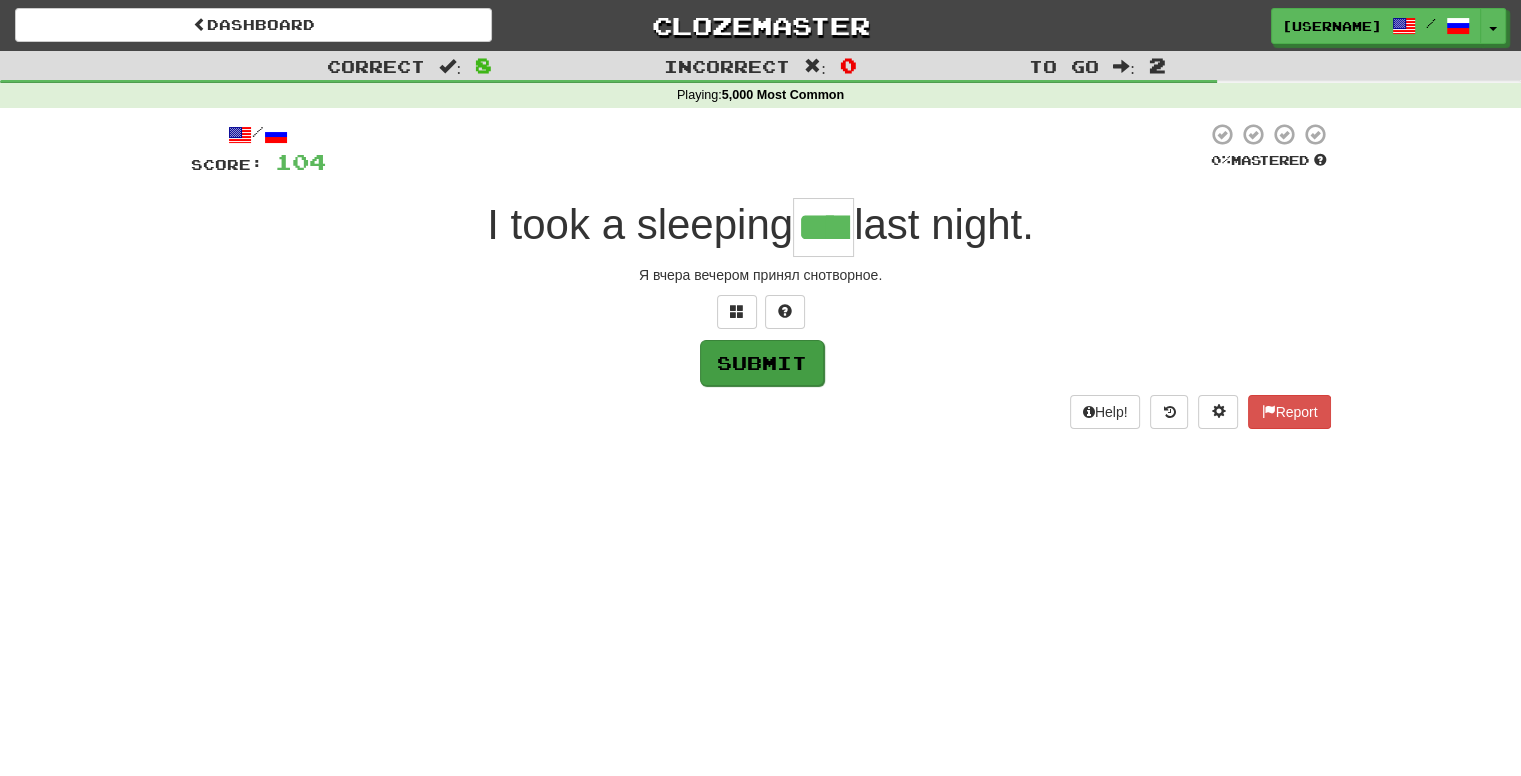 type on "****" 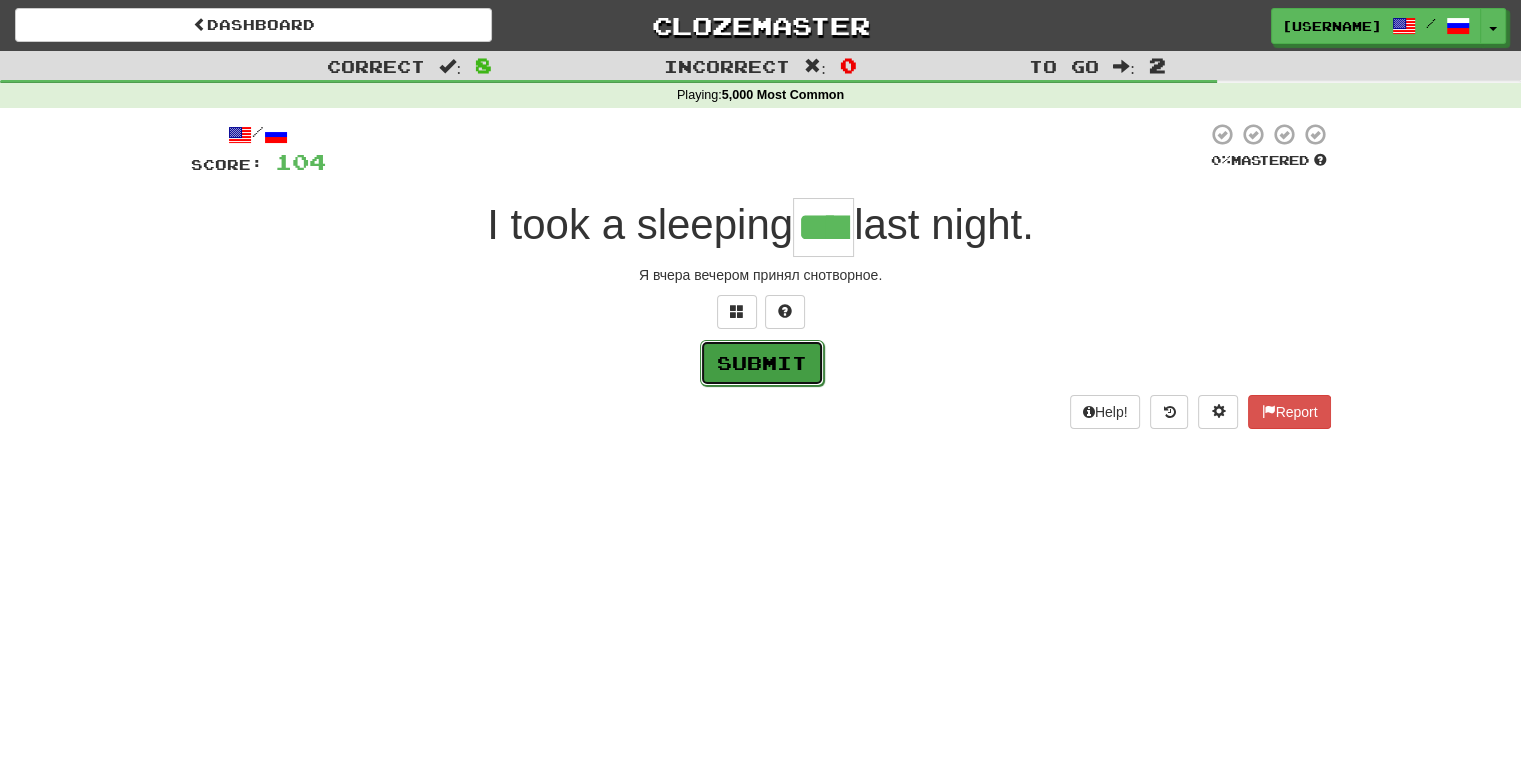click on "Submit" at bounding box center [762, 363] 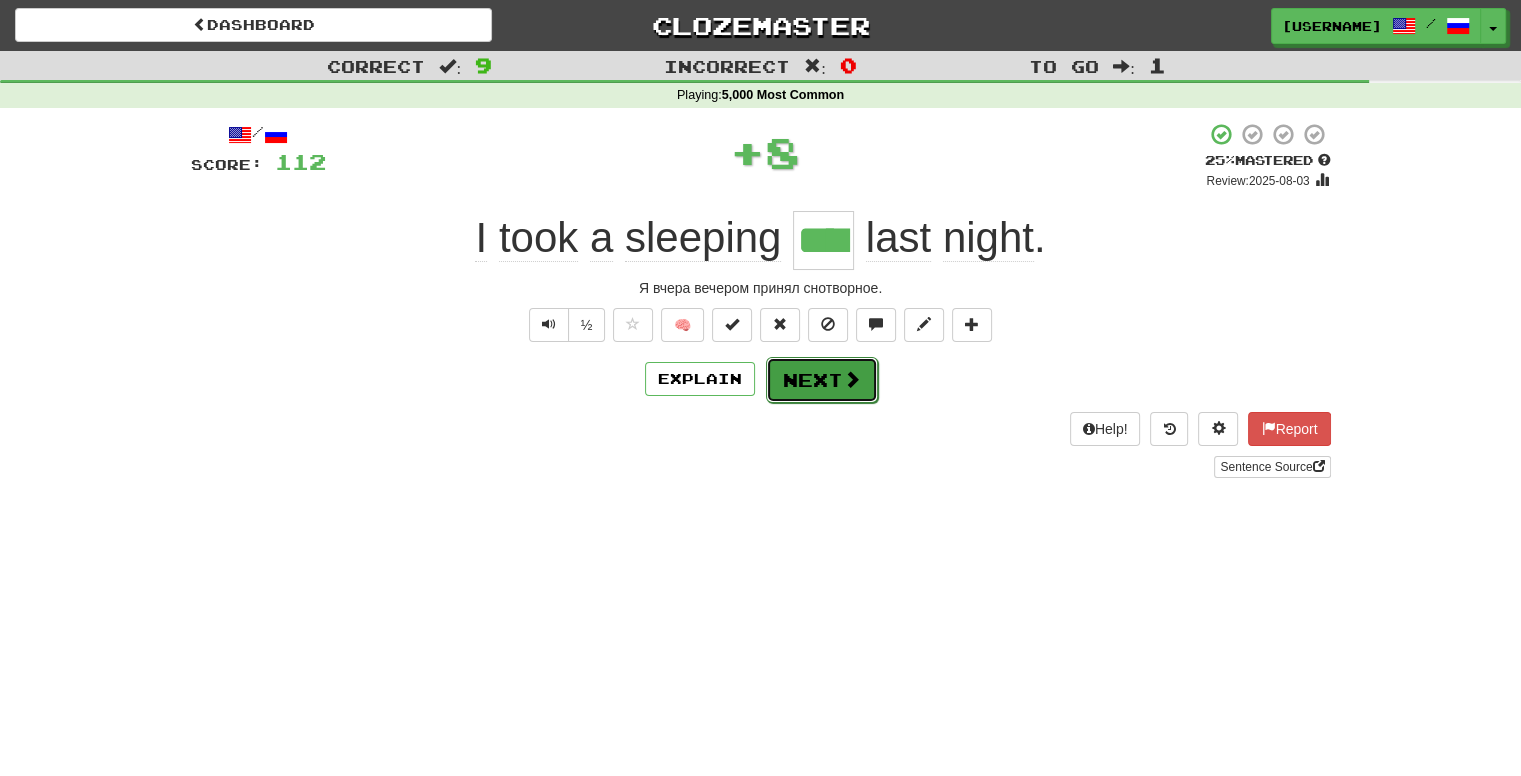 click on "Next" at bounding box center (822, 380) 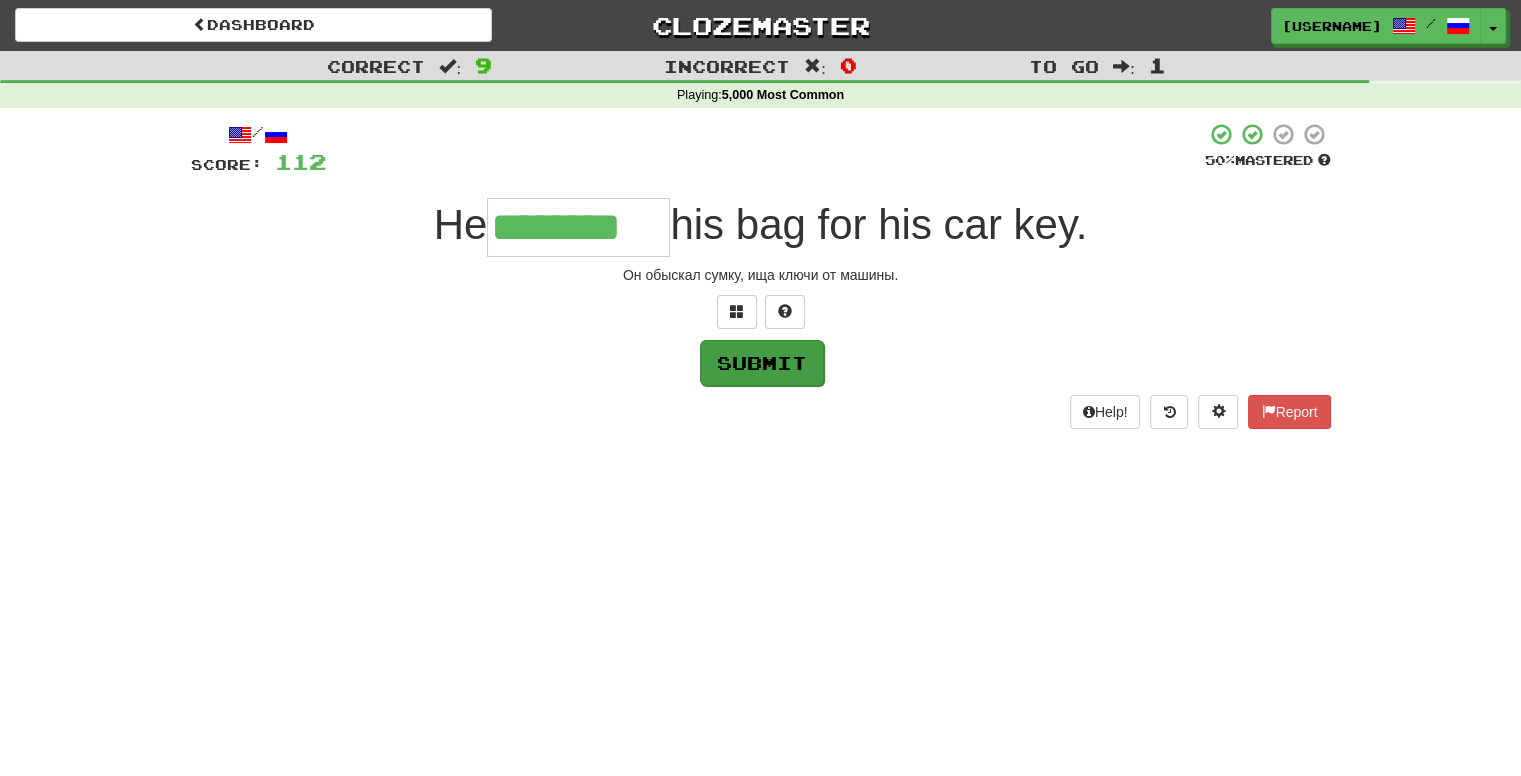 type on "********" 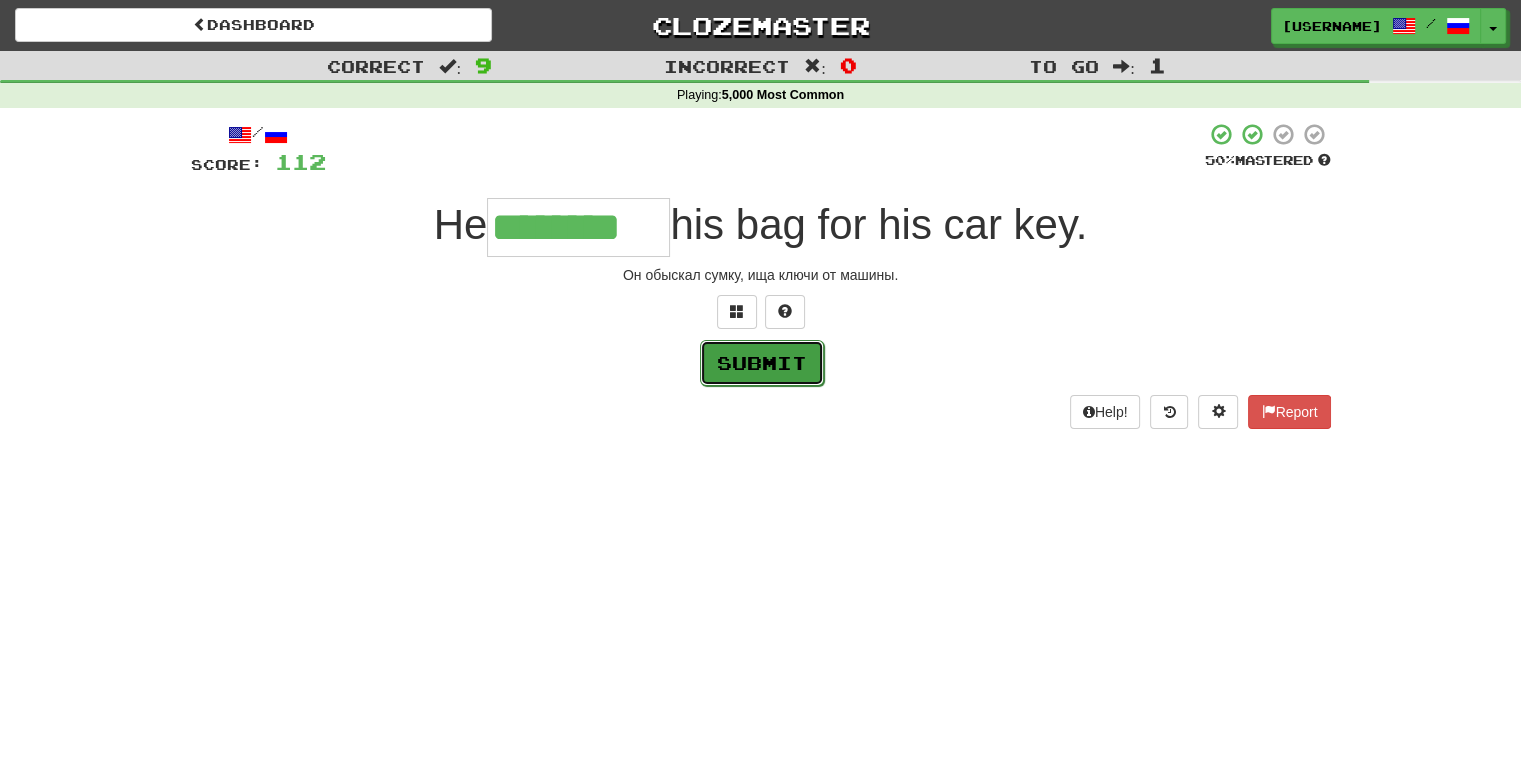 click on "Submit" at bounding box center [762, 363] 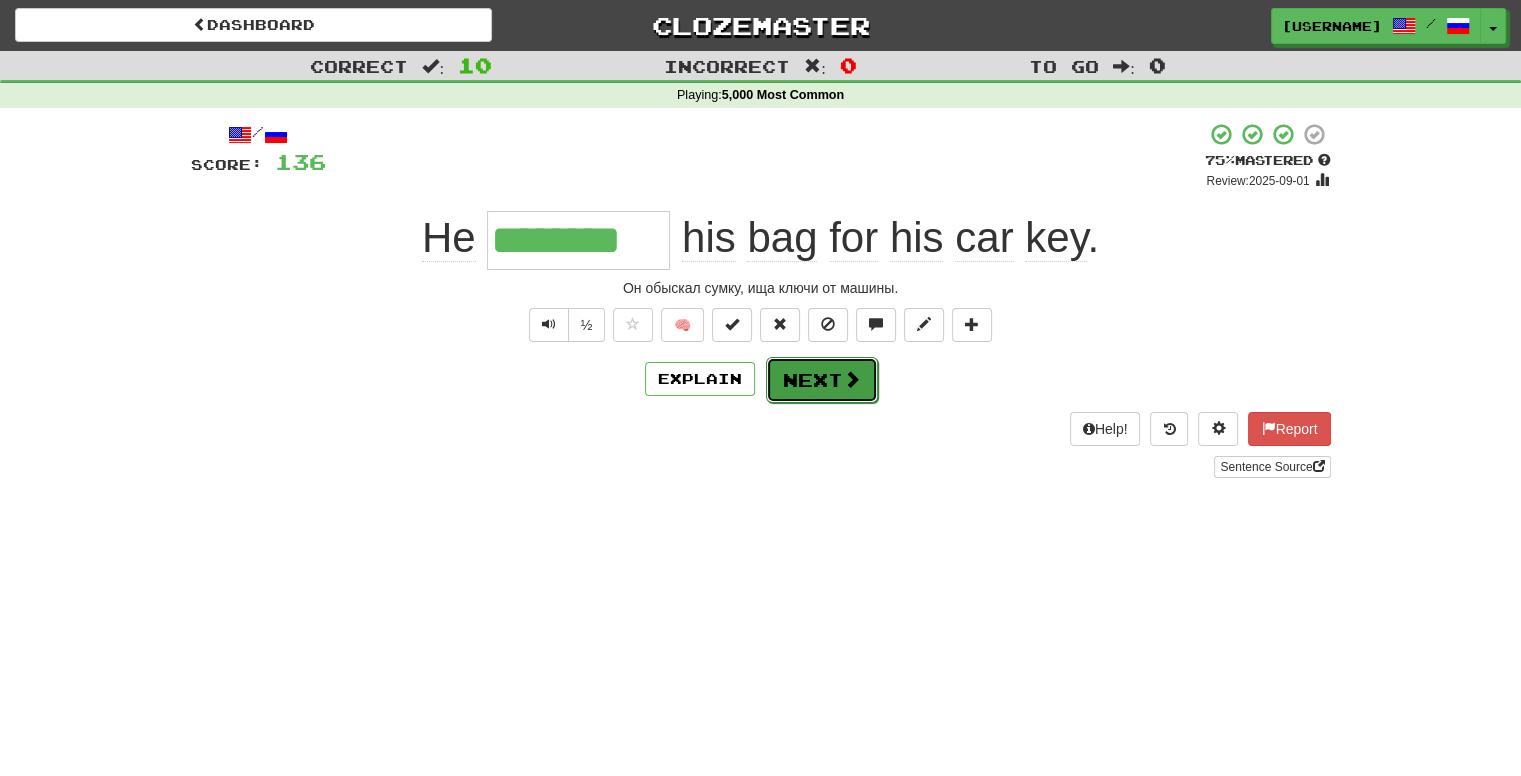 click on "Next" at bounding box center (822, 380) 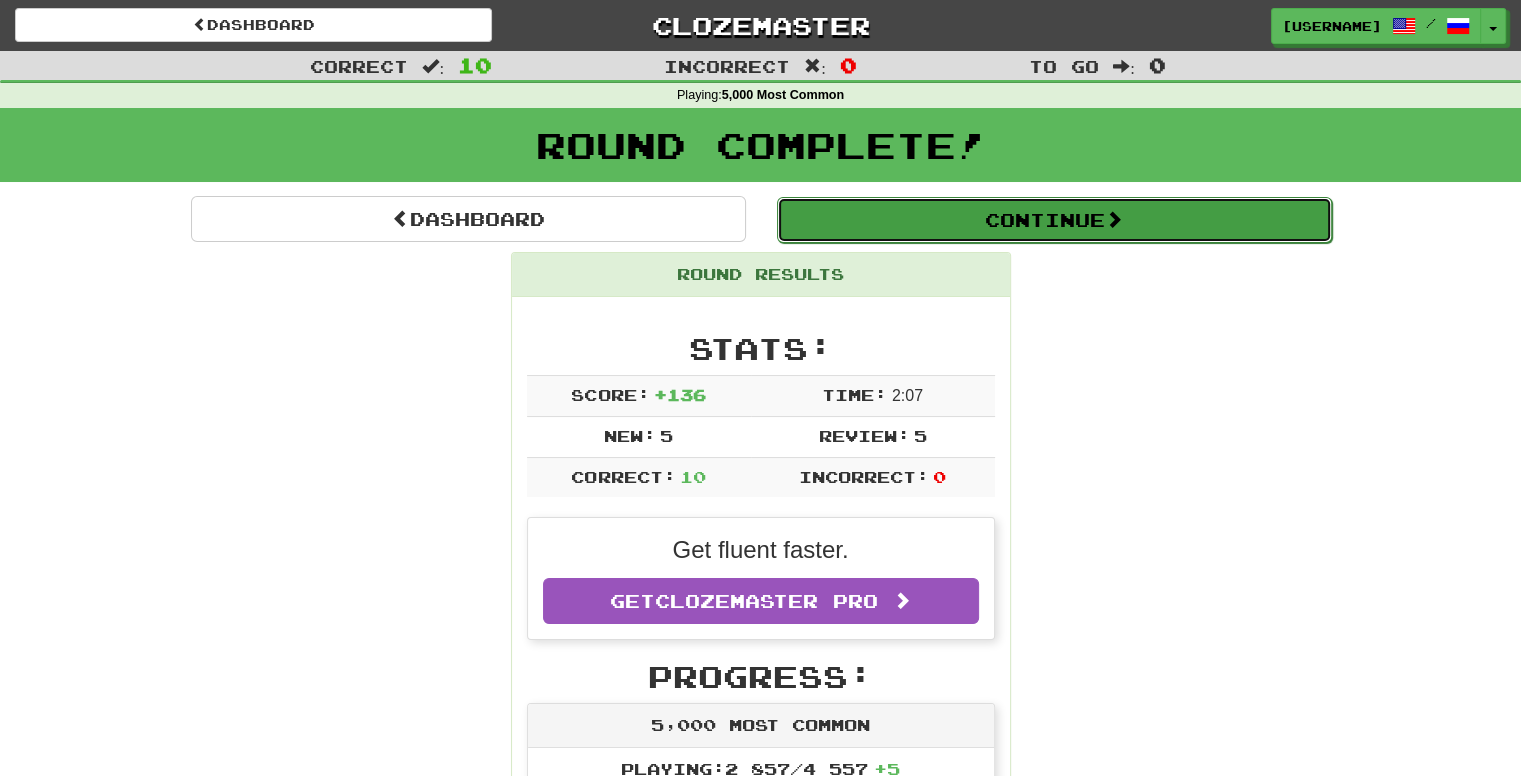 click on "Continue" at bounding box center (1054, 220) 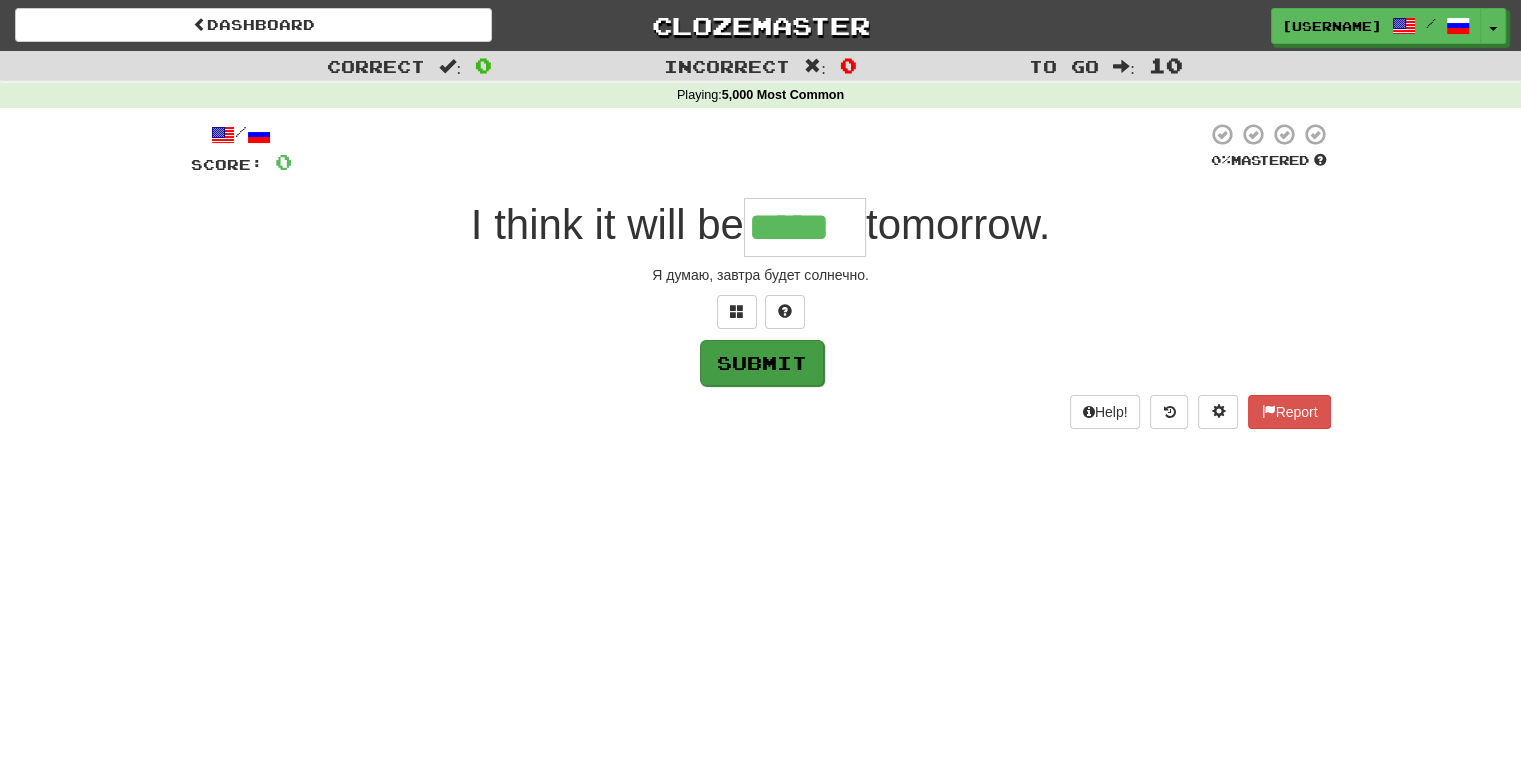 type on "*****" 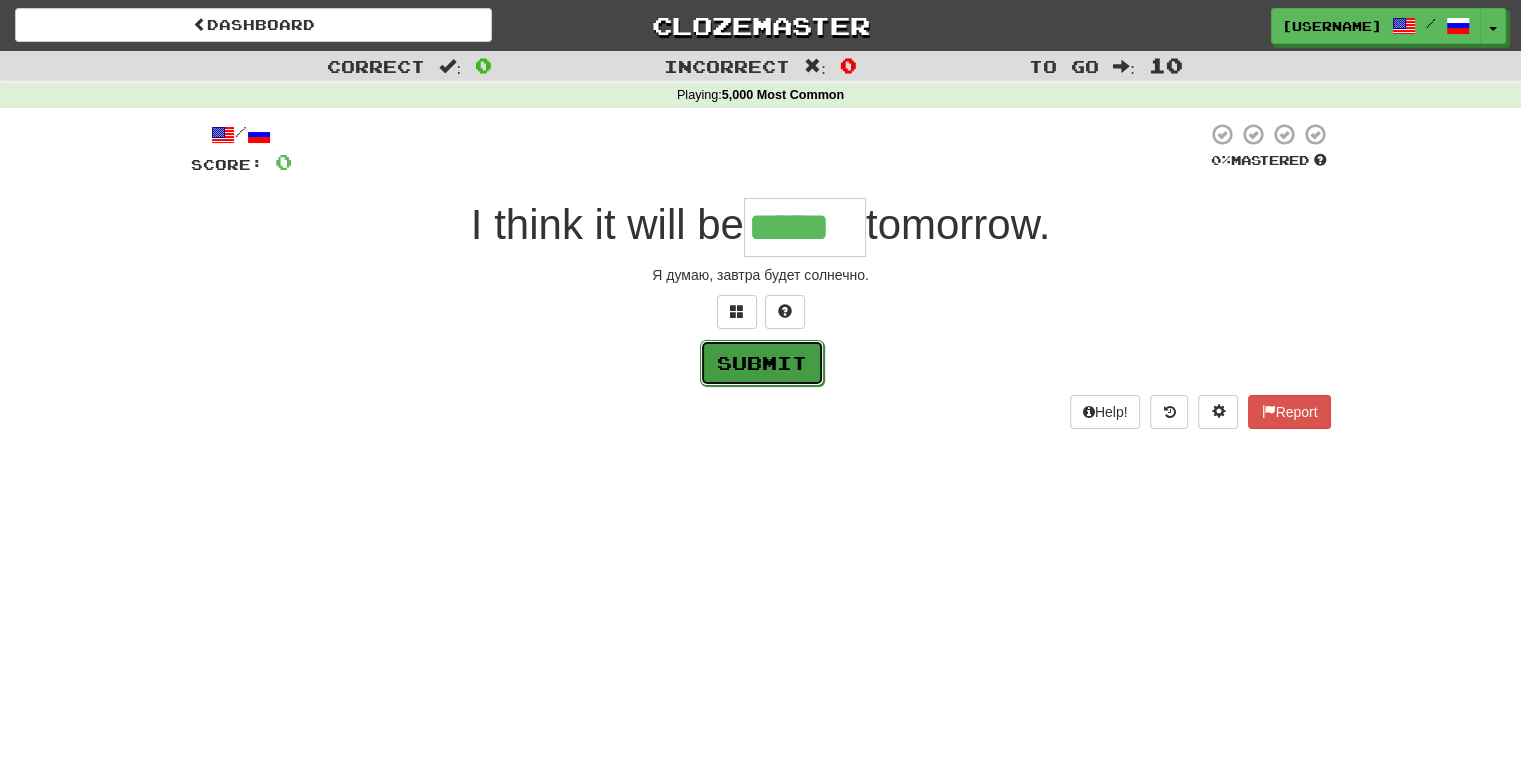 click on "Submit" at bounding box center (762, 363) 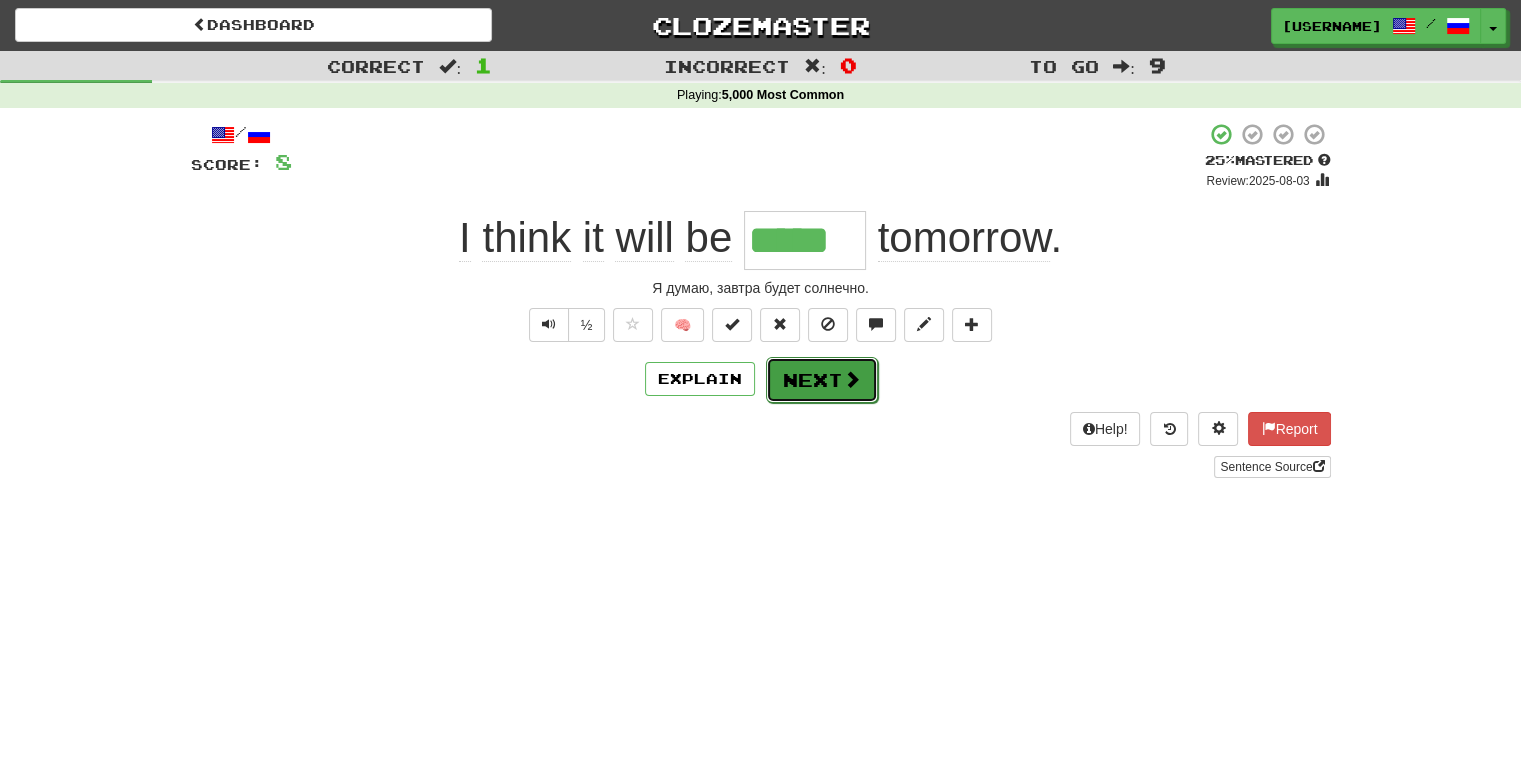 click on "Next" at bounding box center (822, 380) 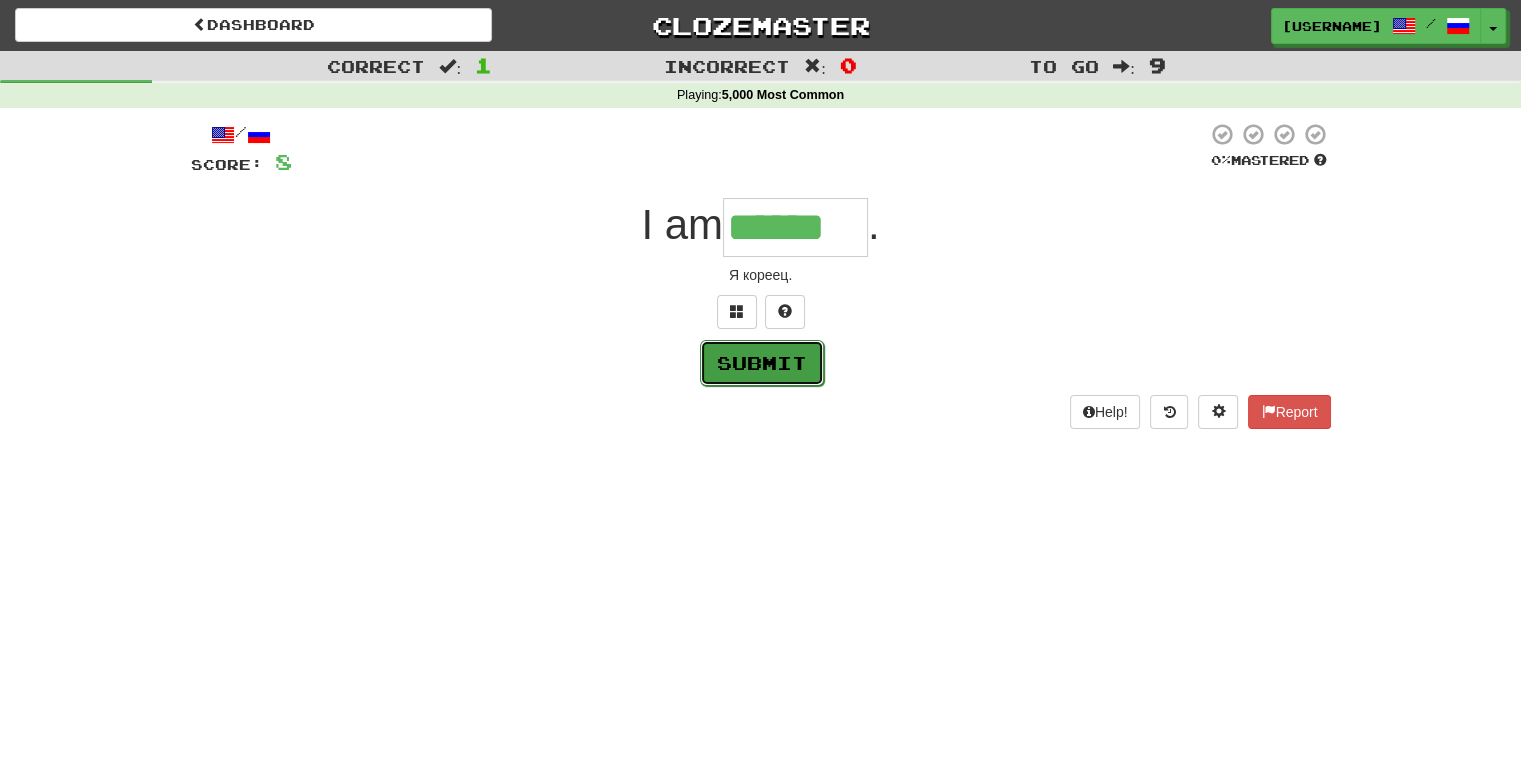 click on "Submit" at bounding box center (762, 363) 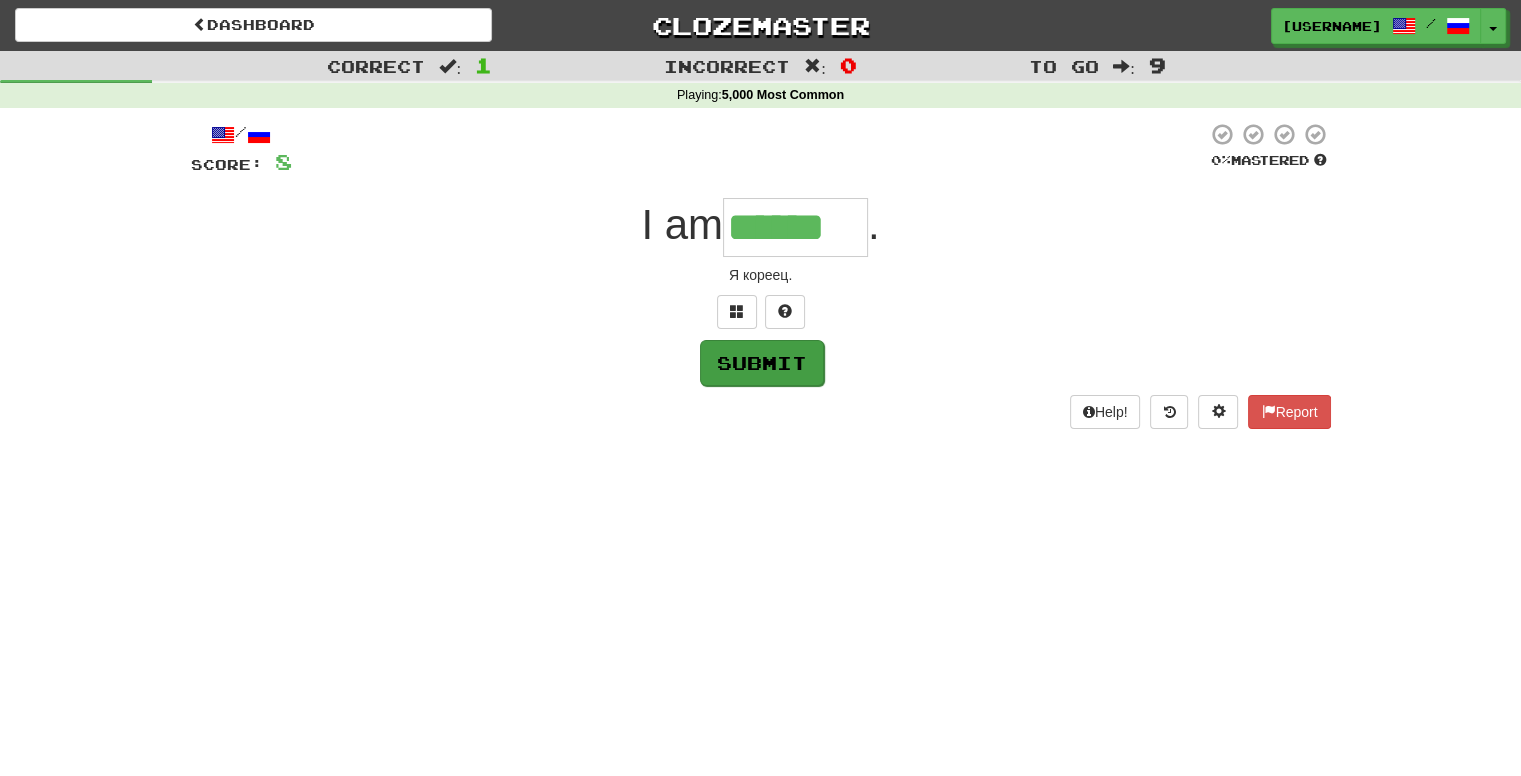 type on "******" 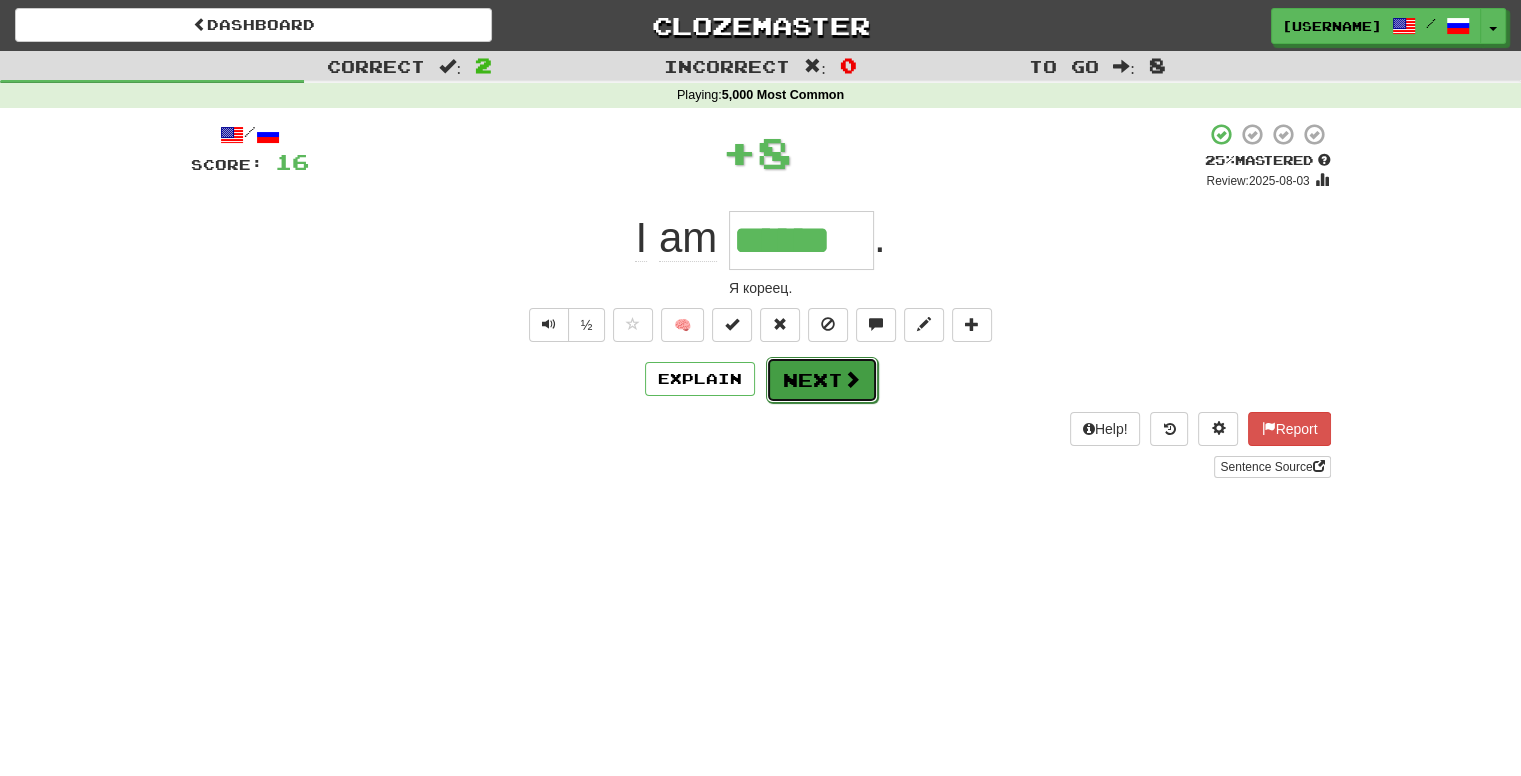 click on "Next" at bounding box center [822, 380] 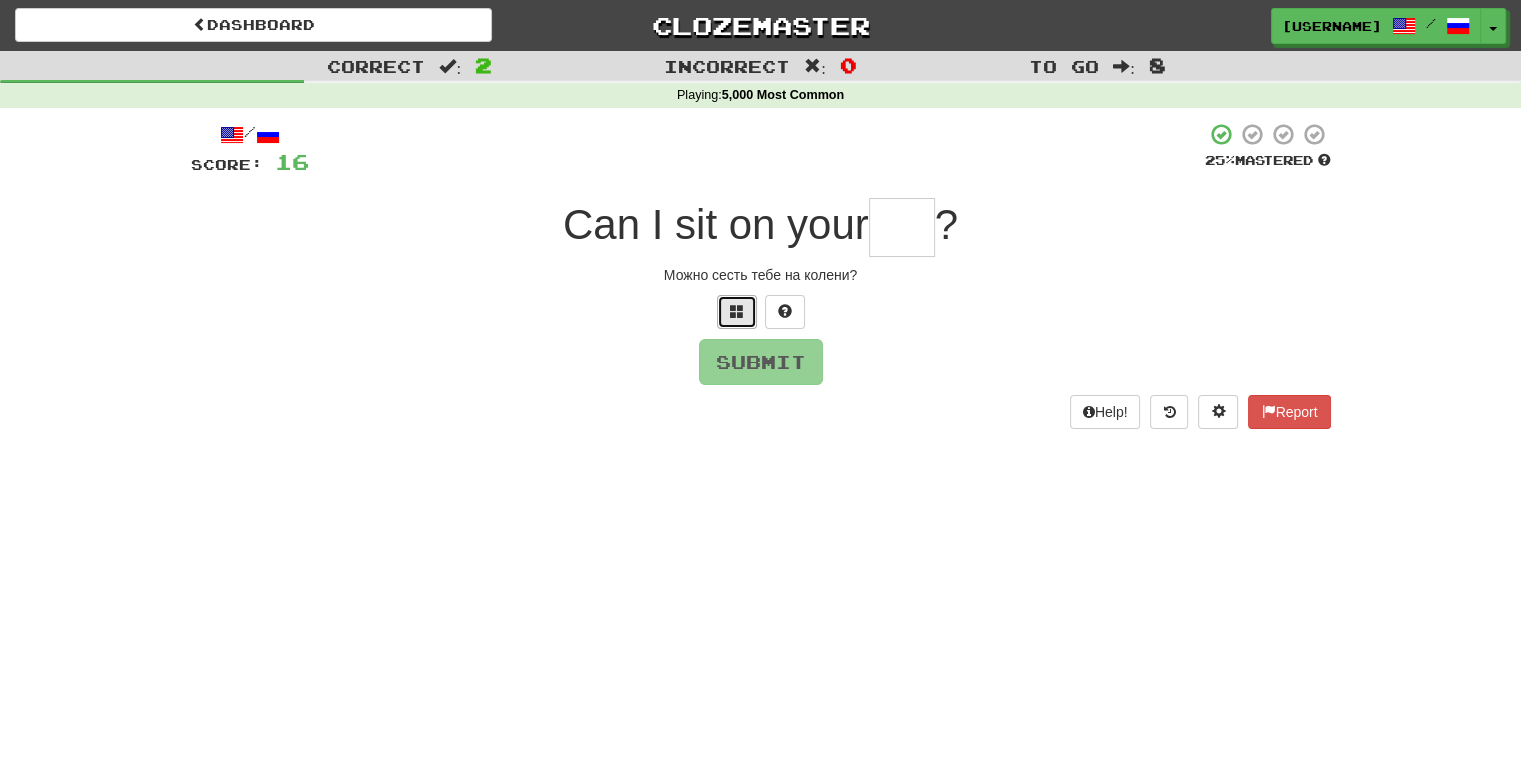 click at bounding box center (737, 311) 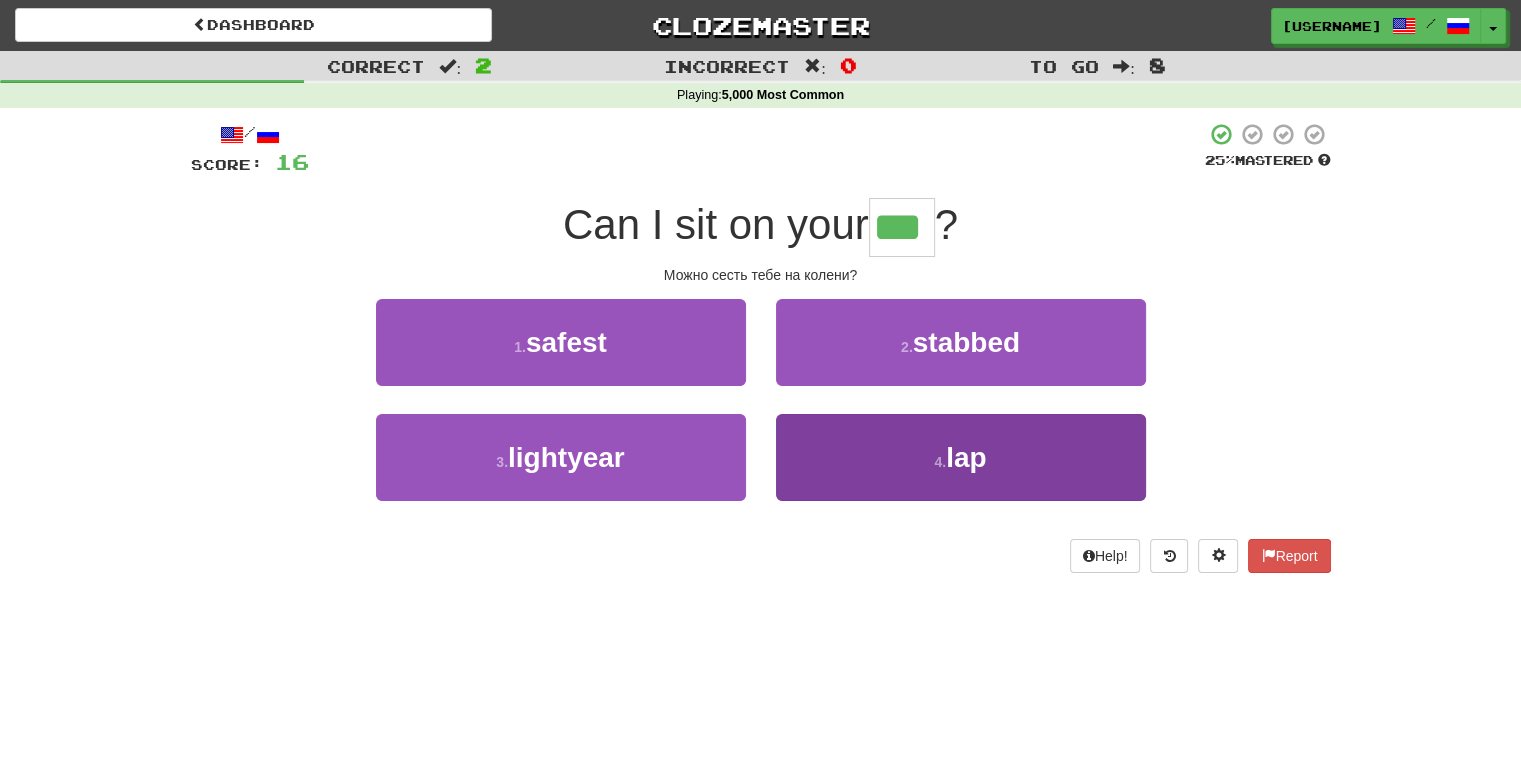 type on "***" 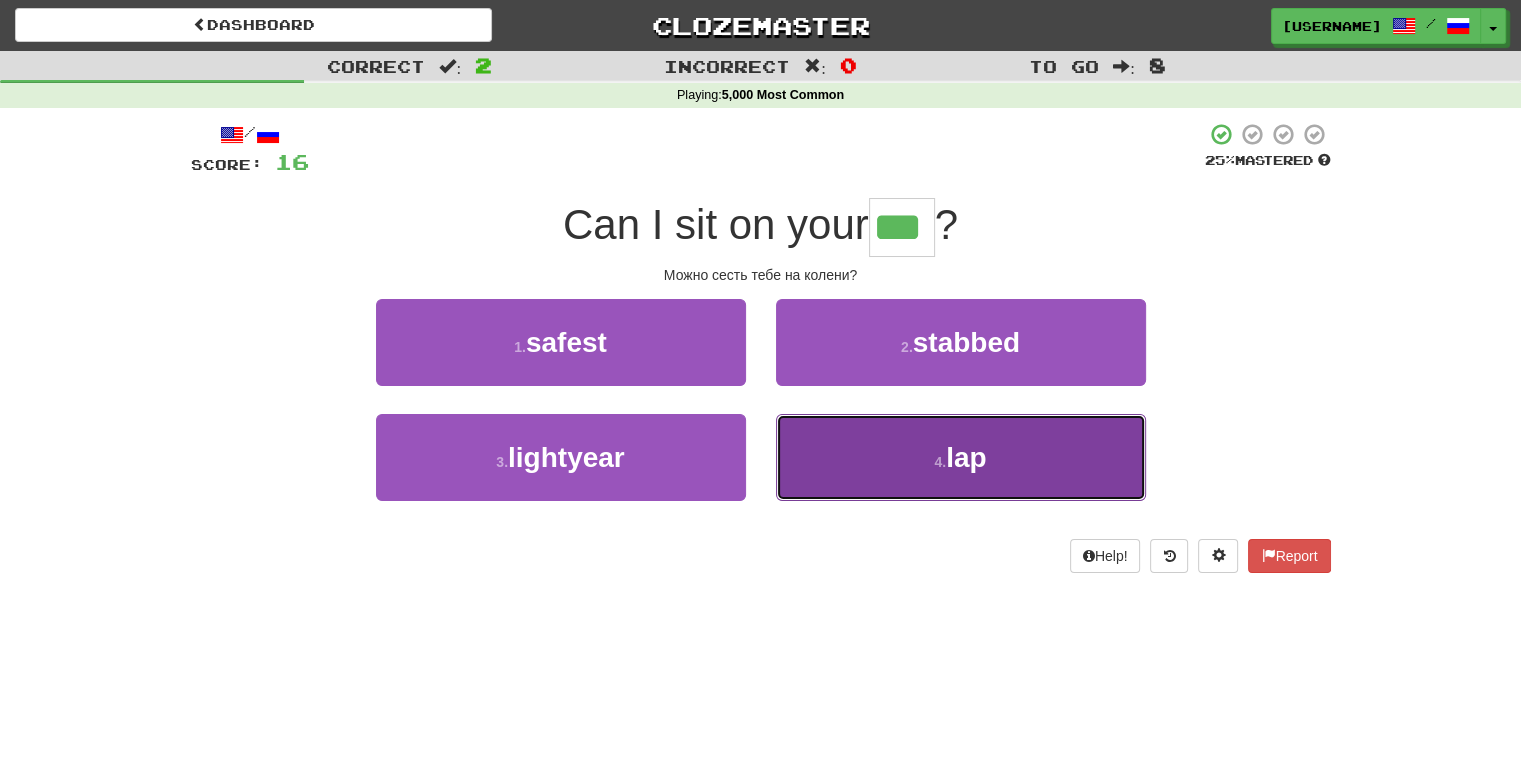 click on "4 .  lap" at bounding box center [961, 457] 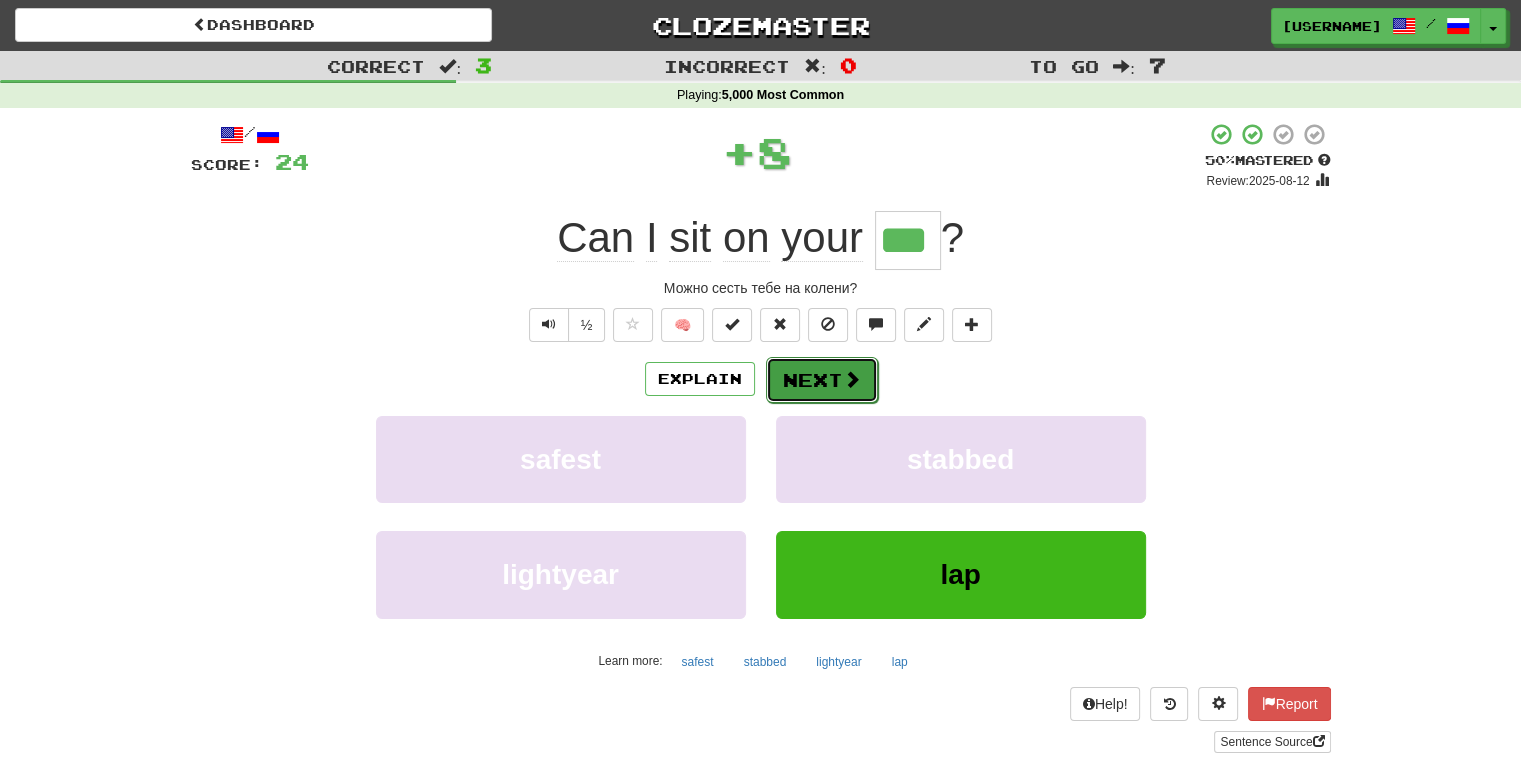 click at bounding box center [852, 379] 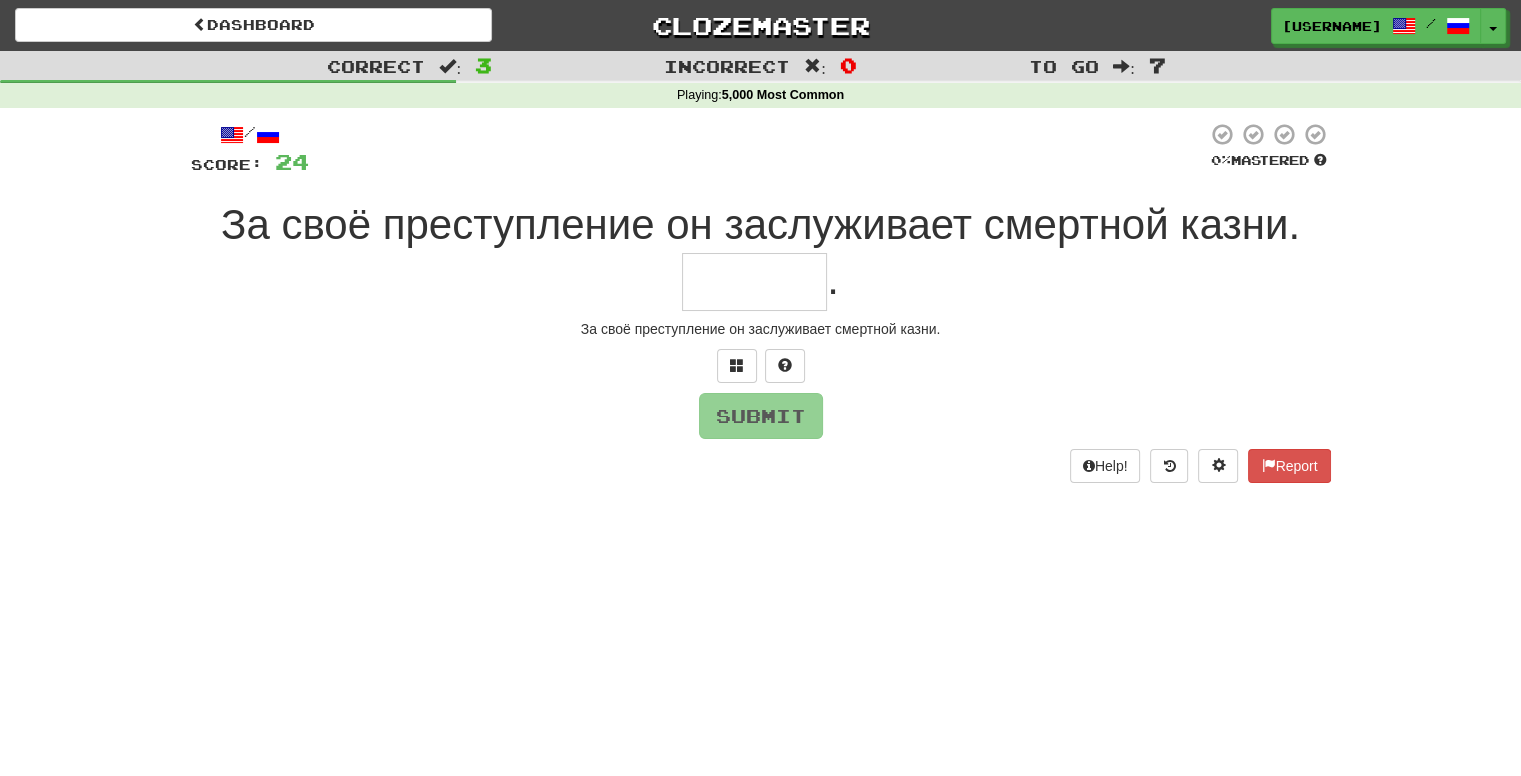 type on "*" 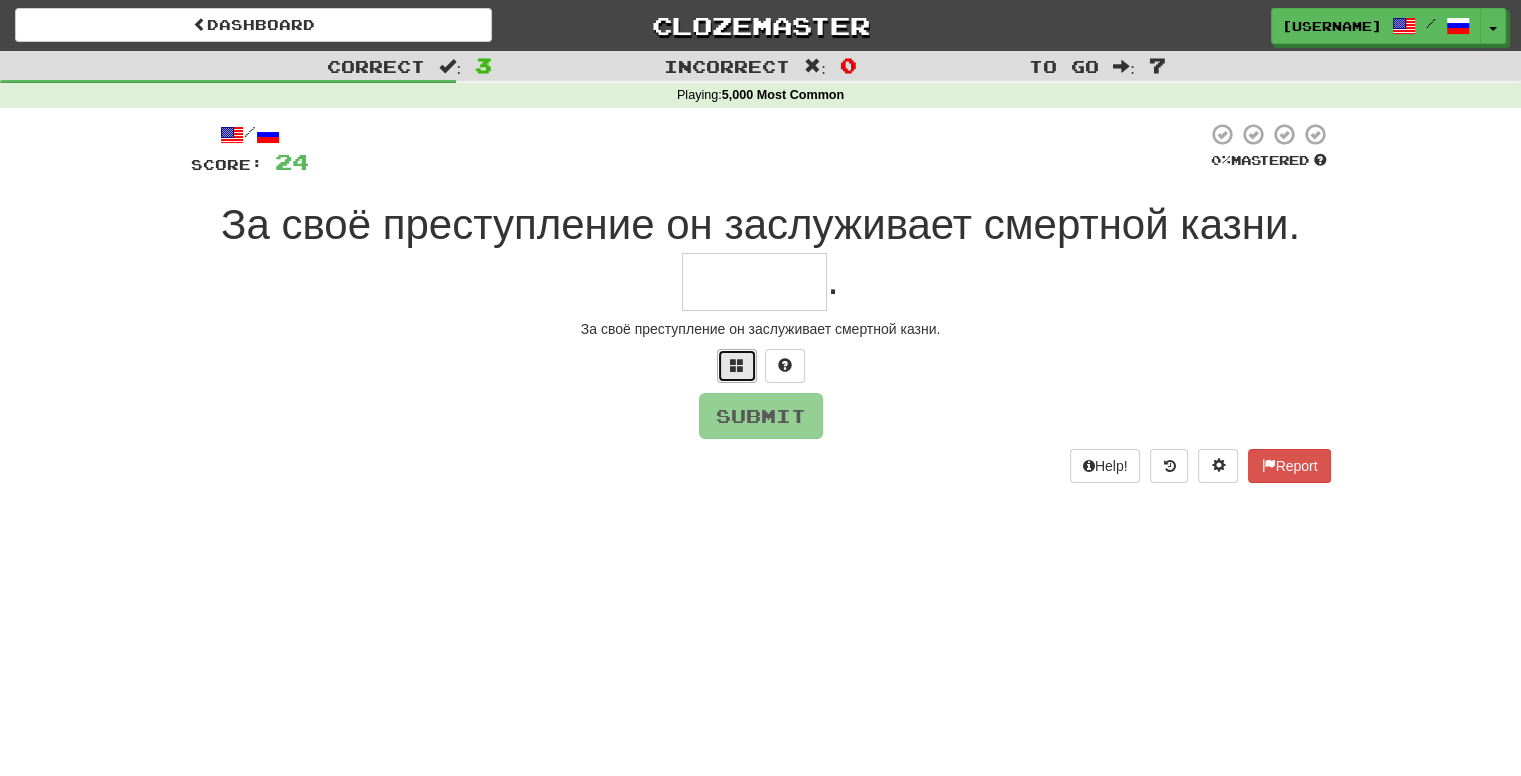 click at bounding box center [737, 366] 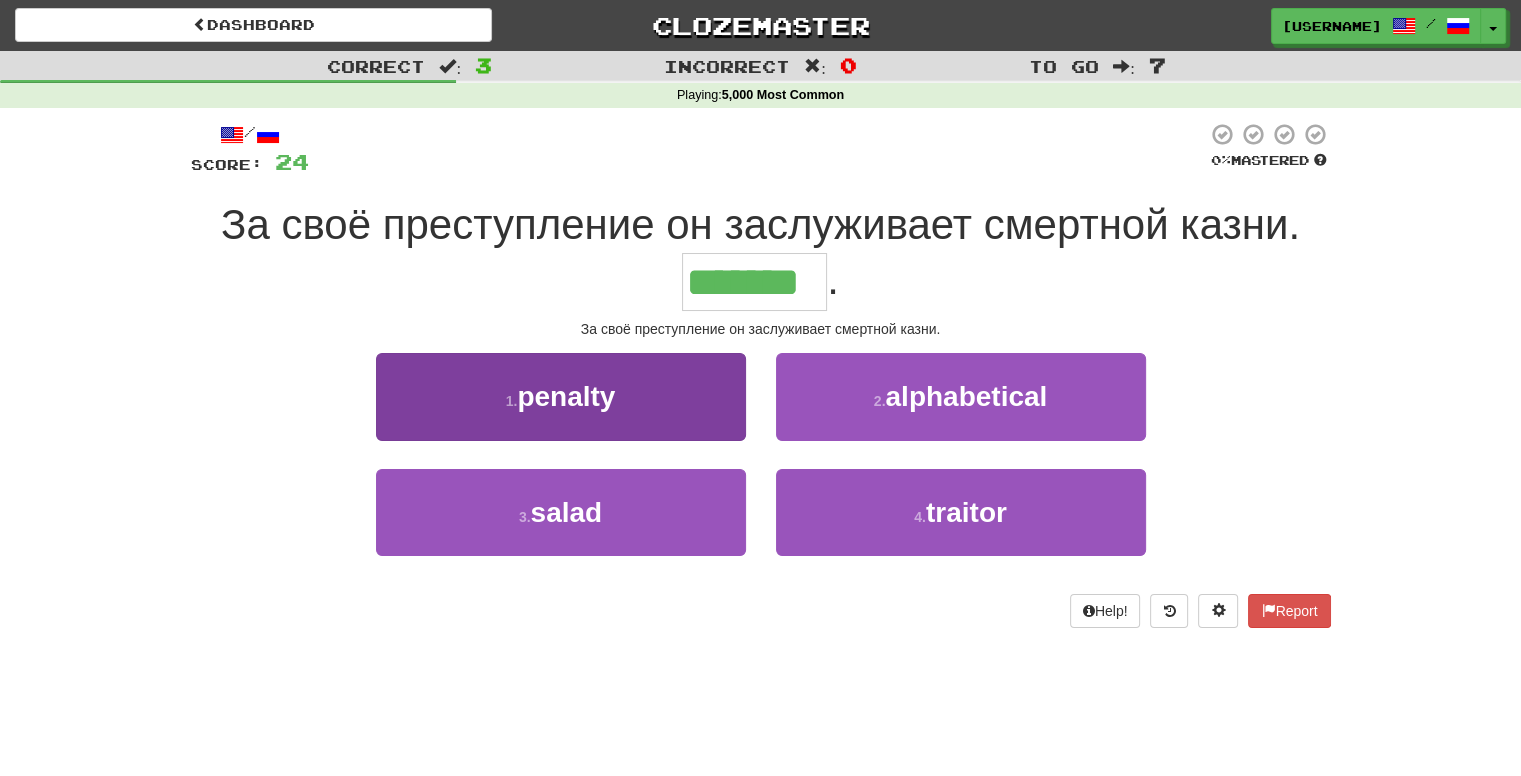 type on "*******" 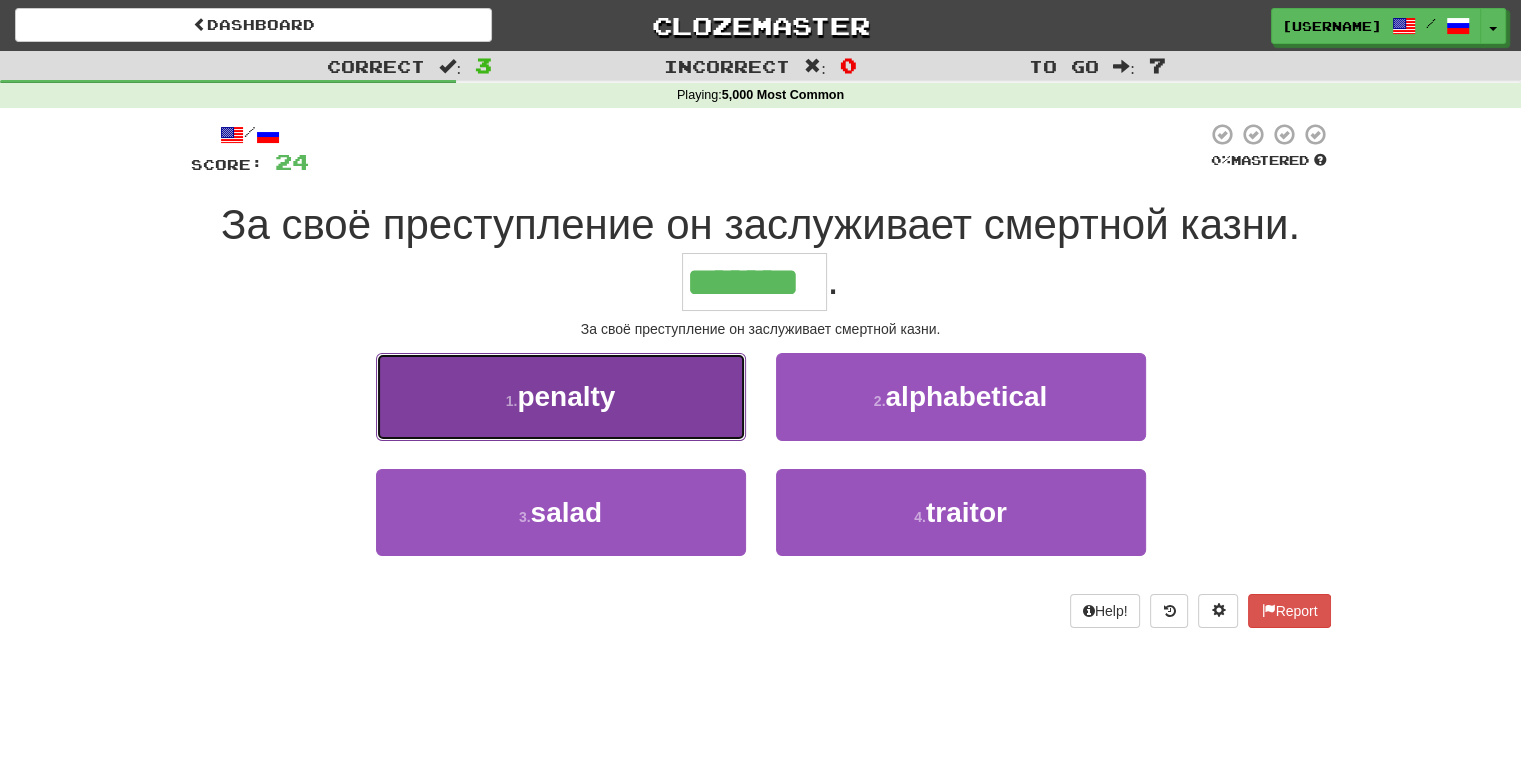 click on "penalty" at bounding box center (566, 396) 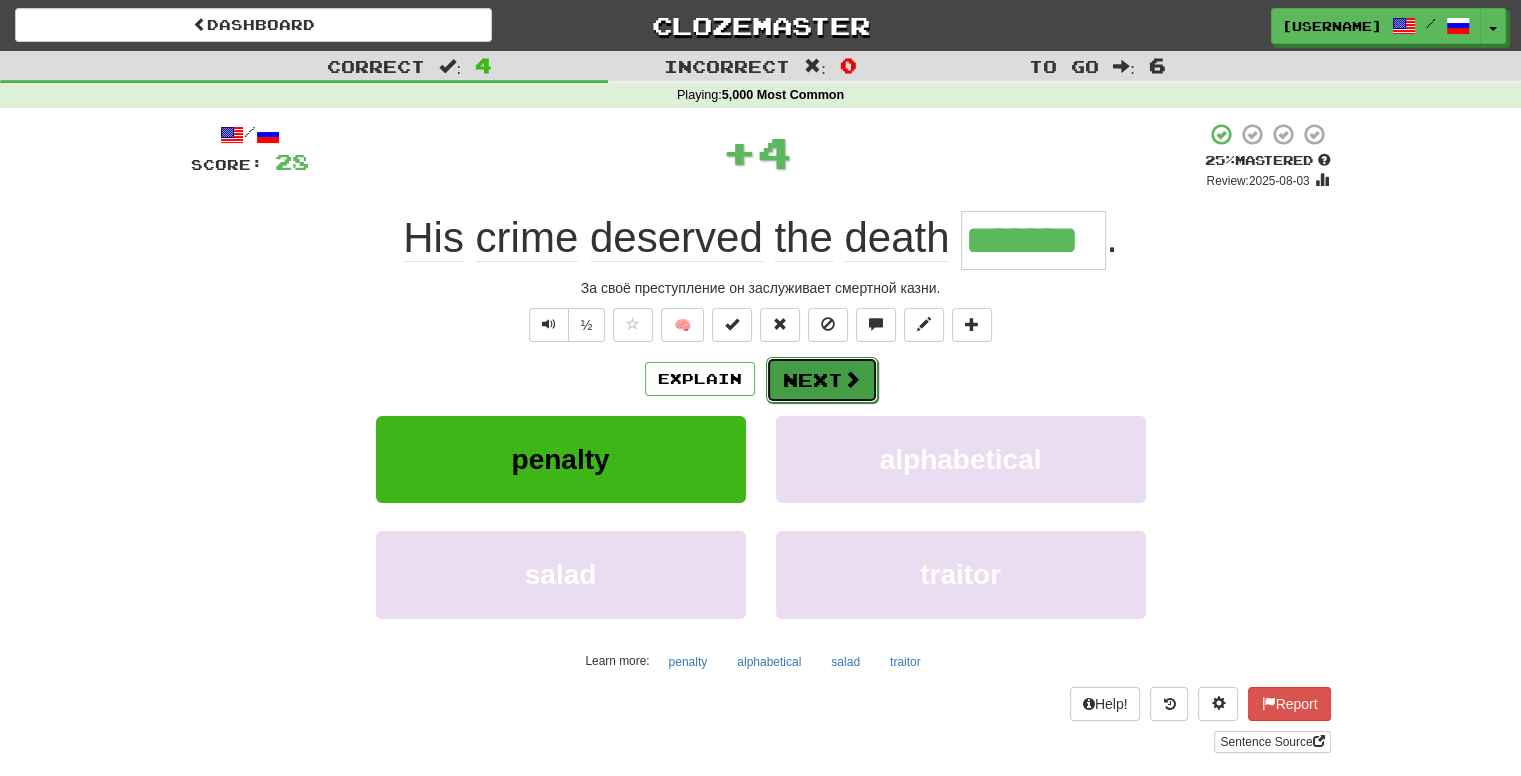 click on "Next" at bounding box center (822, 380) 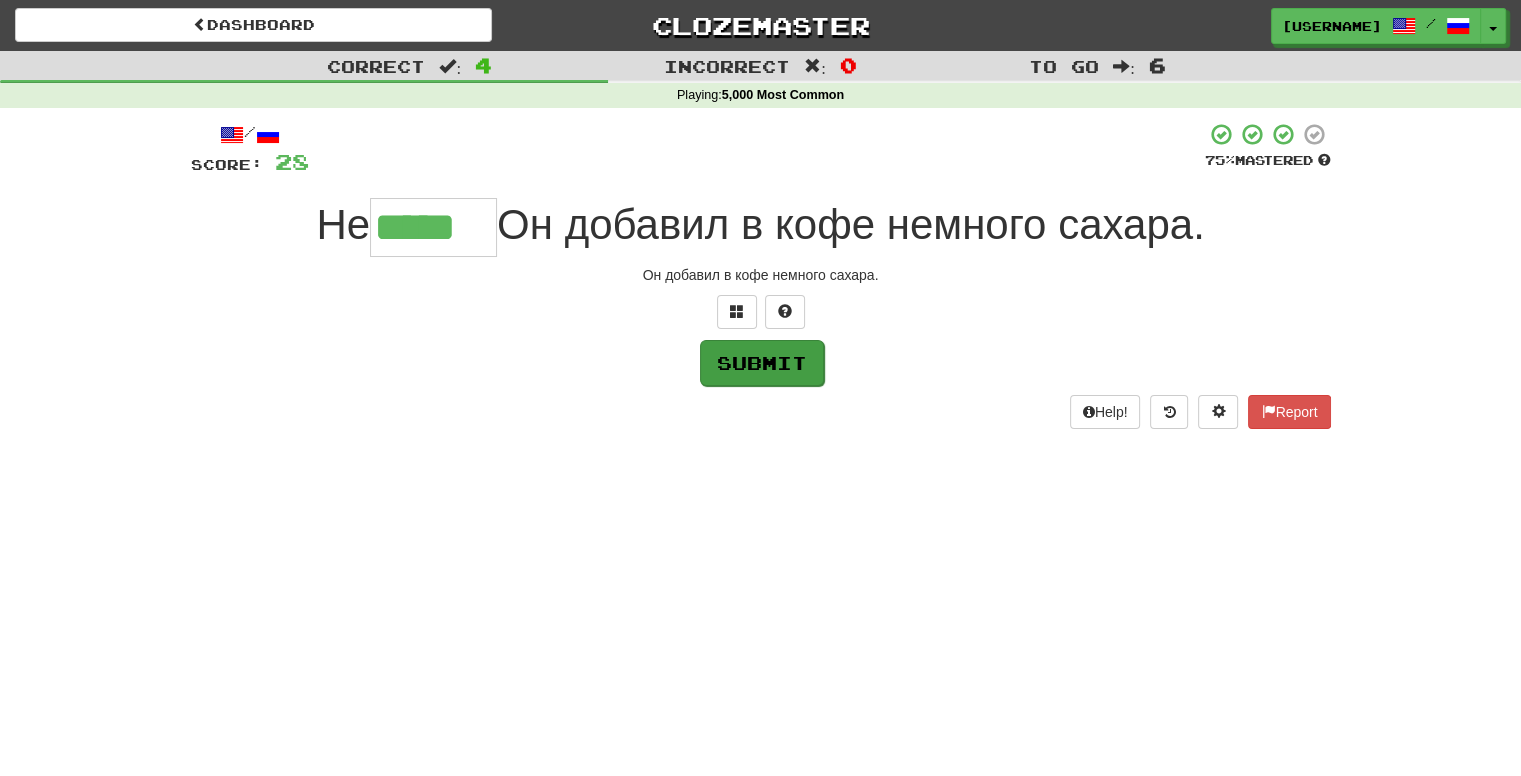 type on "*****" 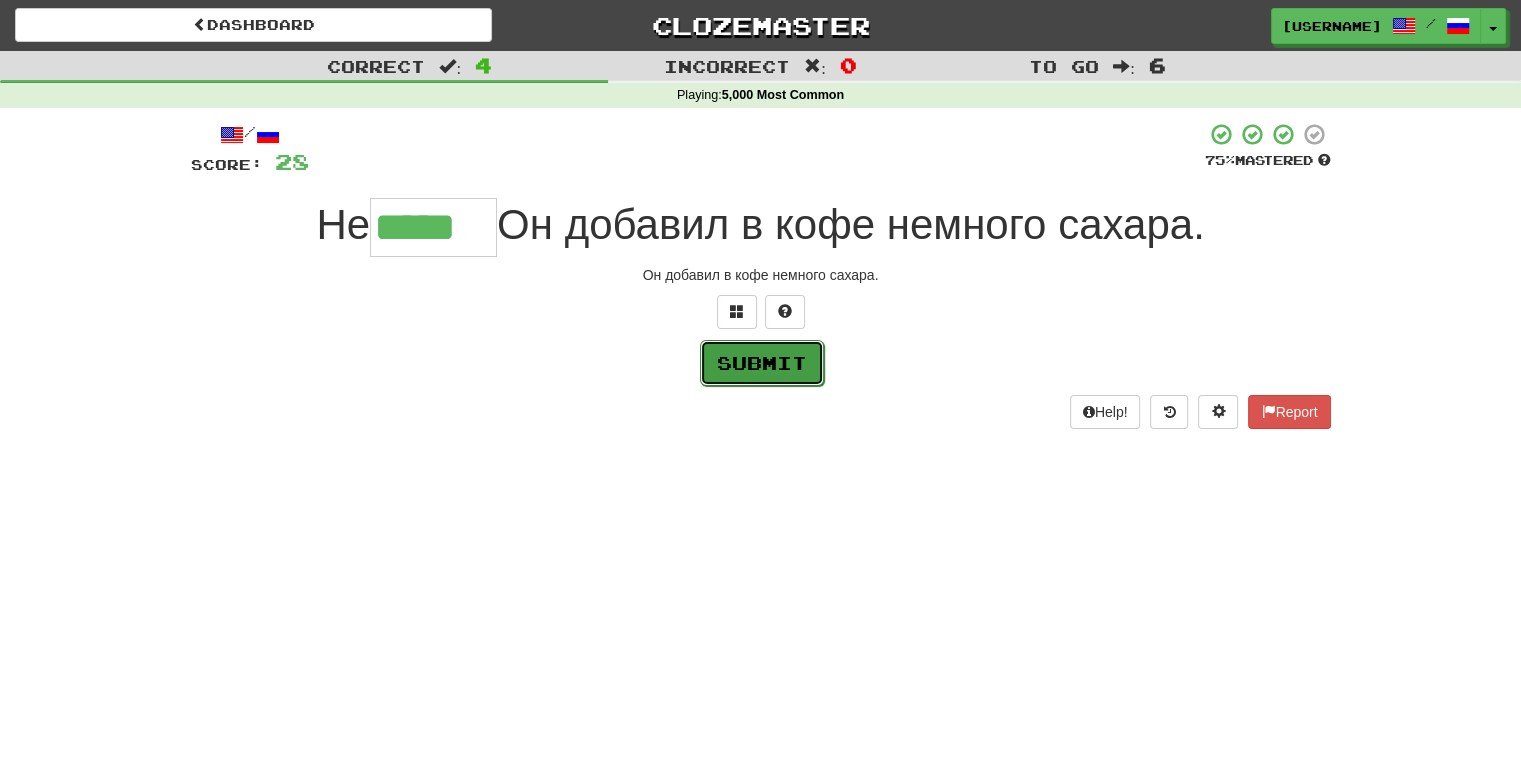 click on "Submit" at bounding box center (762, 363) 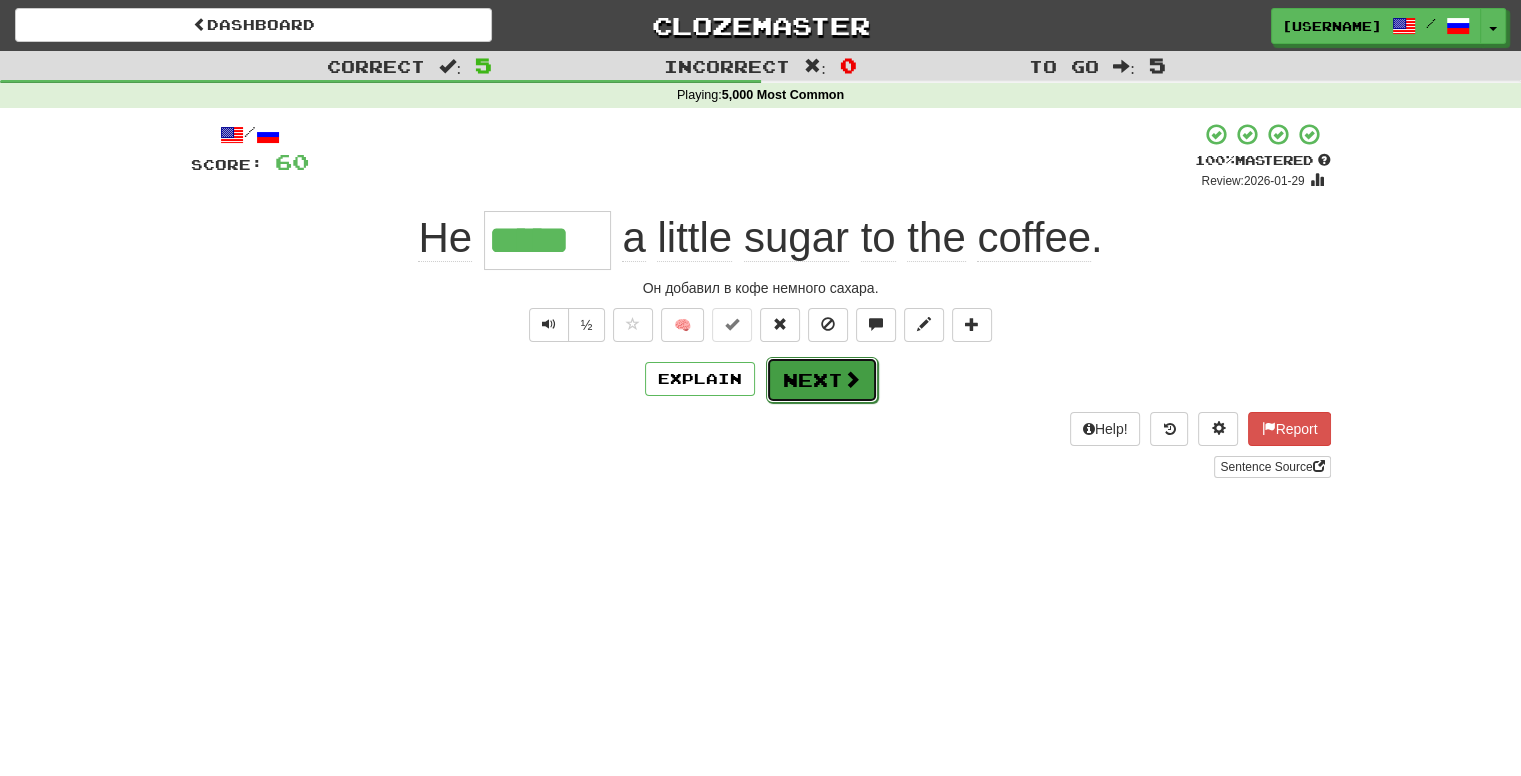 click at bounding box center [852, 379] 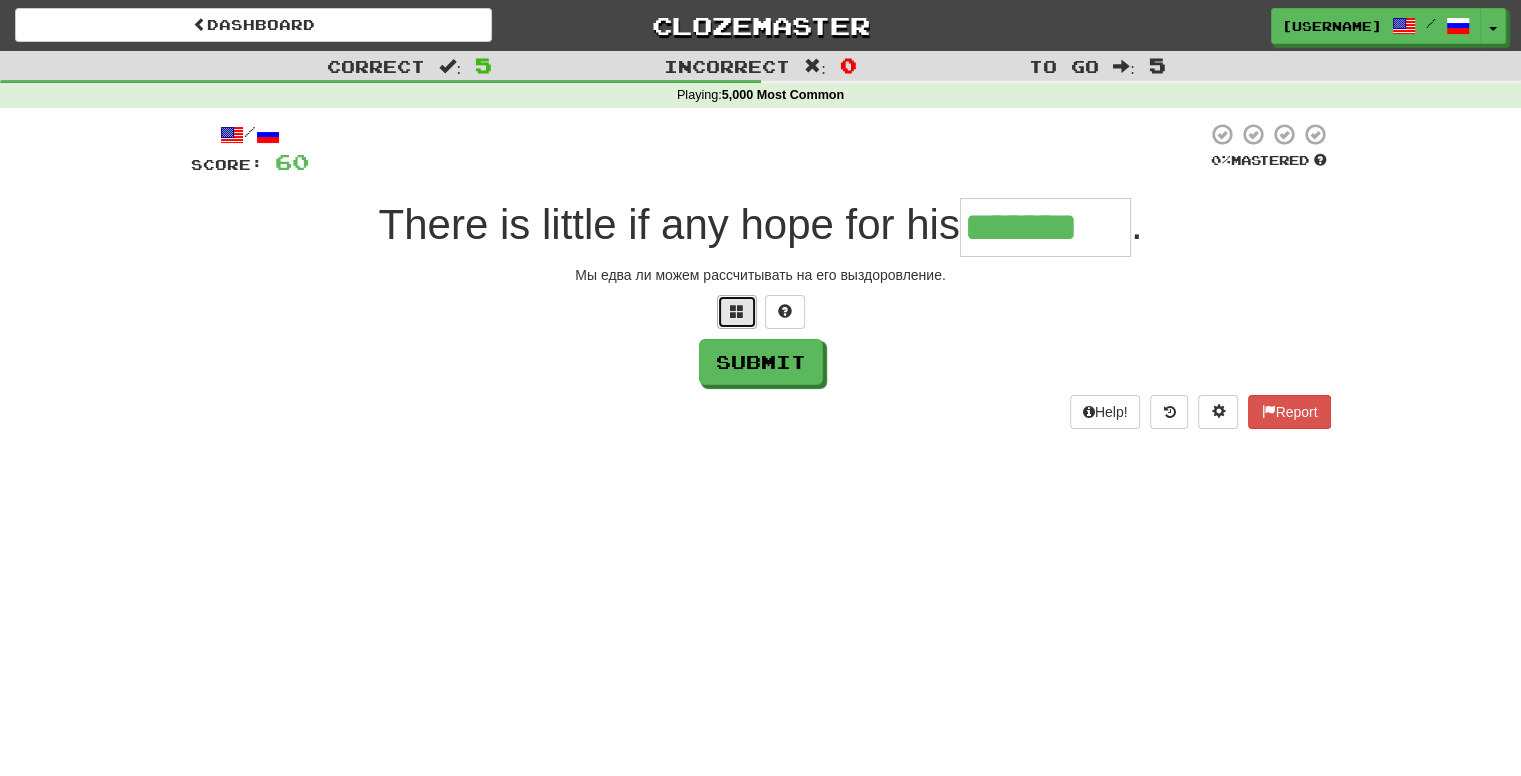 click at bounding box center (737, 311) 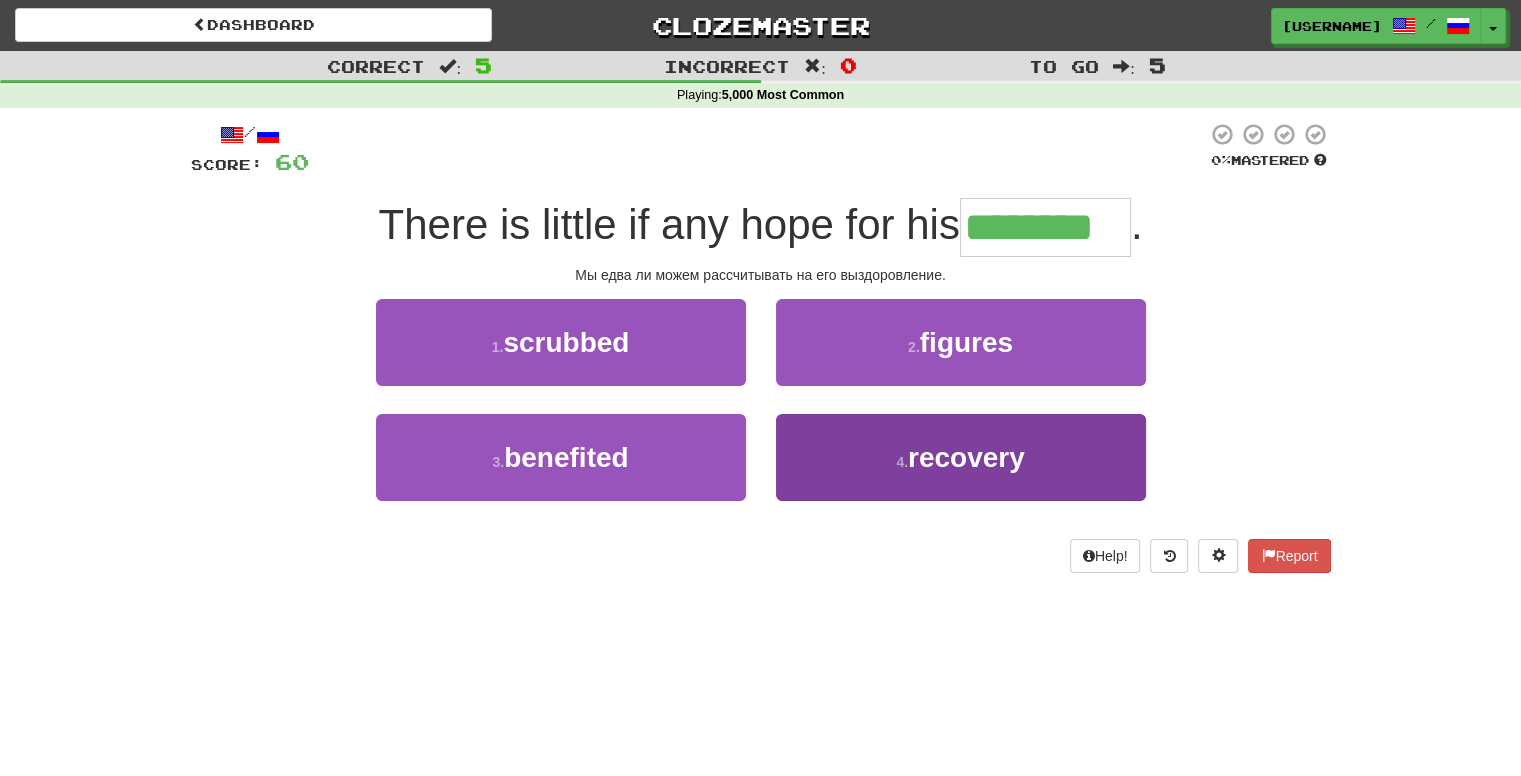 type on "********" 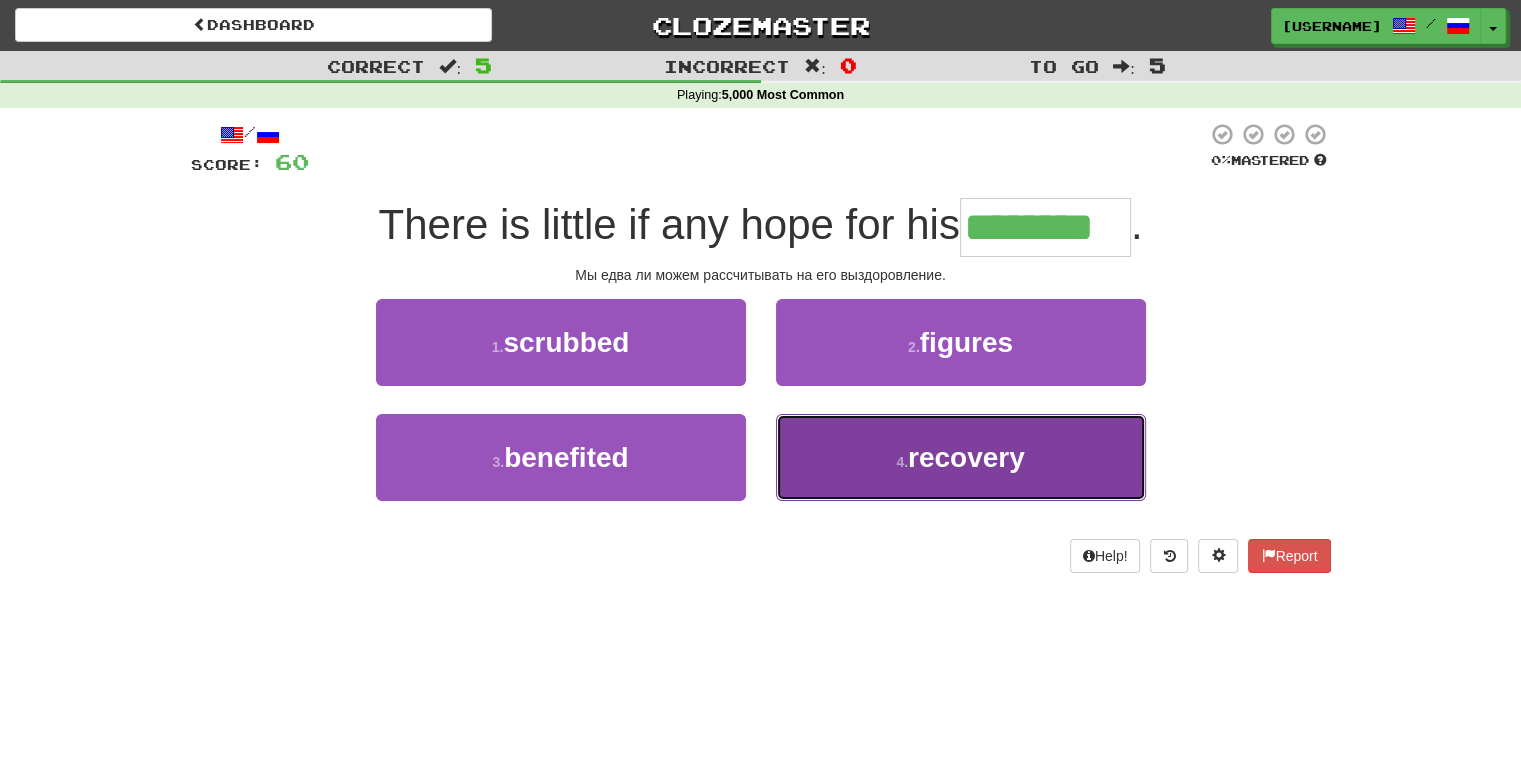 click on "recovery" at bounding box center [966, 457] 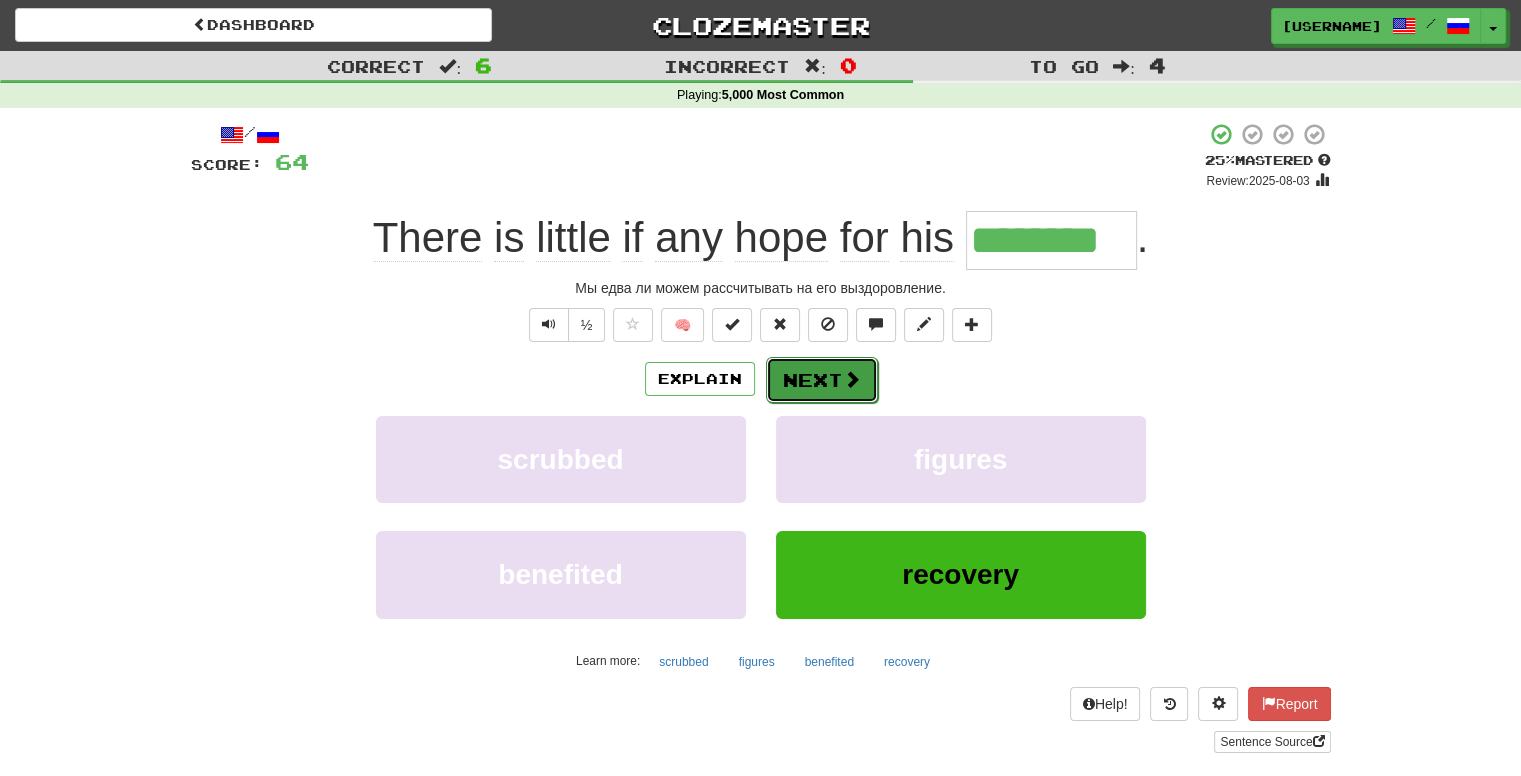 click on "Next" at bounding box center [822, 380] 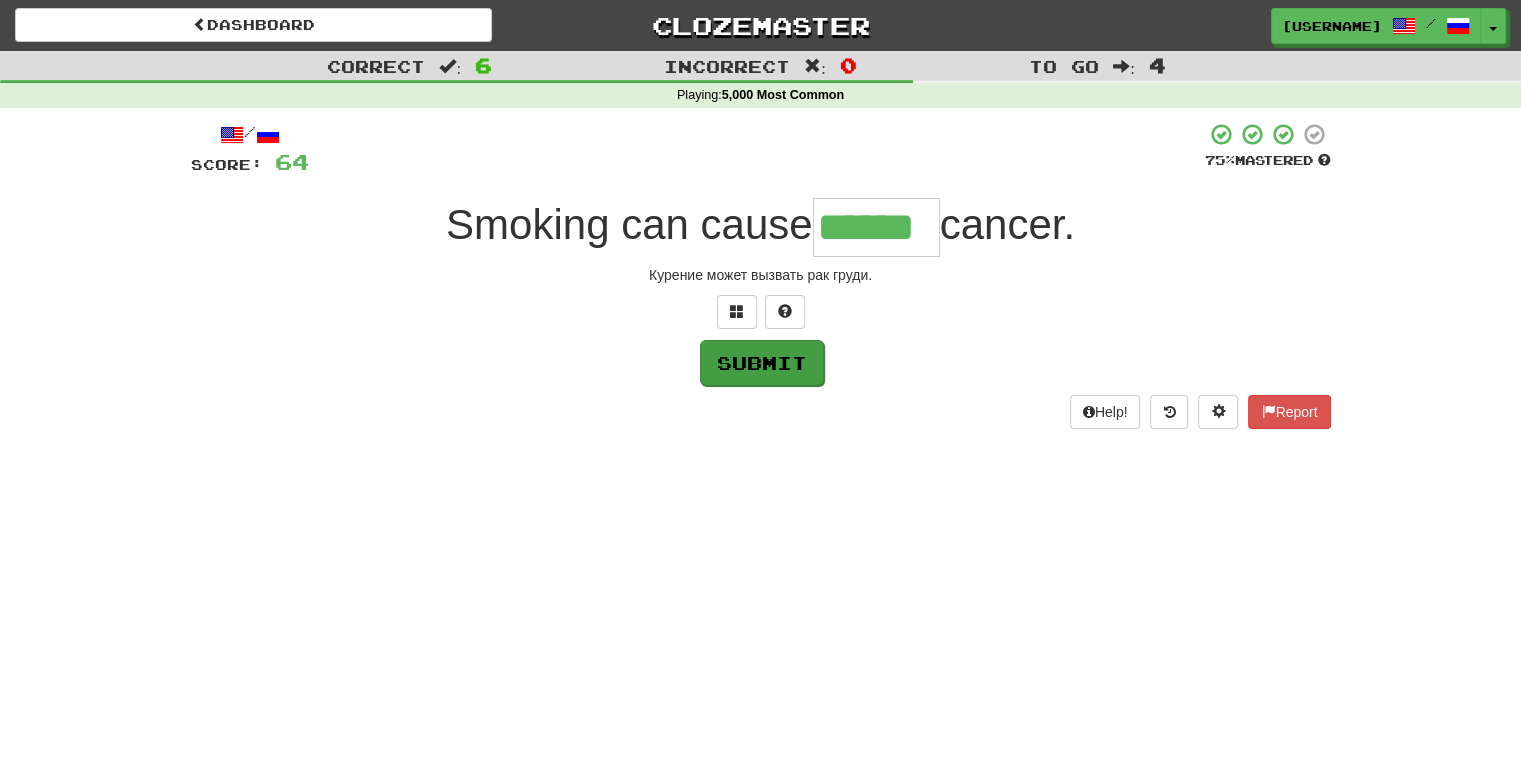 type on "******" 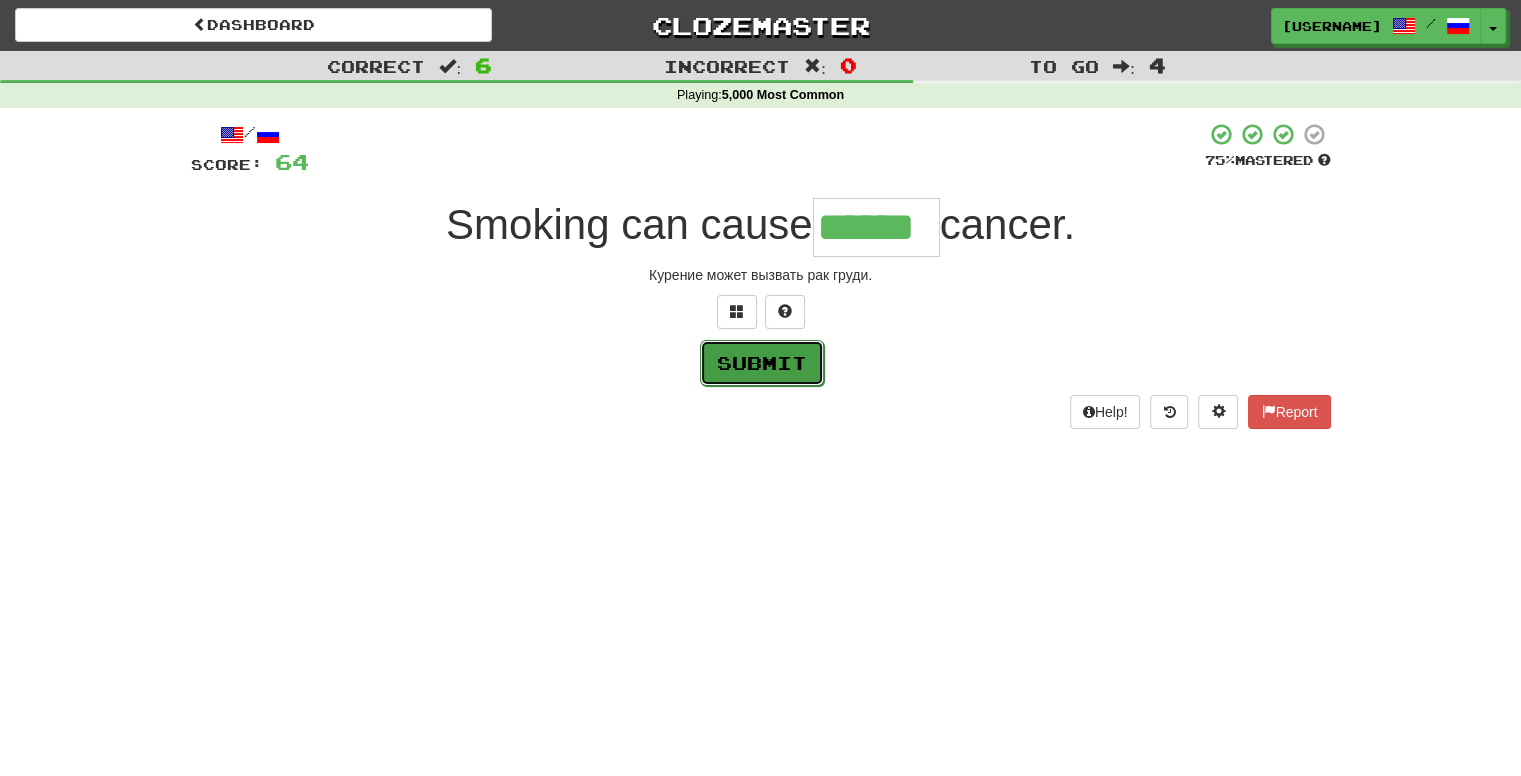 click on "Submit" at bounding box center (762, 363) 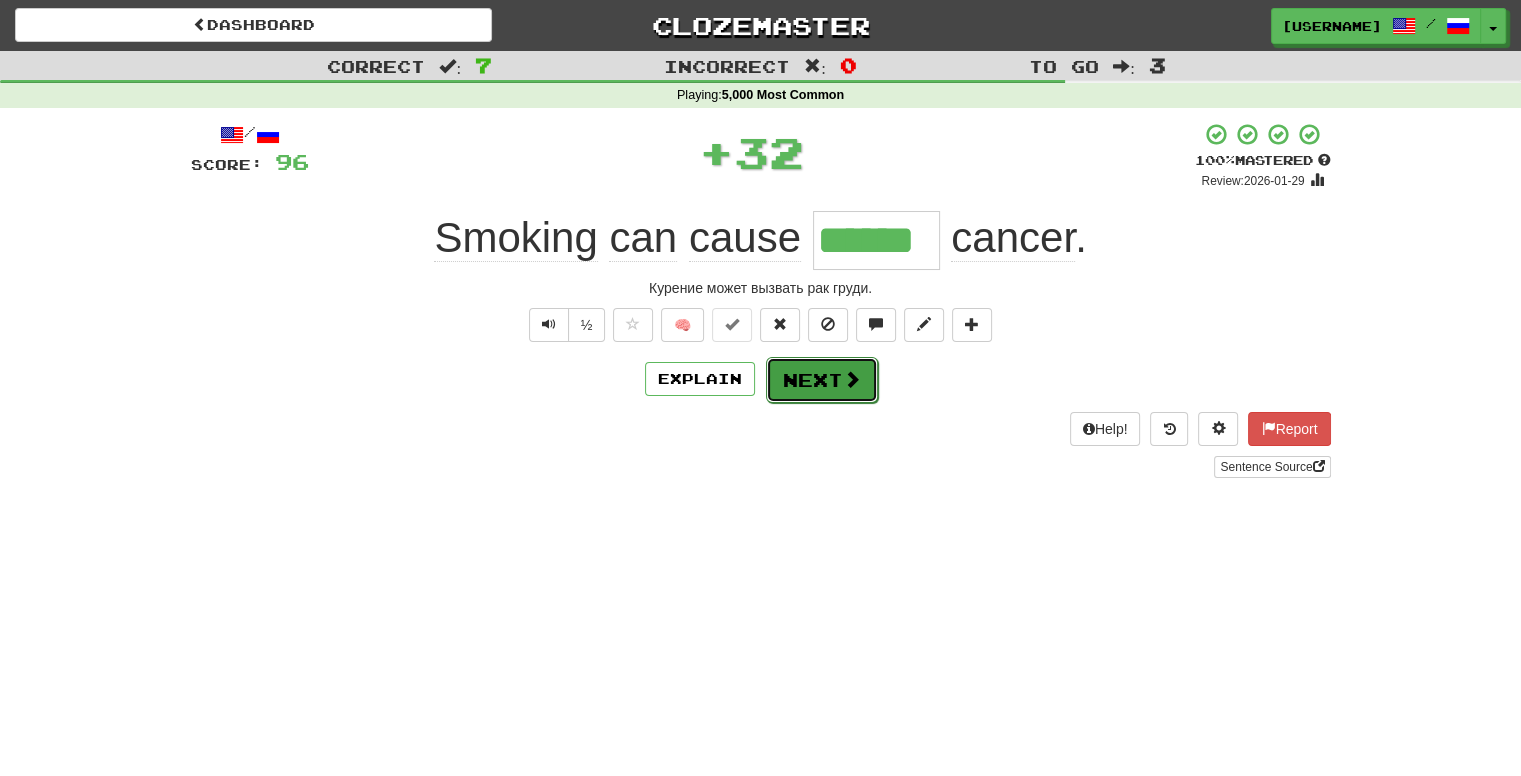 click on "Next" at bounding box center (822, 380) 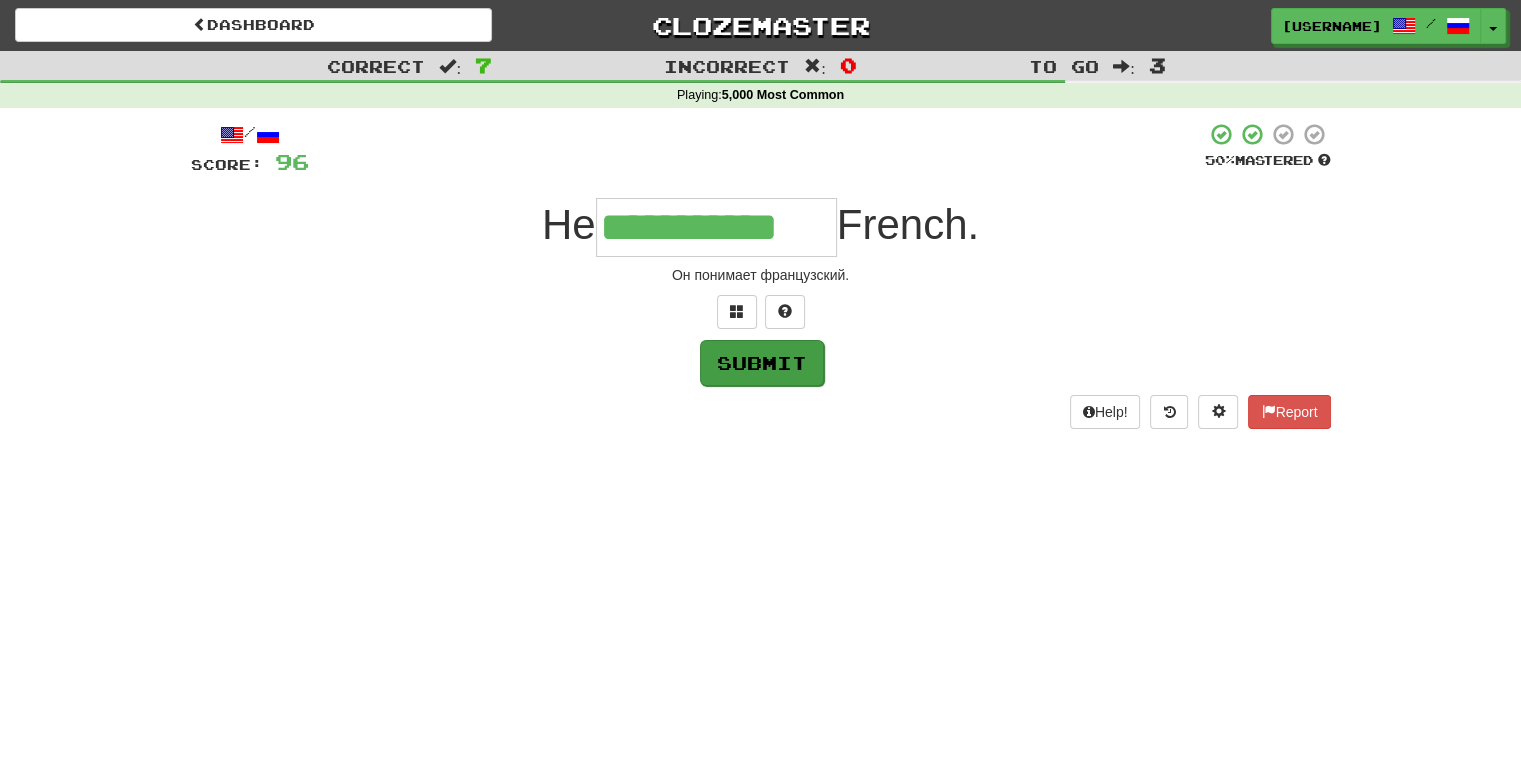 type on "**********" 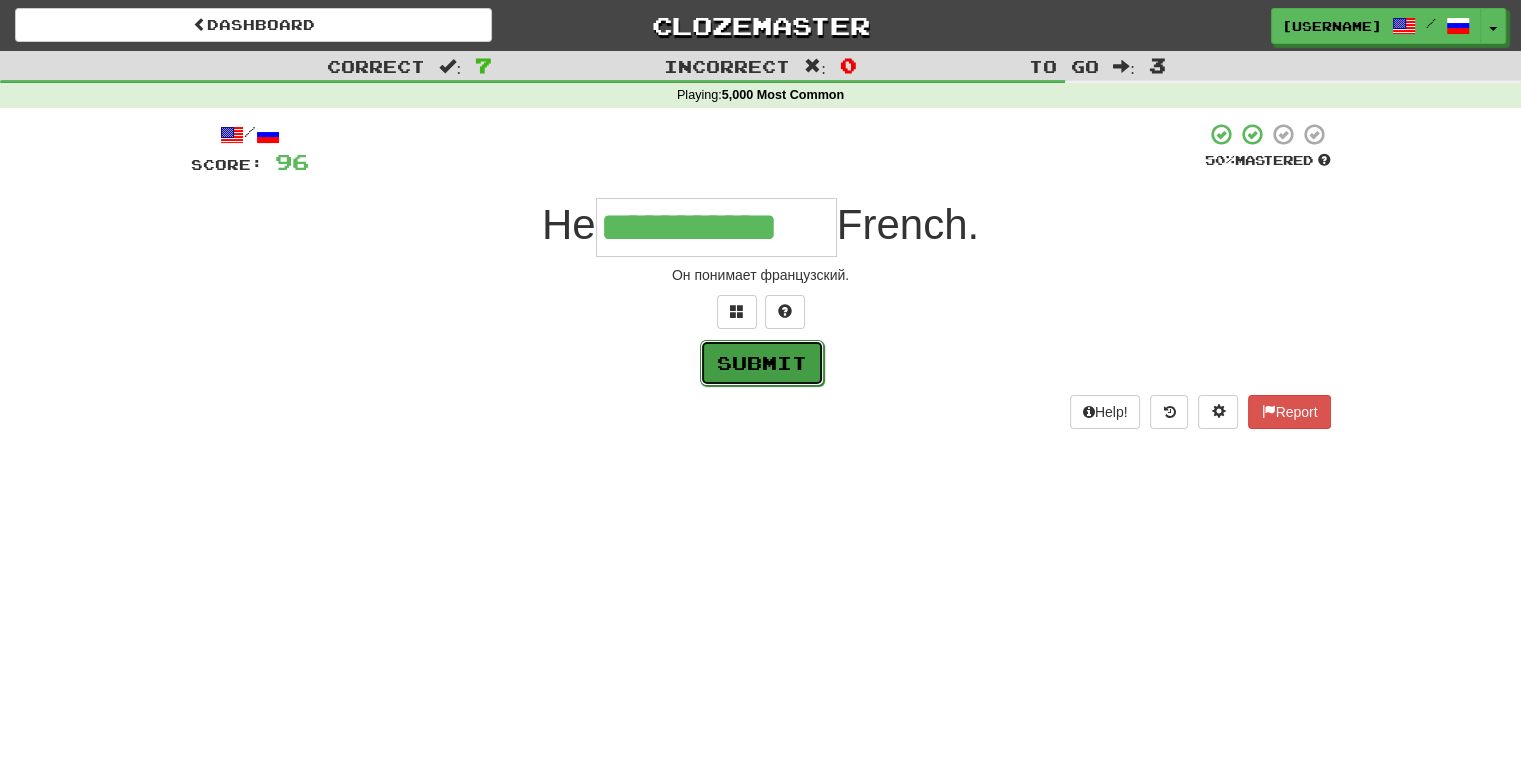 click on "Submit" at bounding box center (762, 363) 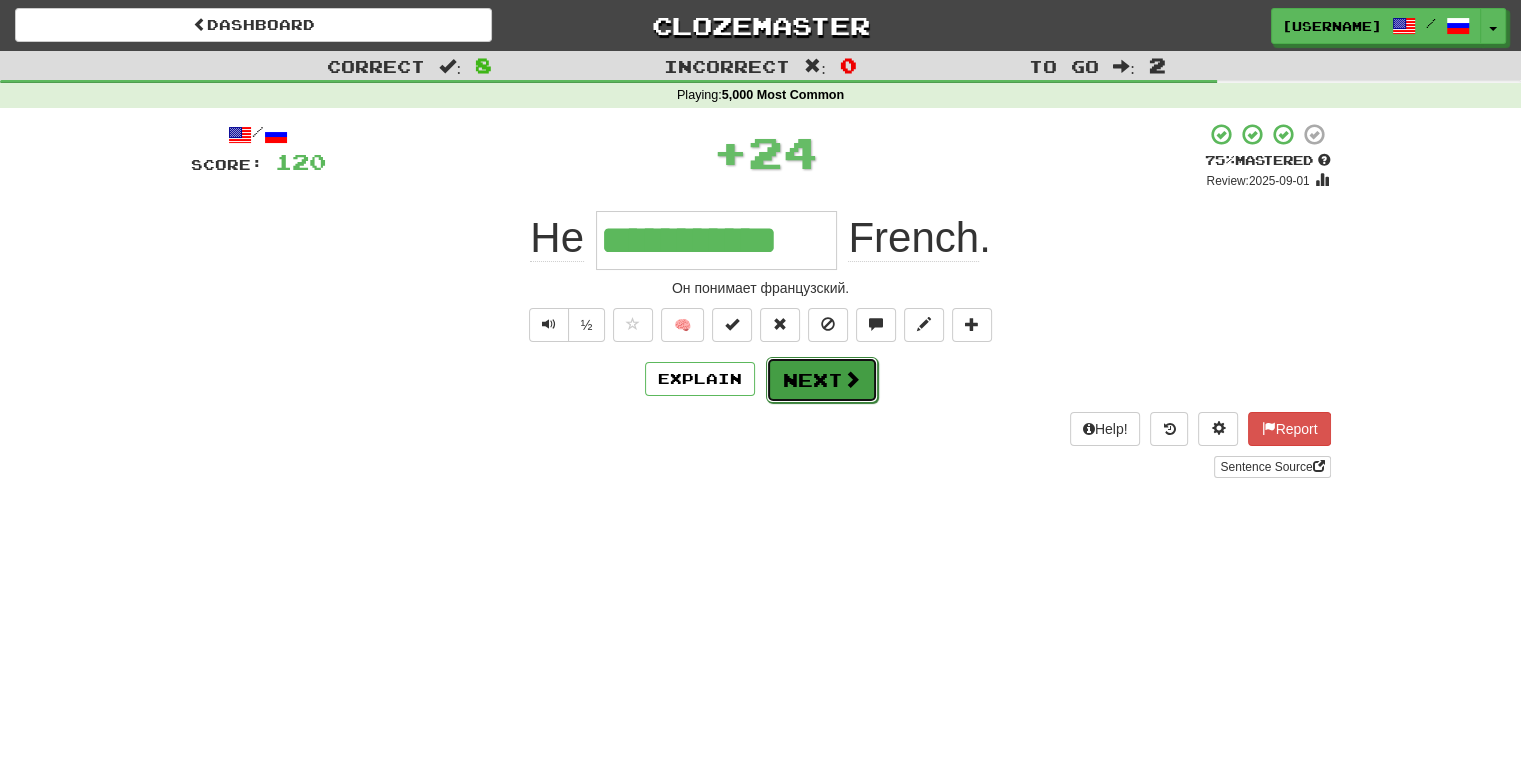click on "Next" at bounding box center [822, 380] 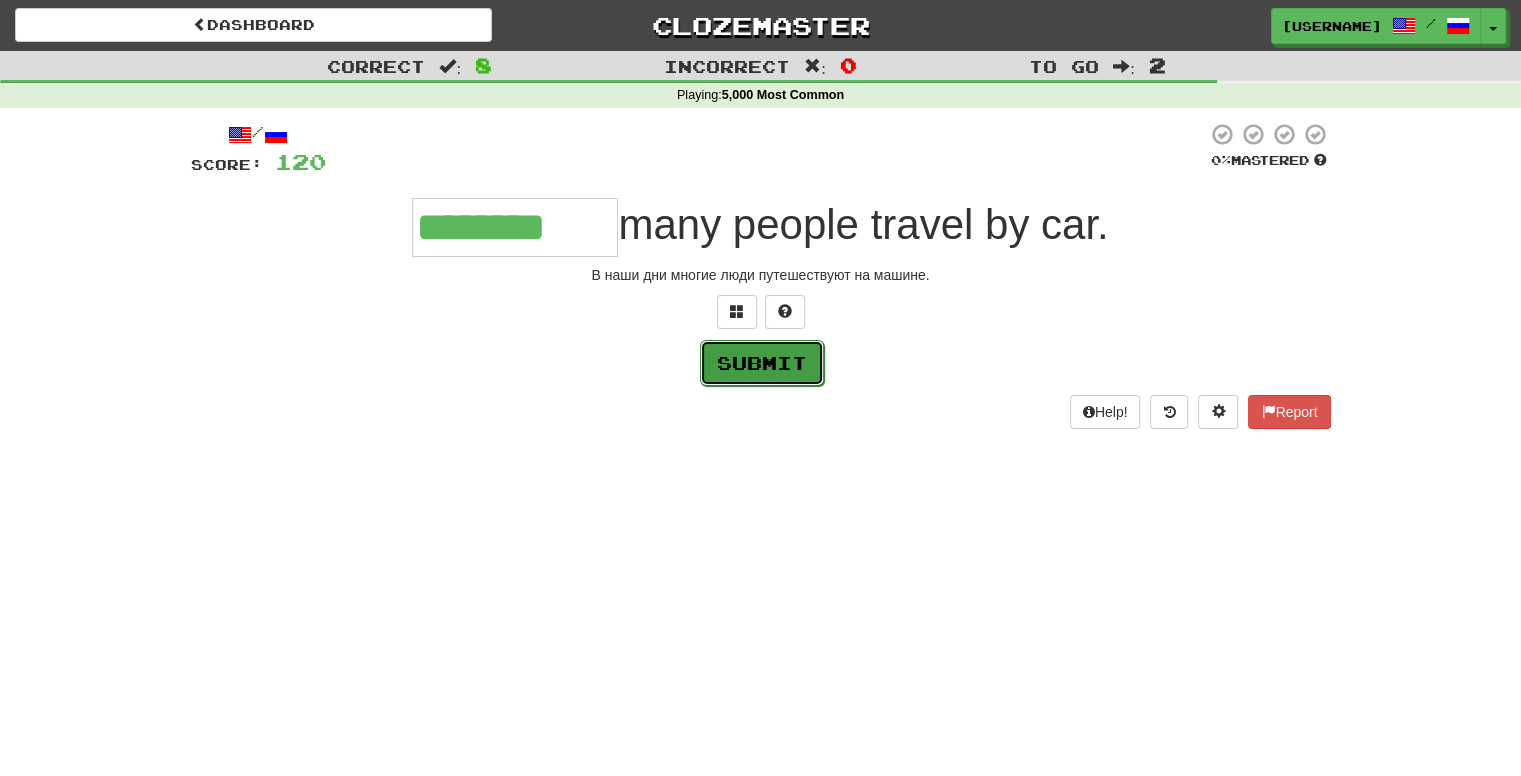 click on "Submit" at bounding box center (762, 363) 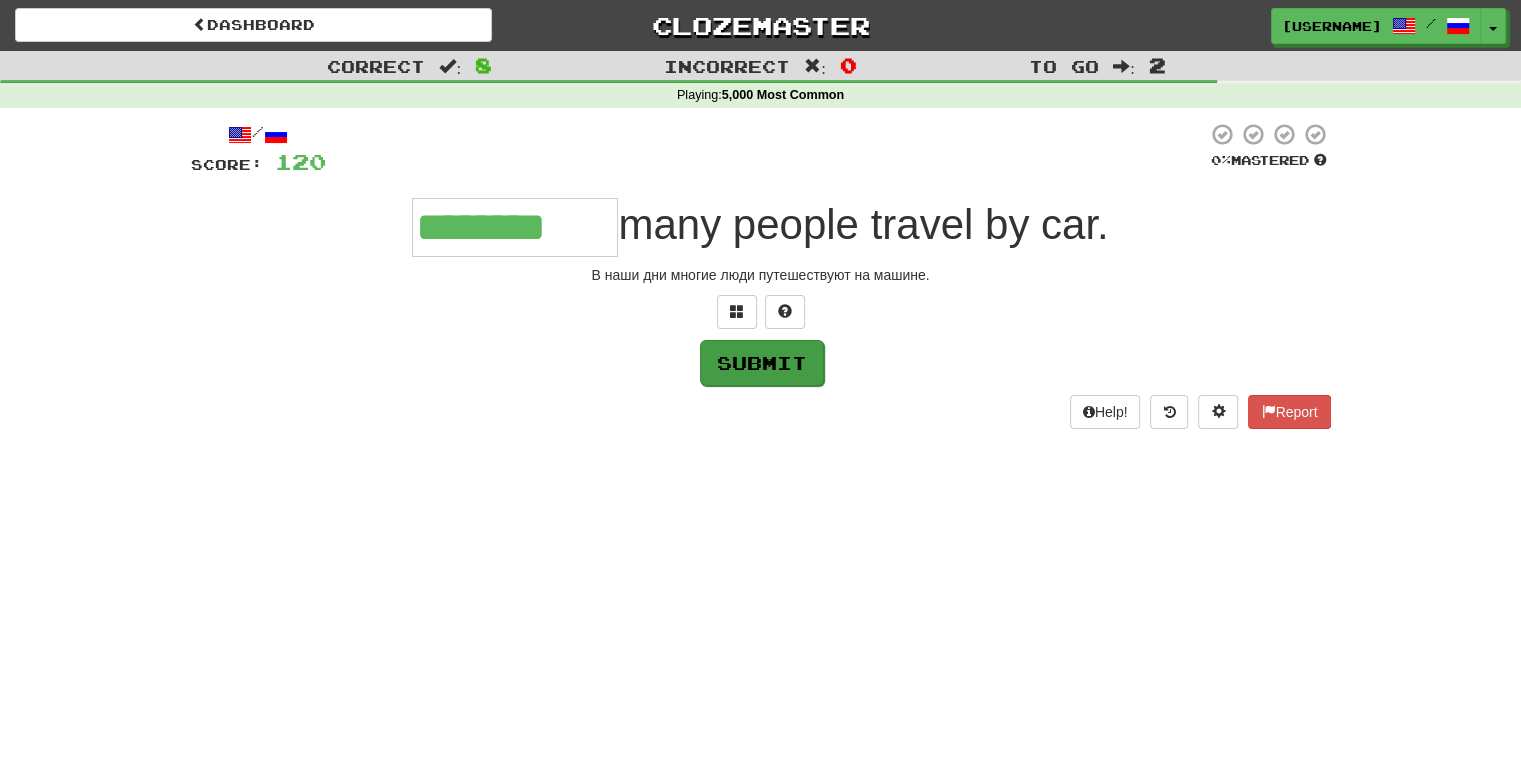 type on "********" 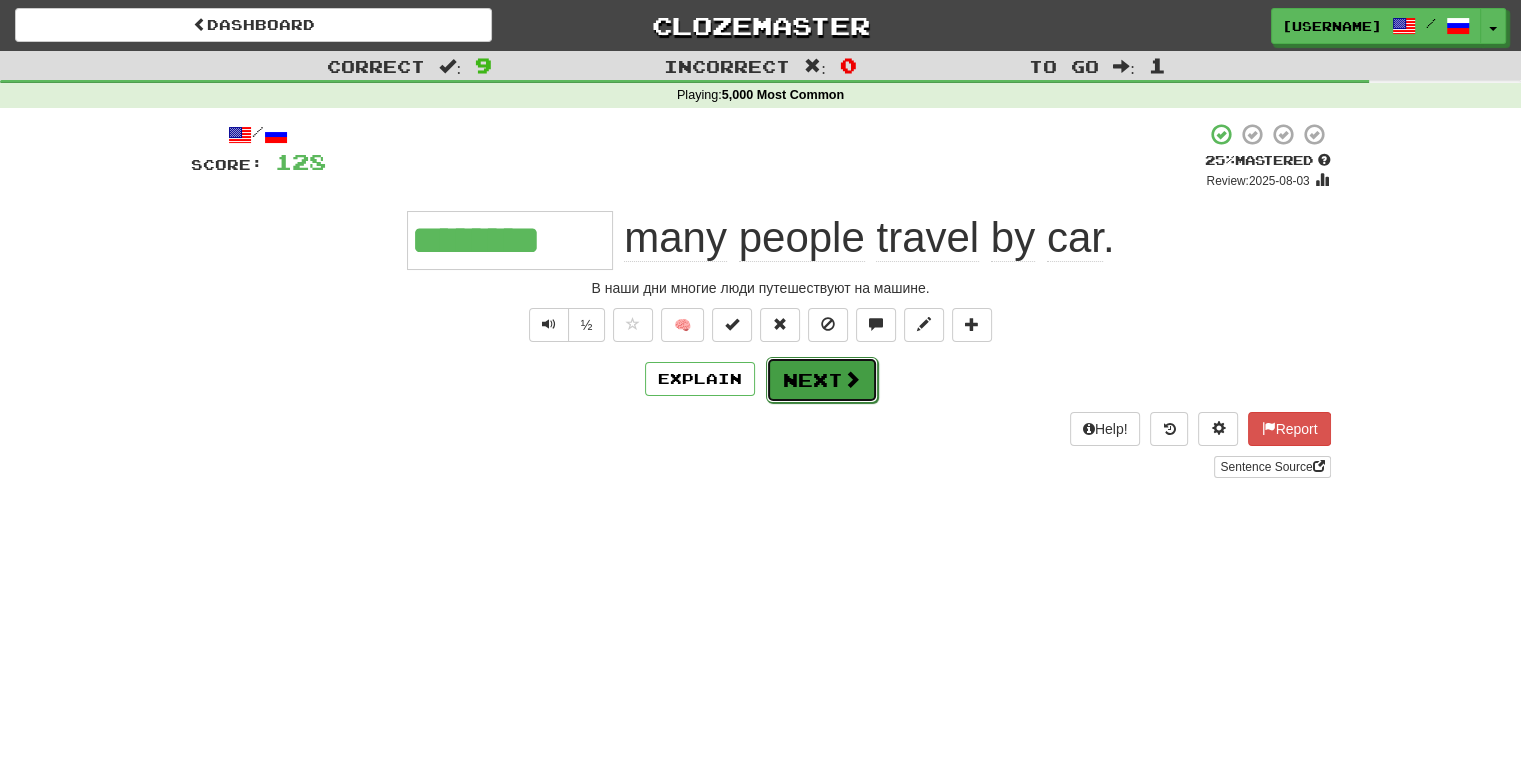 click on "Next" at bounding box center [822, 380] 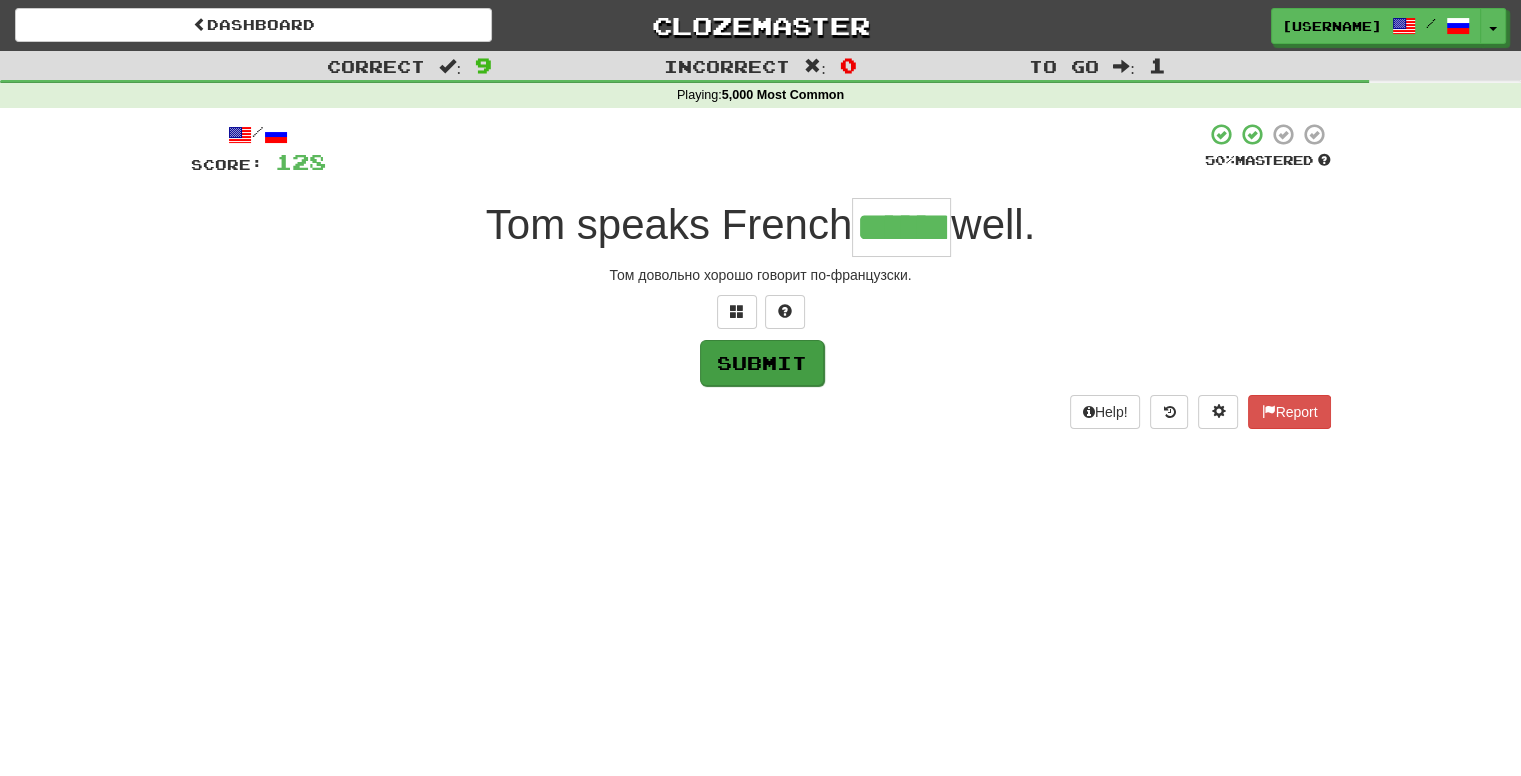 type on "******" 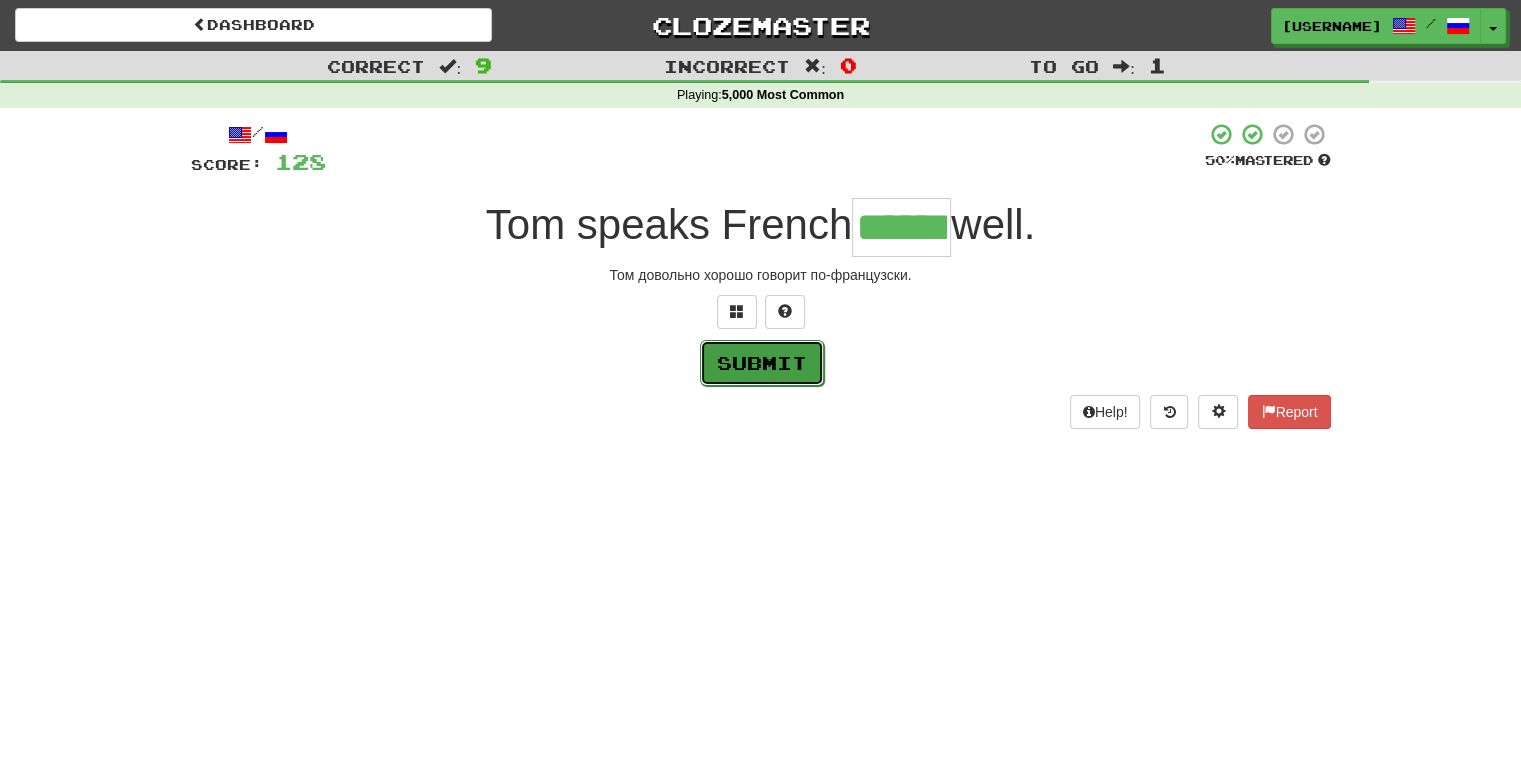 click on "Submit" at bounding box center (762, 363) 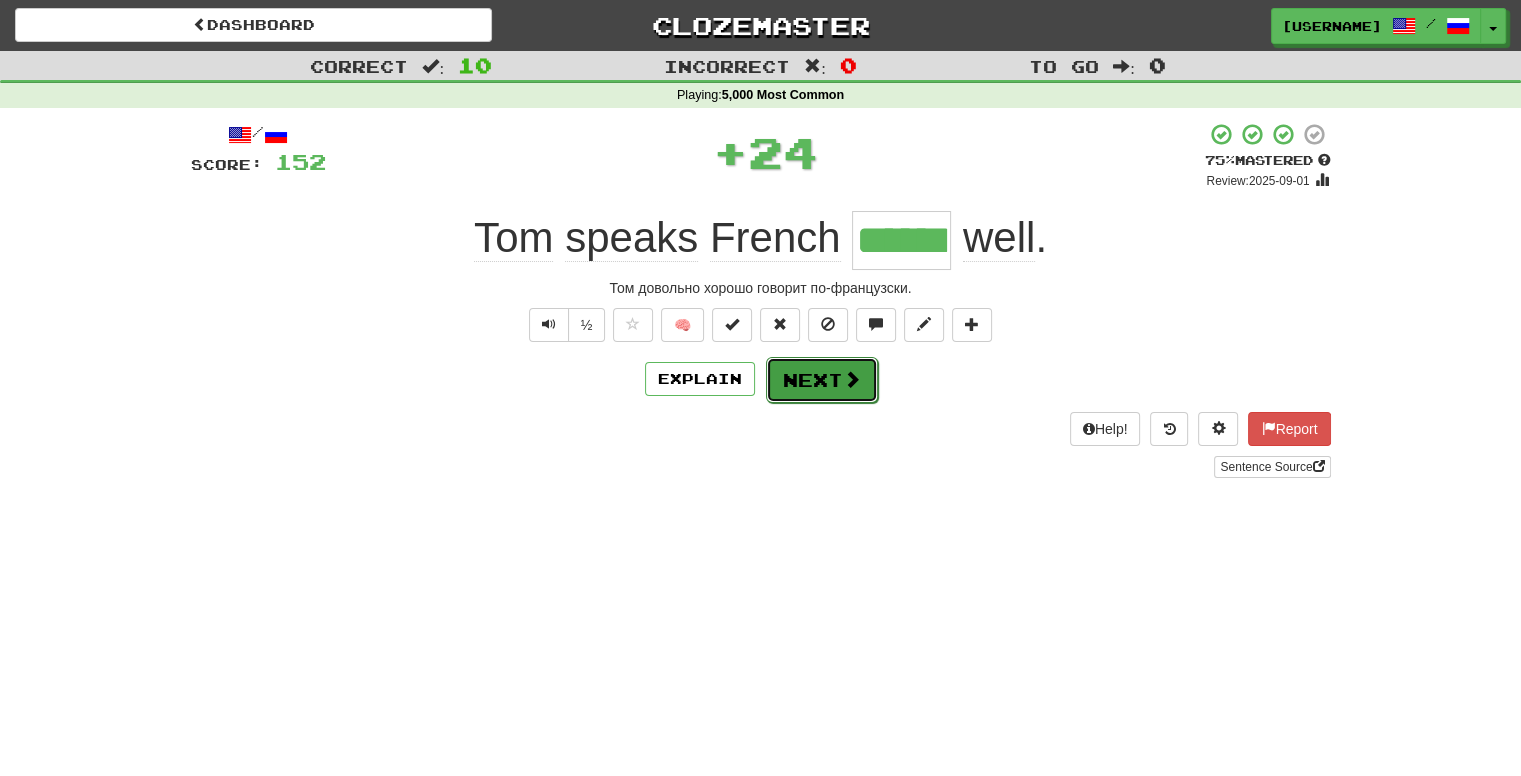 click on "Next" at bounding box center [822, 380] 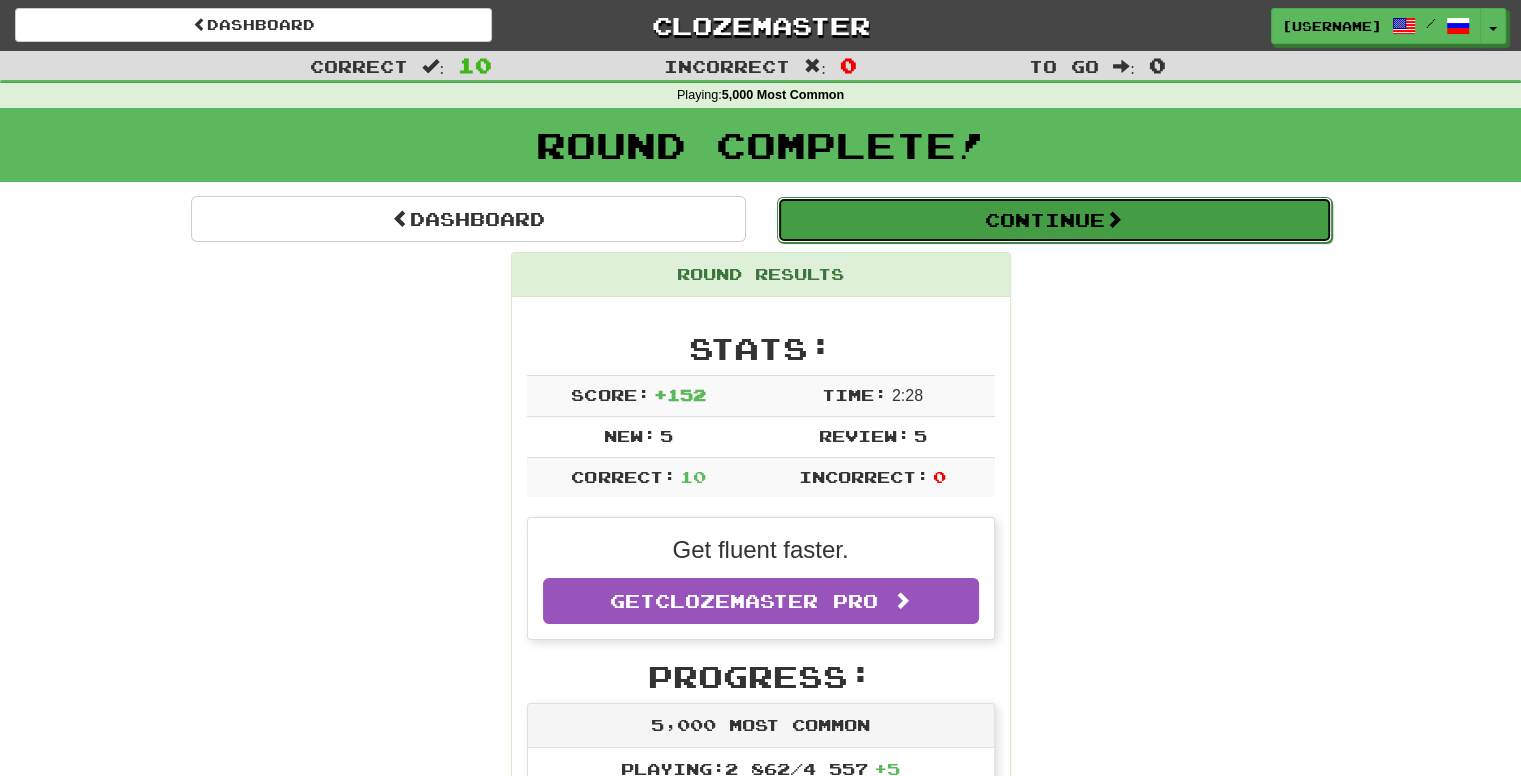 click on "Continue" at bounding box center [1054, 220] 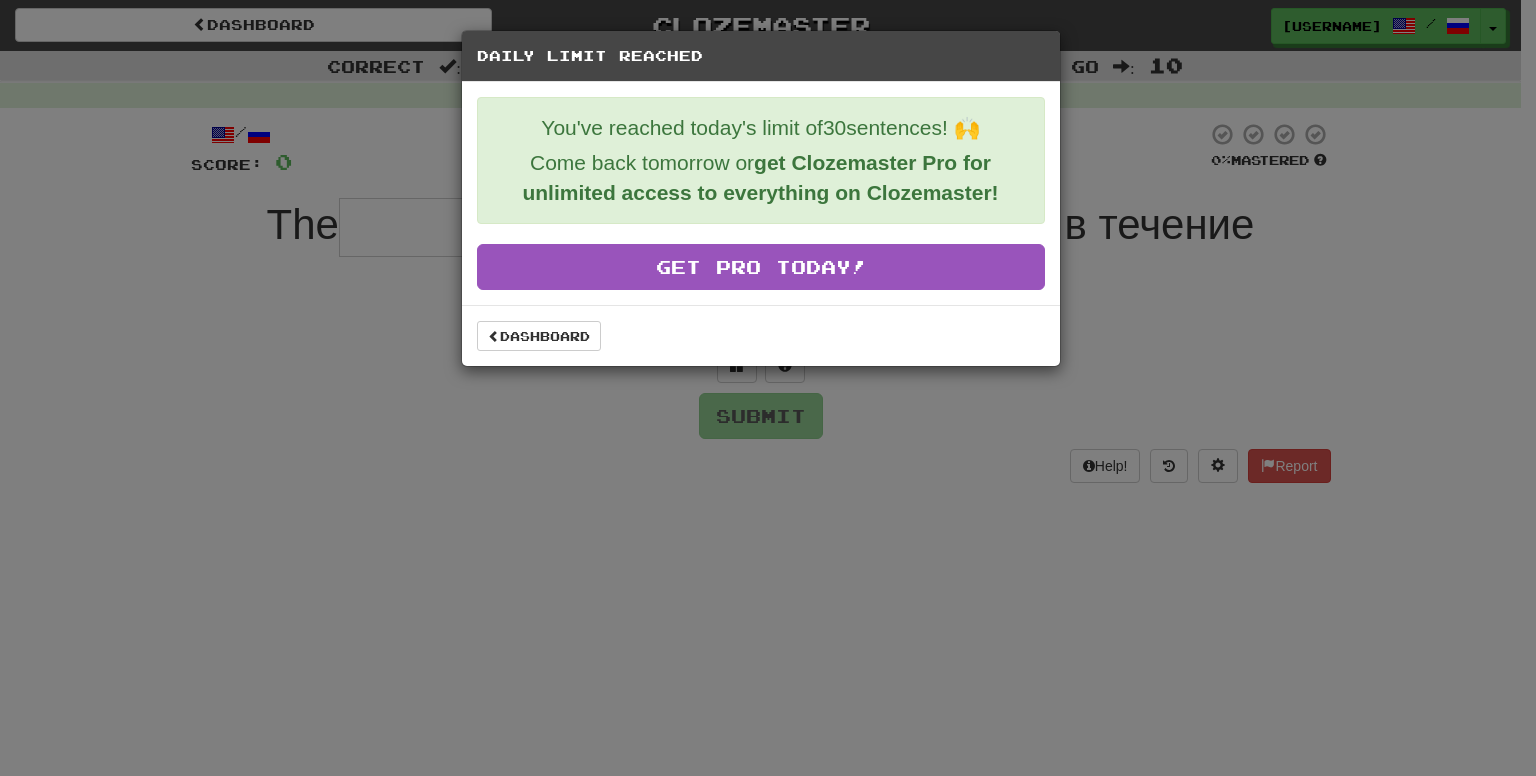 click on "Dashboard" at bounding box center [761, 335] 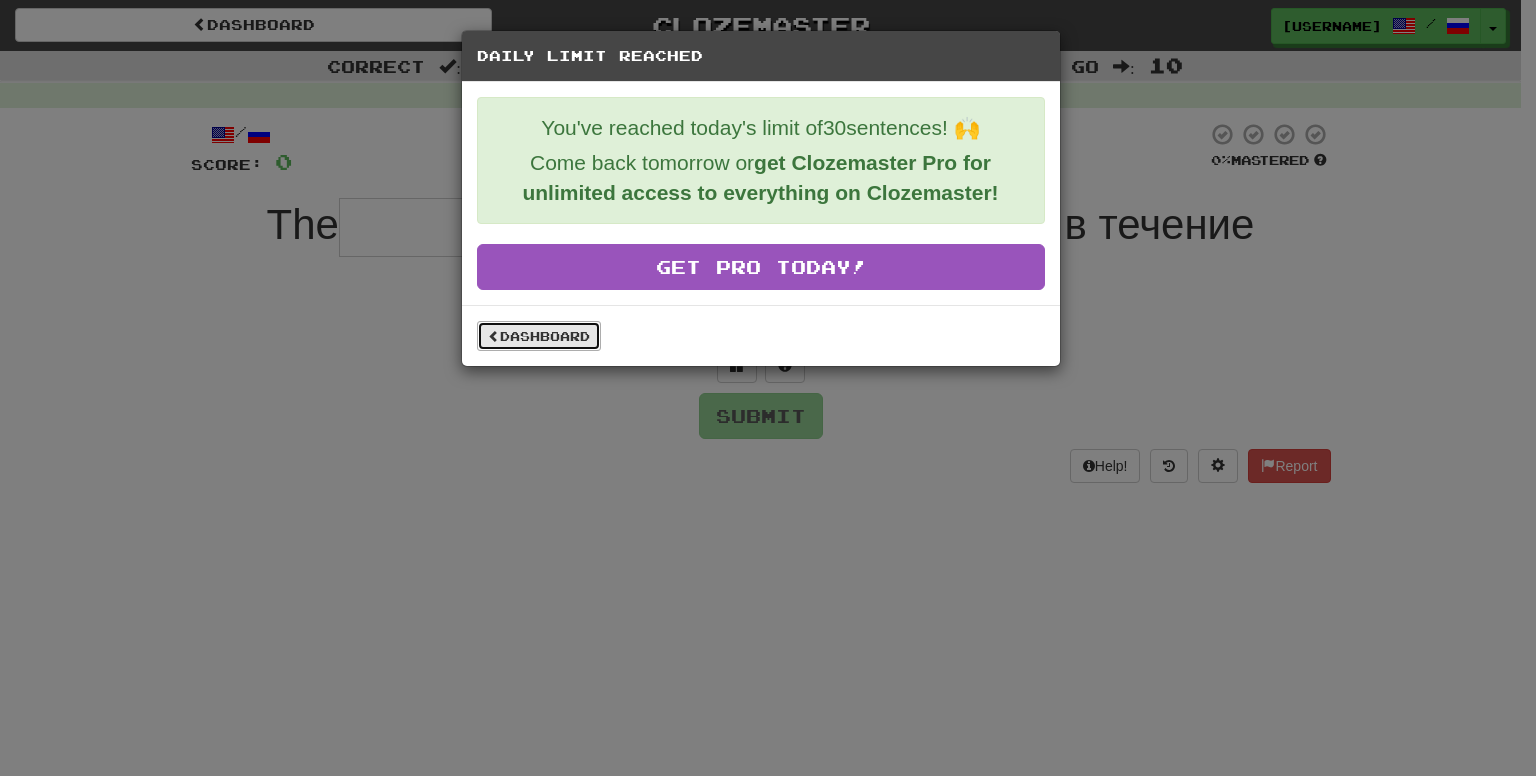 click on "Dashboard" at bounding box center (539, 336) 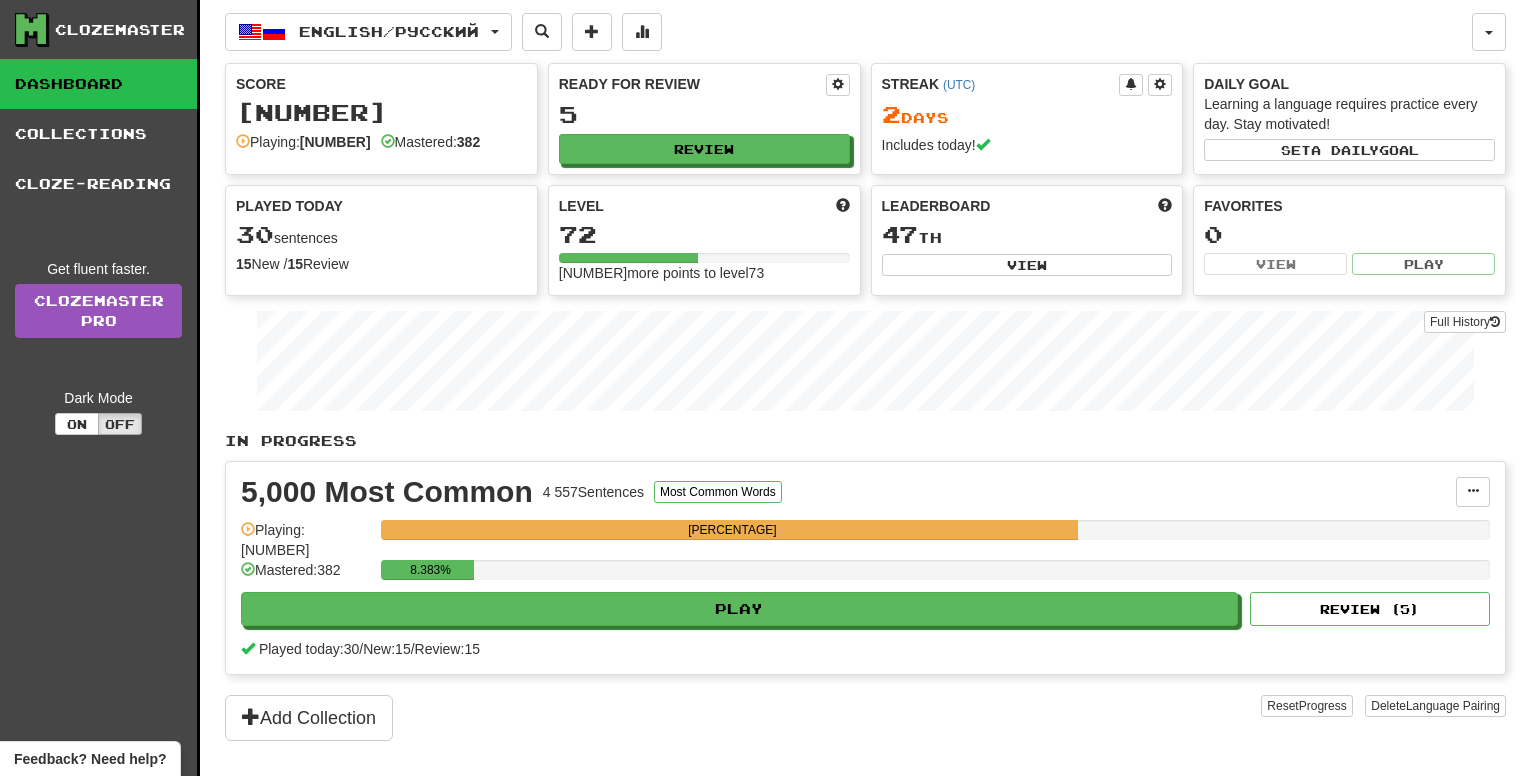 scroll, scrollTop: 0, scrollLeft: 0, axis: both 